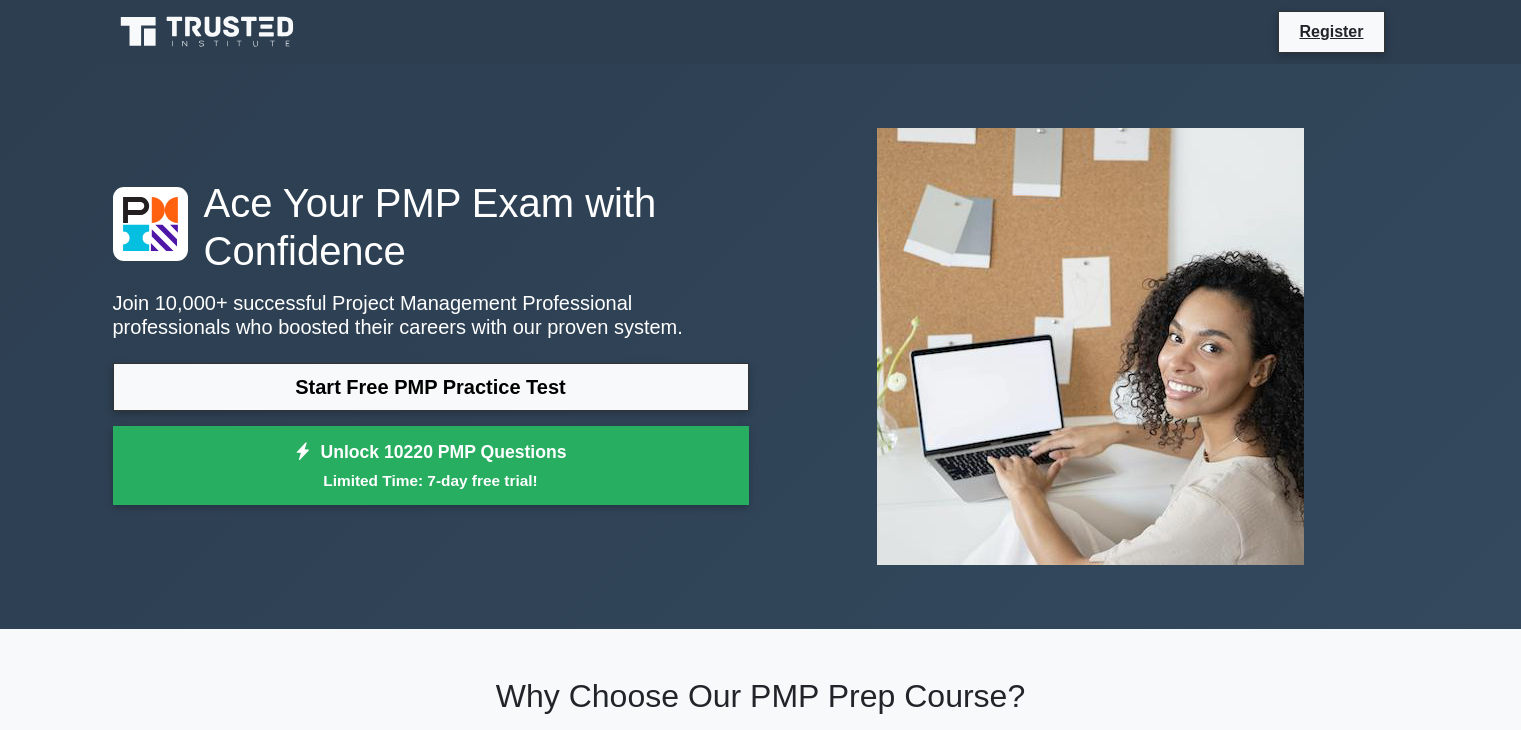 scroll, scrollTop: 0, scrollLeft: 0, axis: both 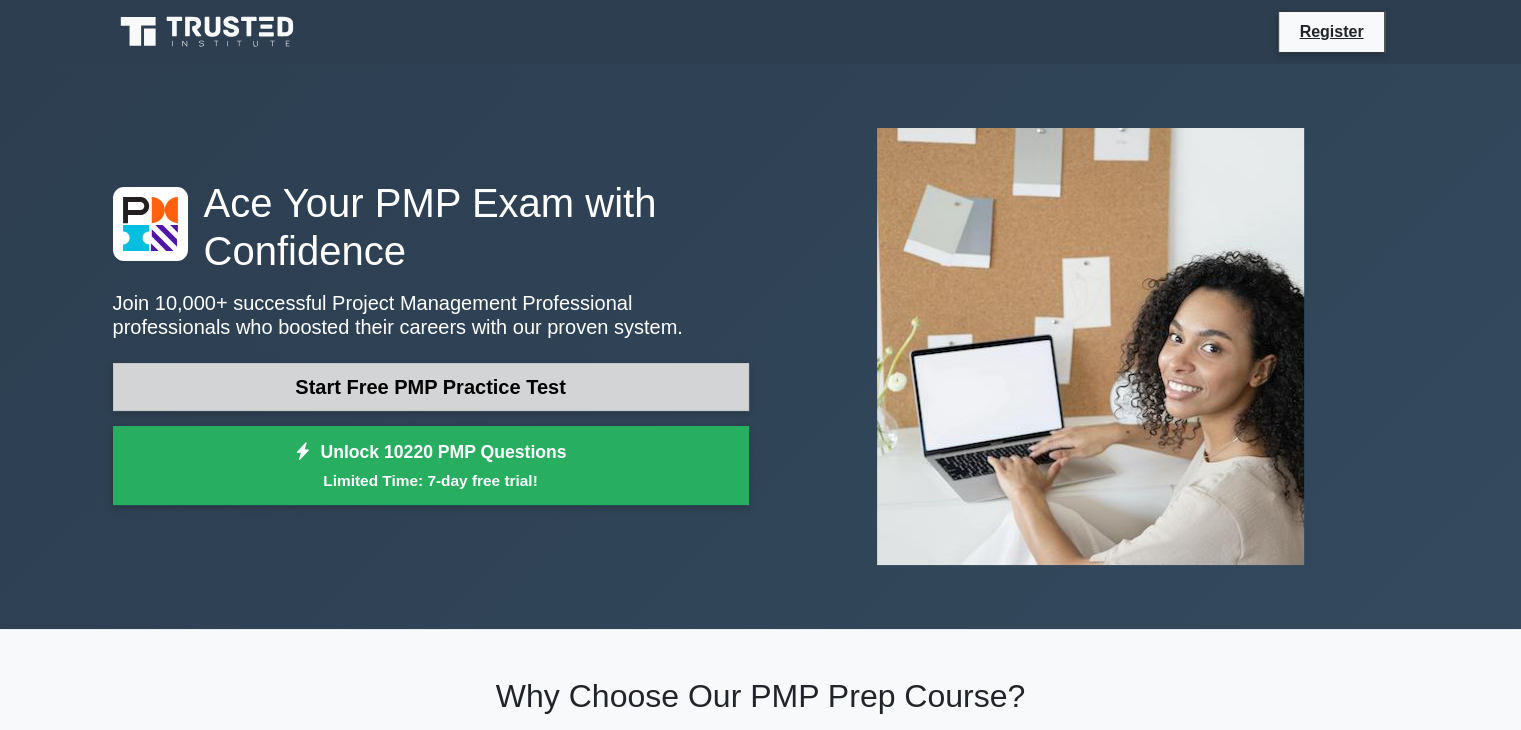 click on "Start Free PMP Practice Test" at bounding box center (431, 387) 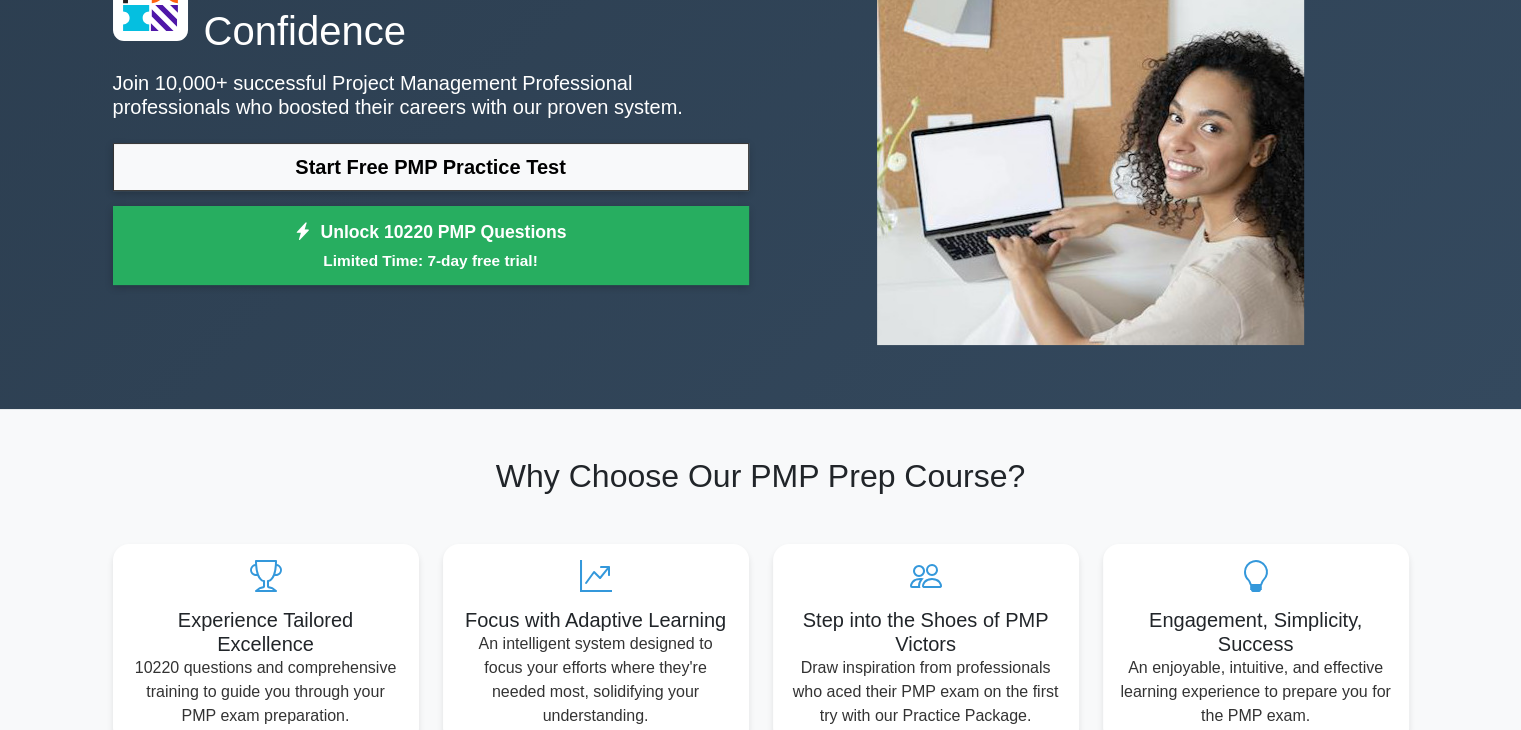 scroll, scrollTop: 638, scrollLeft: 0, axis: vertical 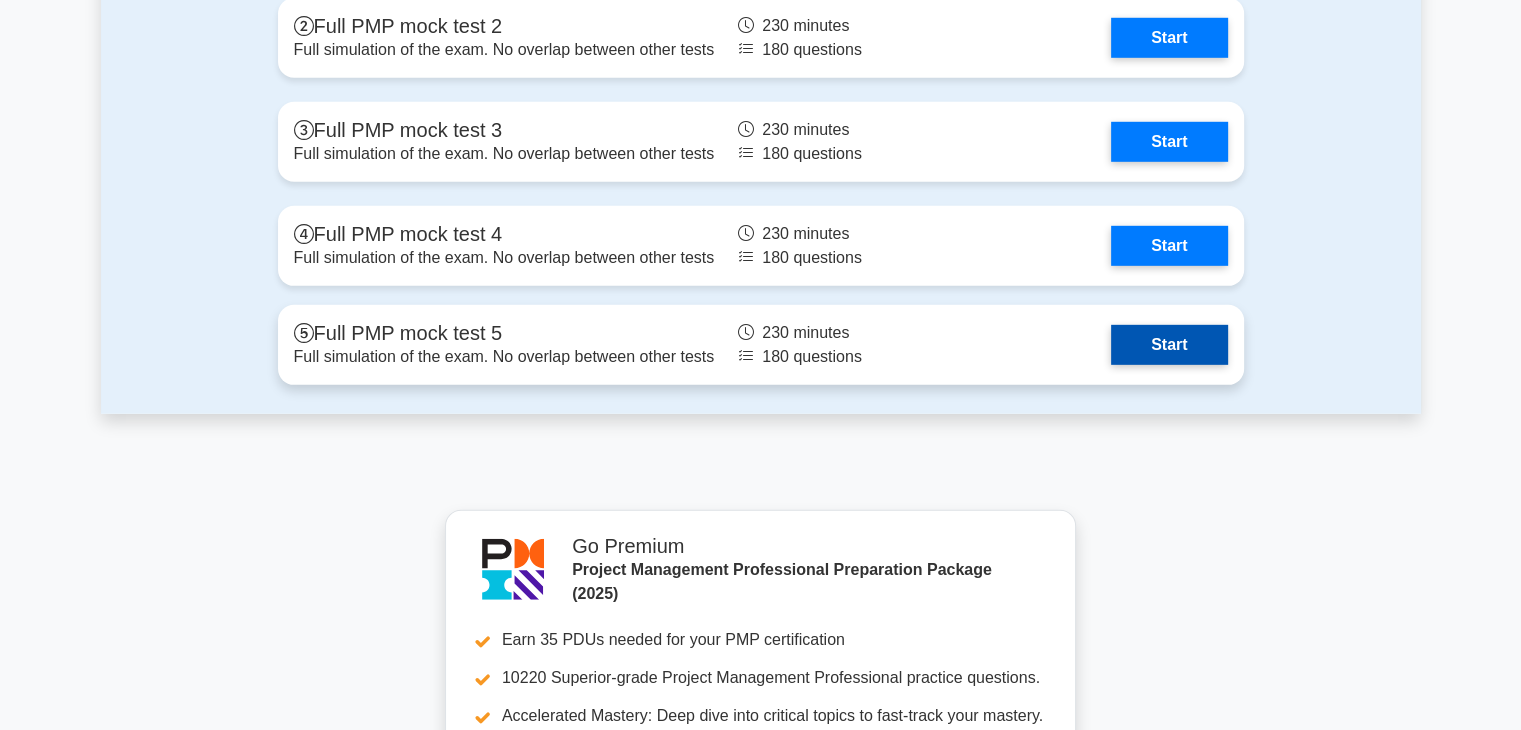 click on "Start" at bounding box center (1169, 345) 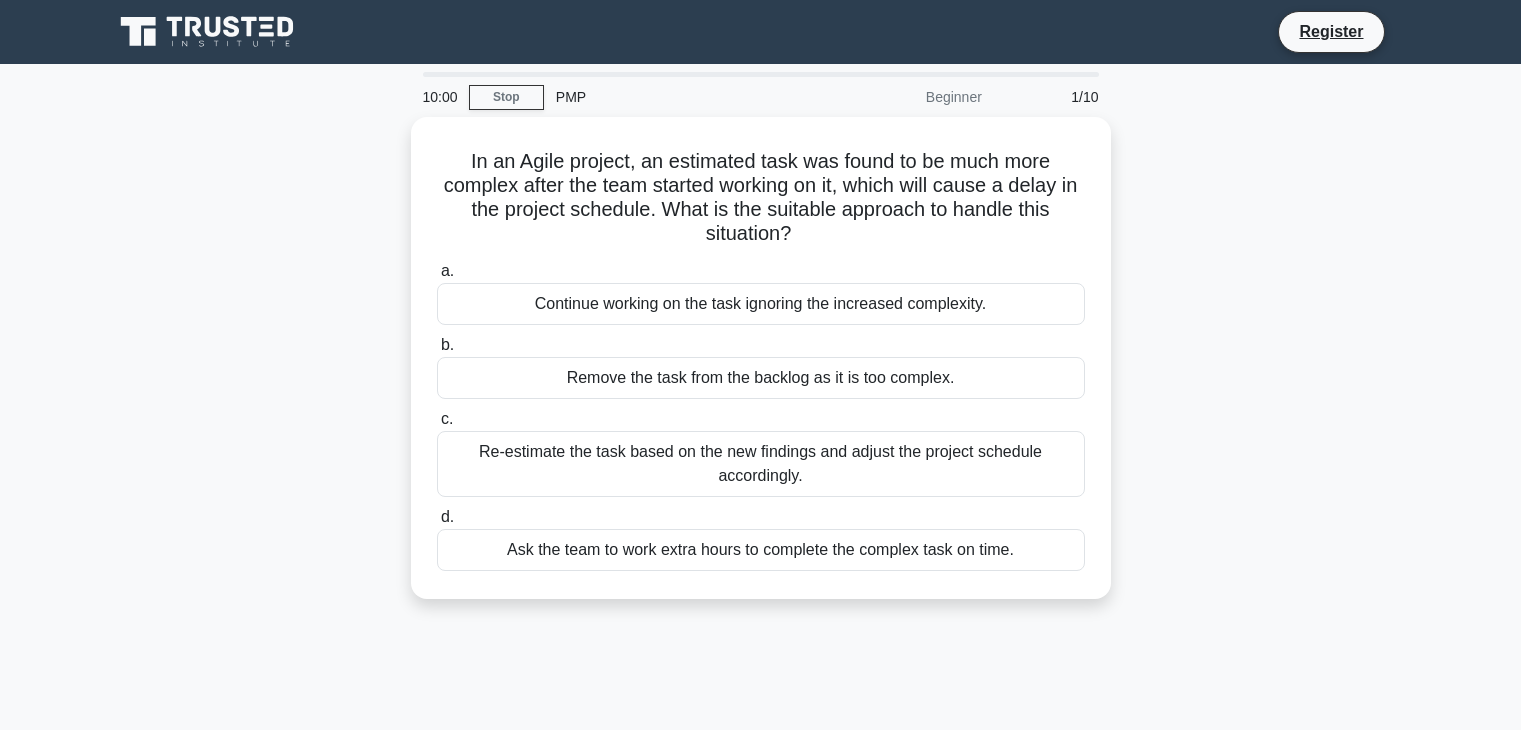 scroll, scrollTop: 0, scrollLeft: 0, axis: both 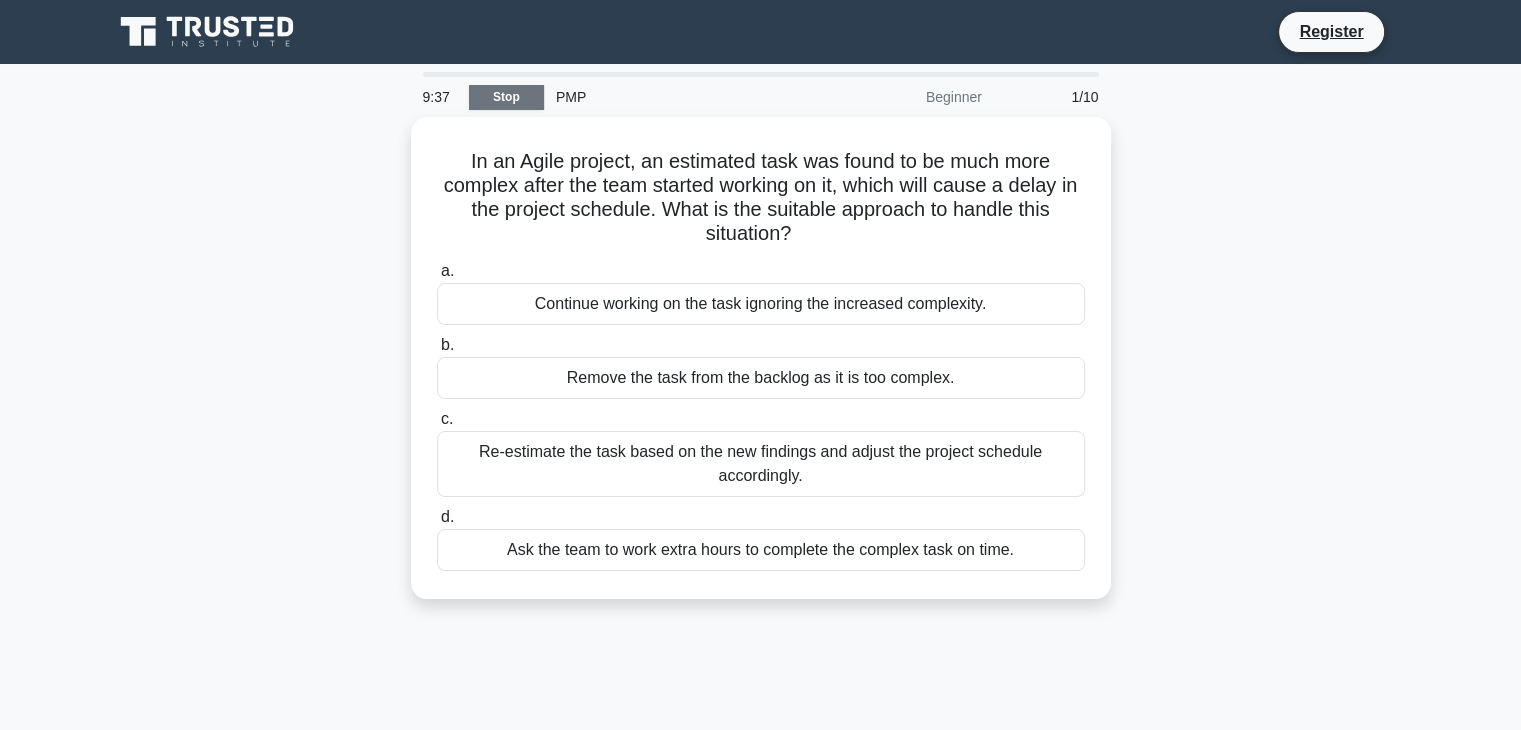 click on "Stop" at bounding box center [506, 97] 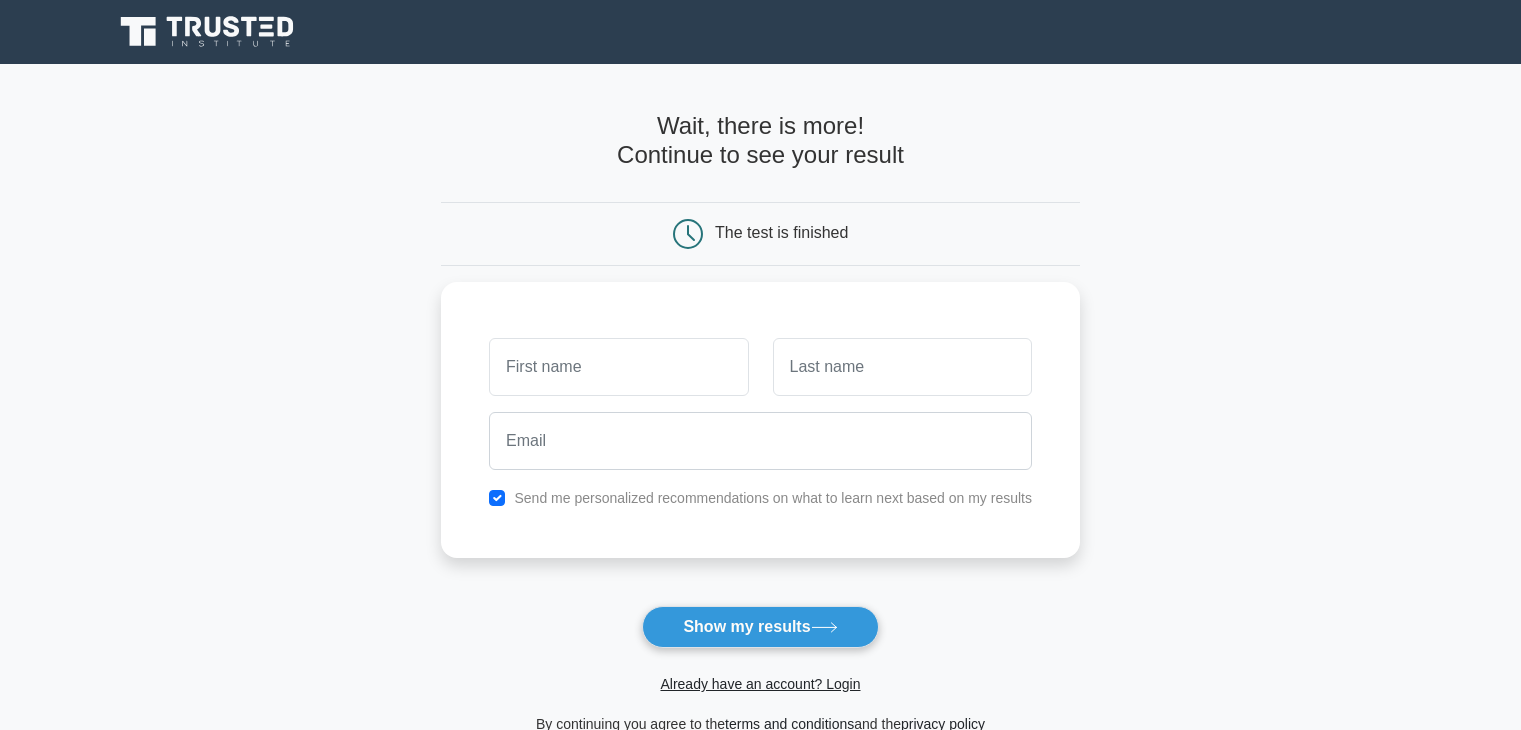 scroll, scrollTop: 0, scrollLeft: 0, axis: both 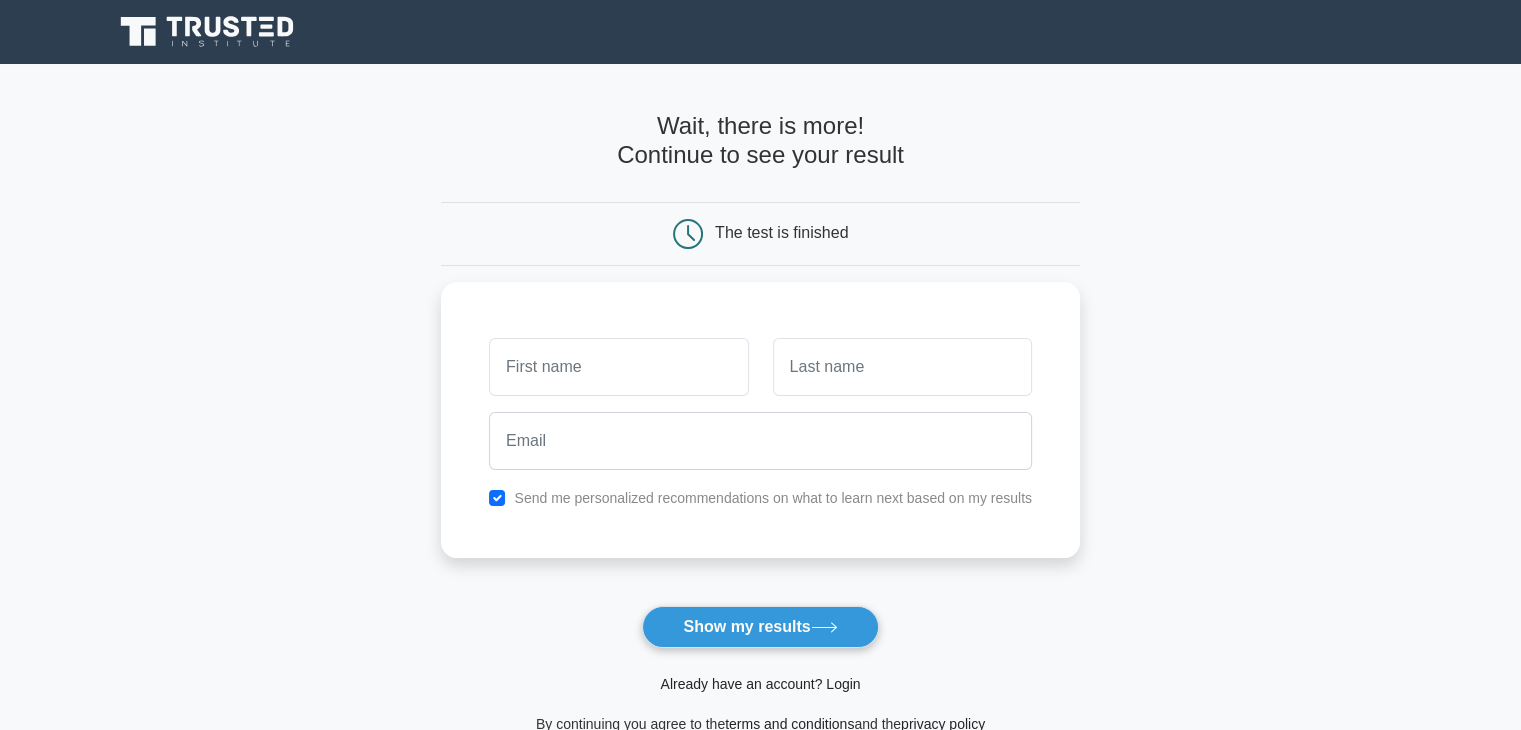 click on "Already have an account? Login" at bounding box center (760, 684) 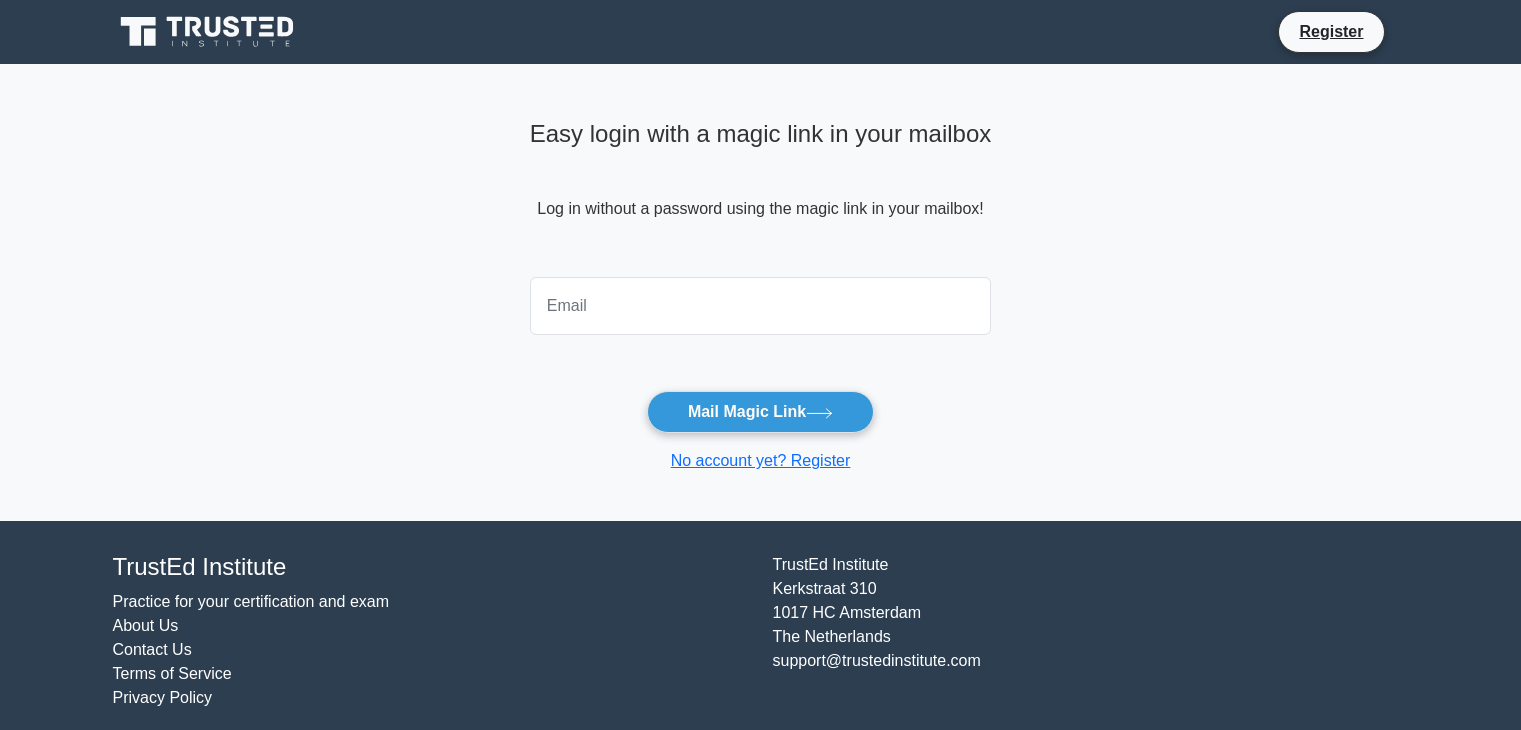scroll, scrollTop: 0, scrollLeft: 0, axis: both 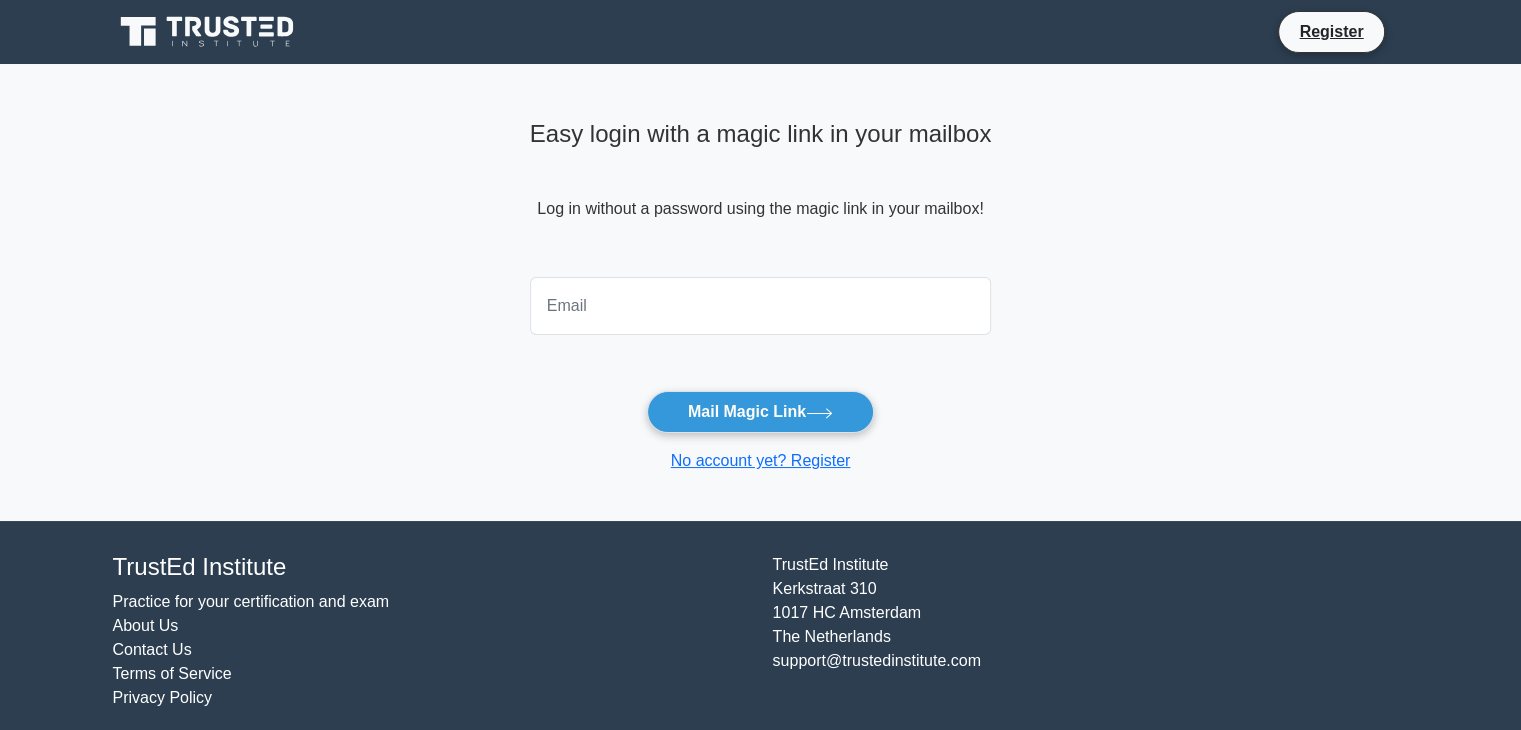 click at bounding box center [761, 306] 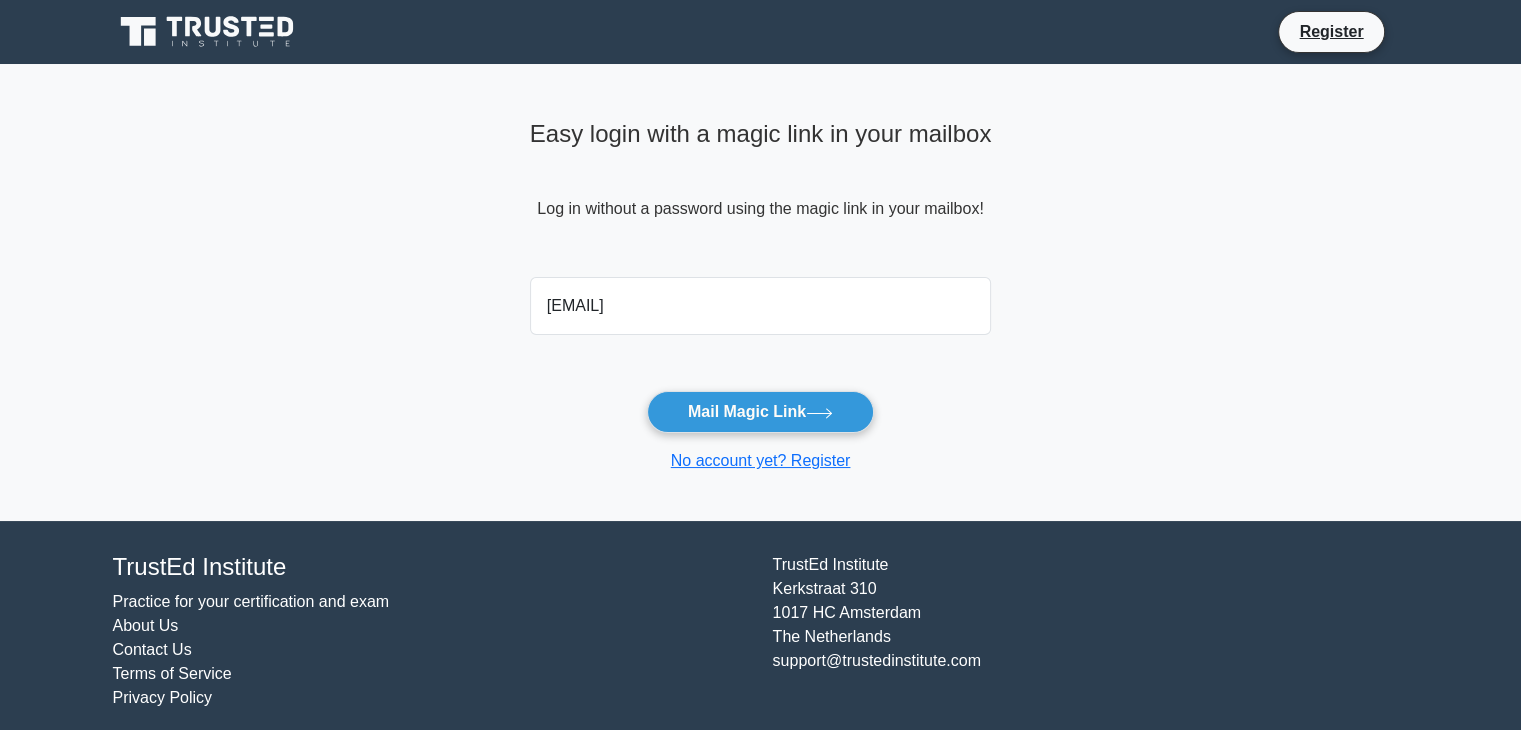 type on "nagendrababu.bathala@gmail.com" 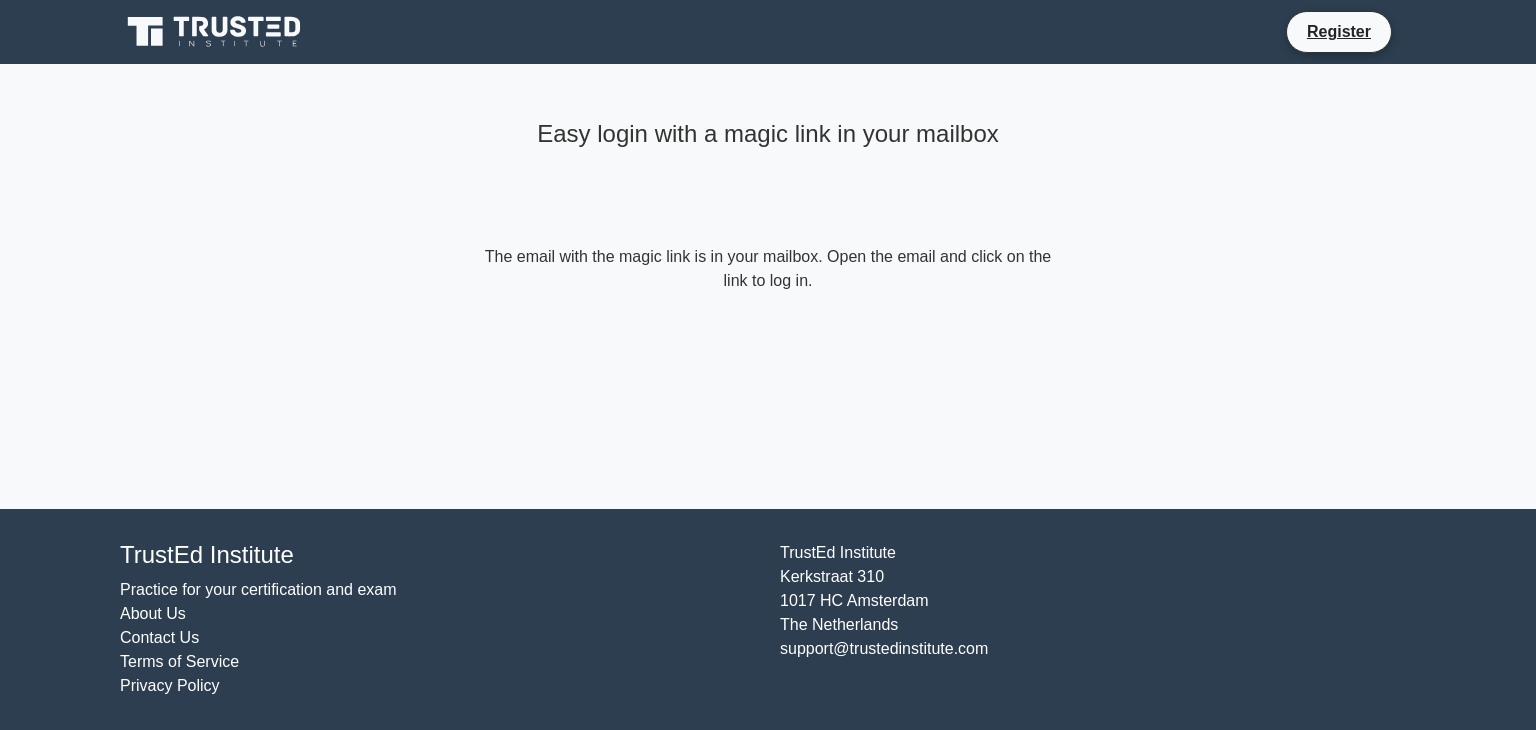 scroll, scrollTop: 0, scrollLeft: 0, axis: both 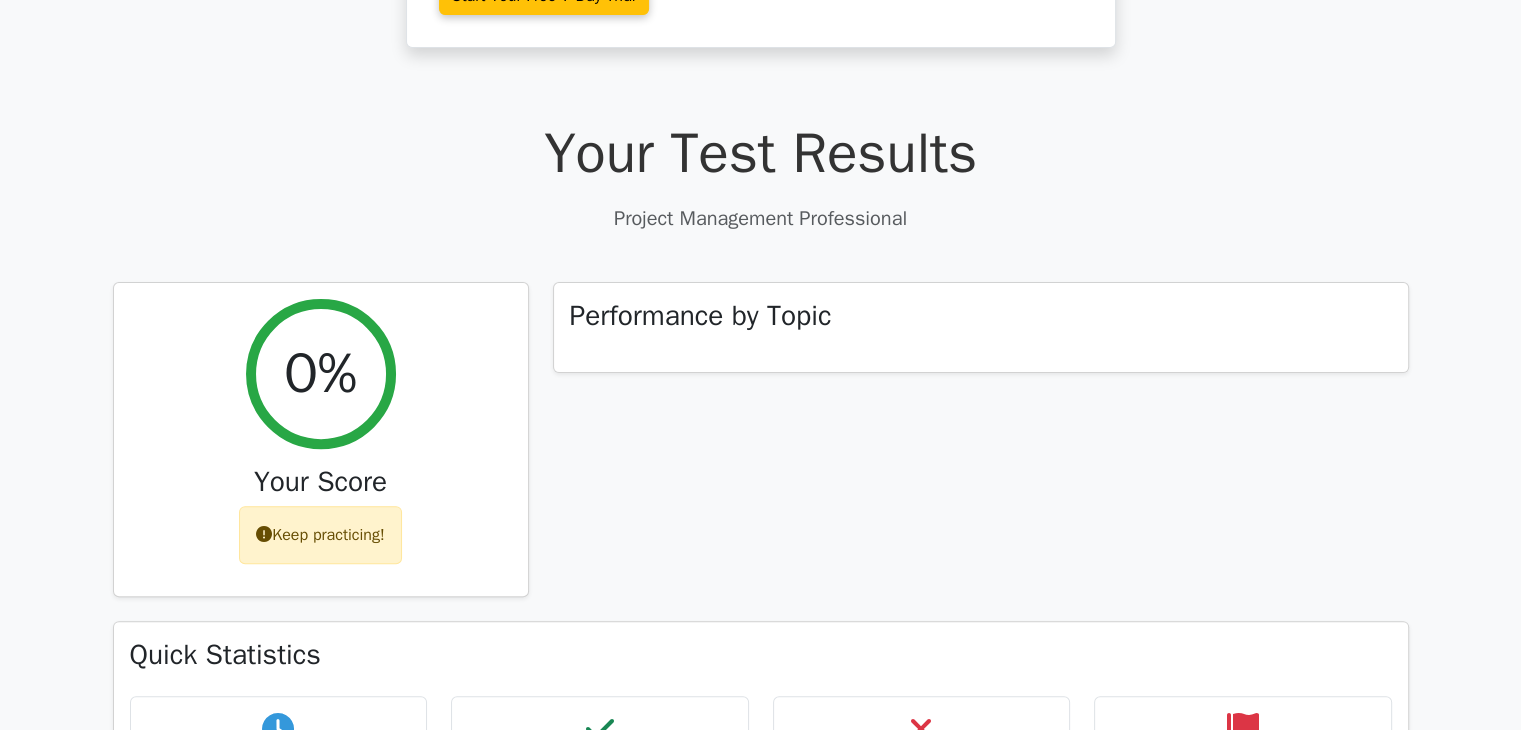 click on "Go Premium
Project Management Professional Preparation Package (2025)
Earn 35 PDUs needed for your PMP certification
13651 Superior-grade  Project Management Professional practice questions.
Accelerated Mastery: Deep dive into critical topics to fast-track your mastery.
Unlock Effortless PMP preparation: 5 full exams.
100% Satisfaction Guaranteed: Full refund with no questions if unsatisfied.
Bonus: all courses" at bounding box center [760, 657] 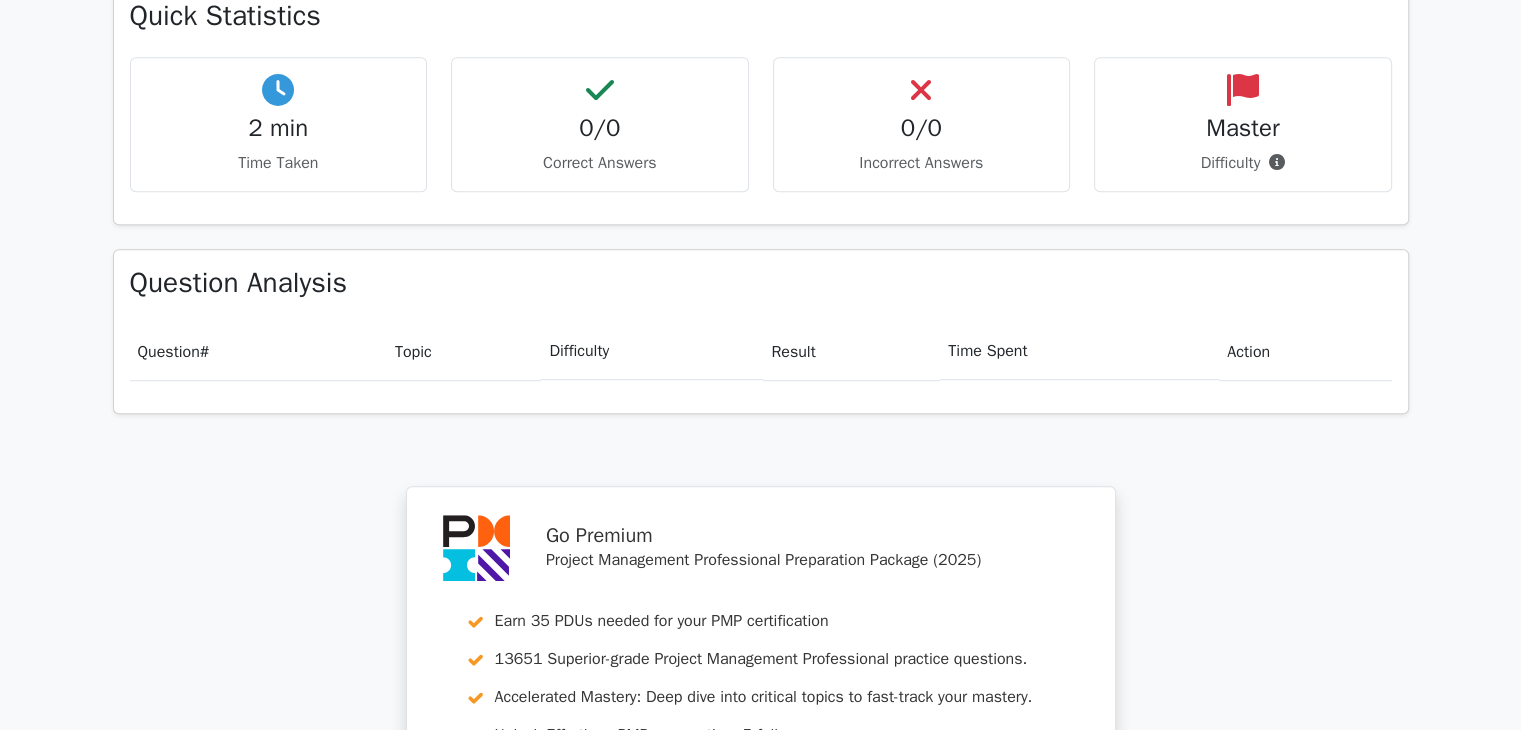 scroll, scrollTop: 1801, scrollLeft: 0, axis: vertical 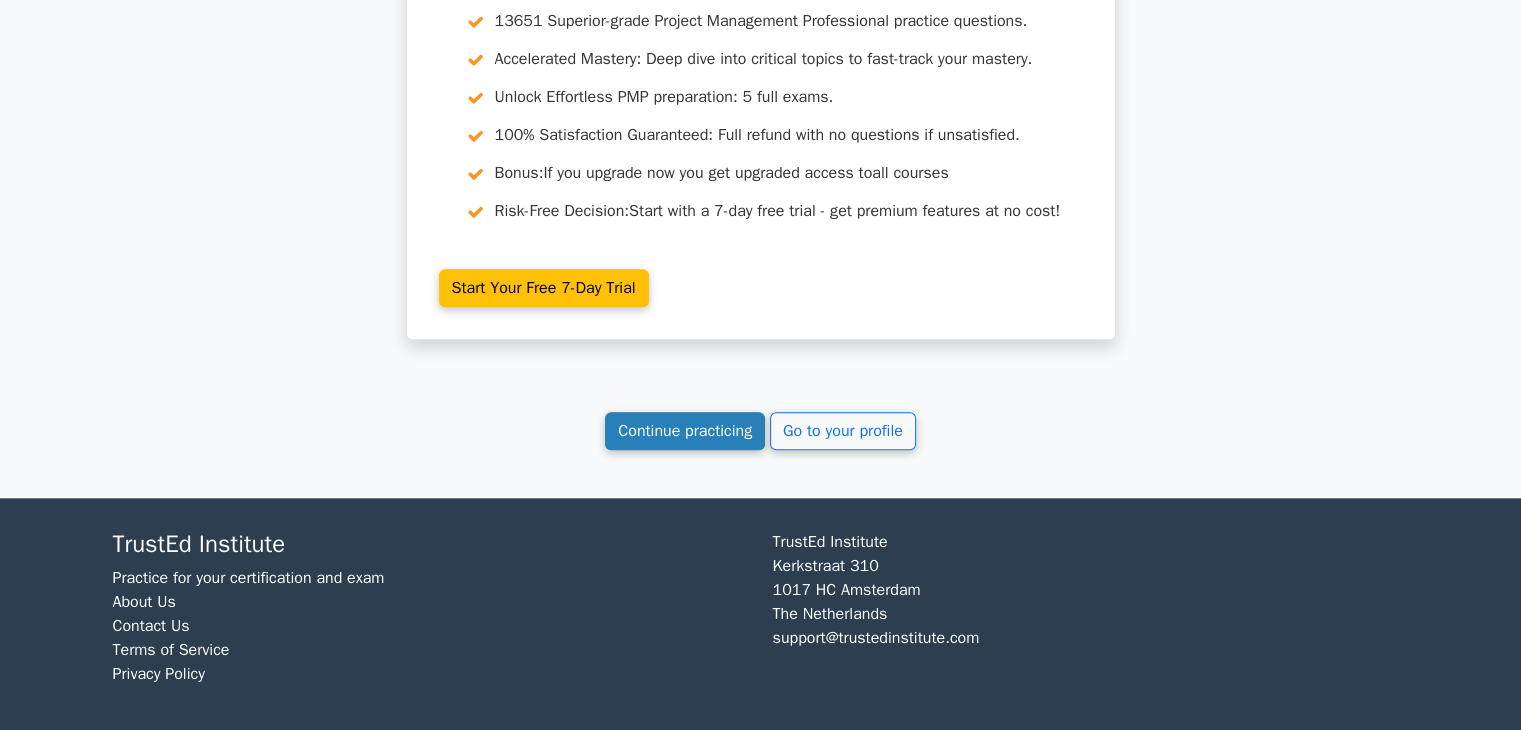 click on "Continue practicing" at bounding box center (685, 431) 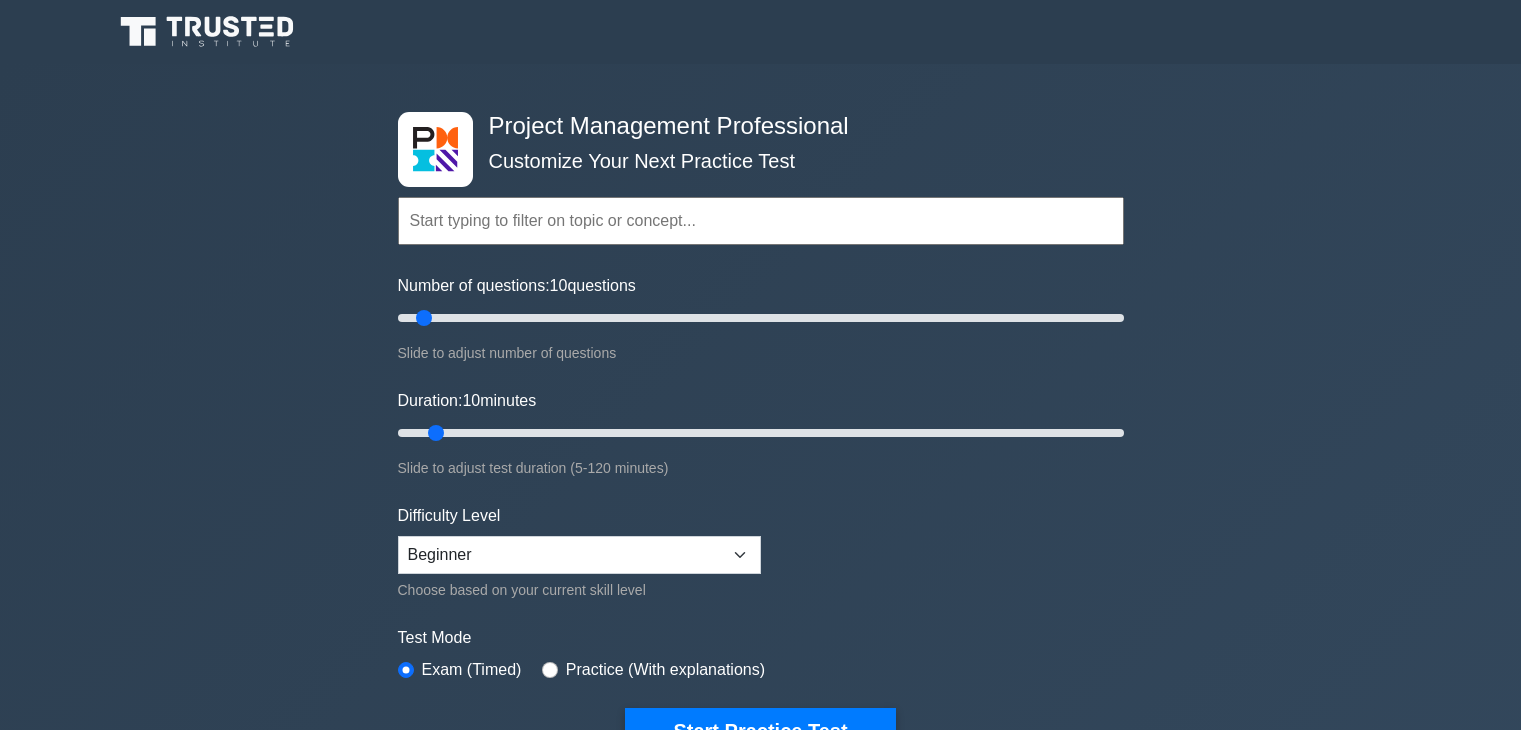 scroll, scrollTop: 0, scrollLeft: 0, axis: both 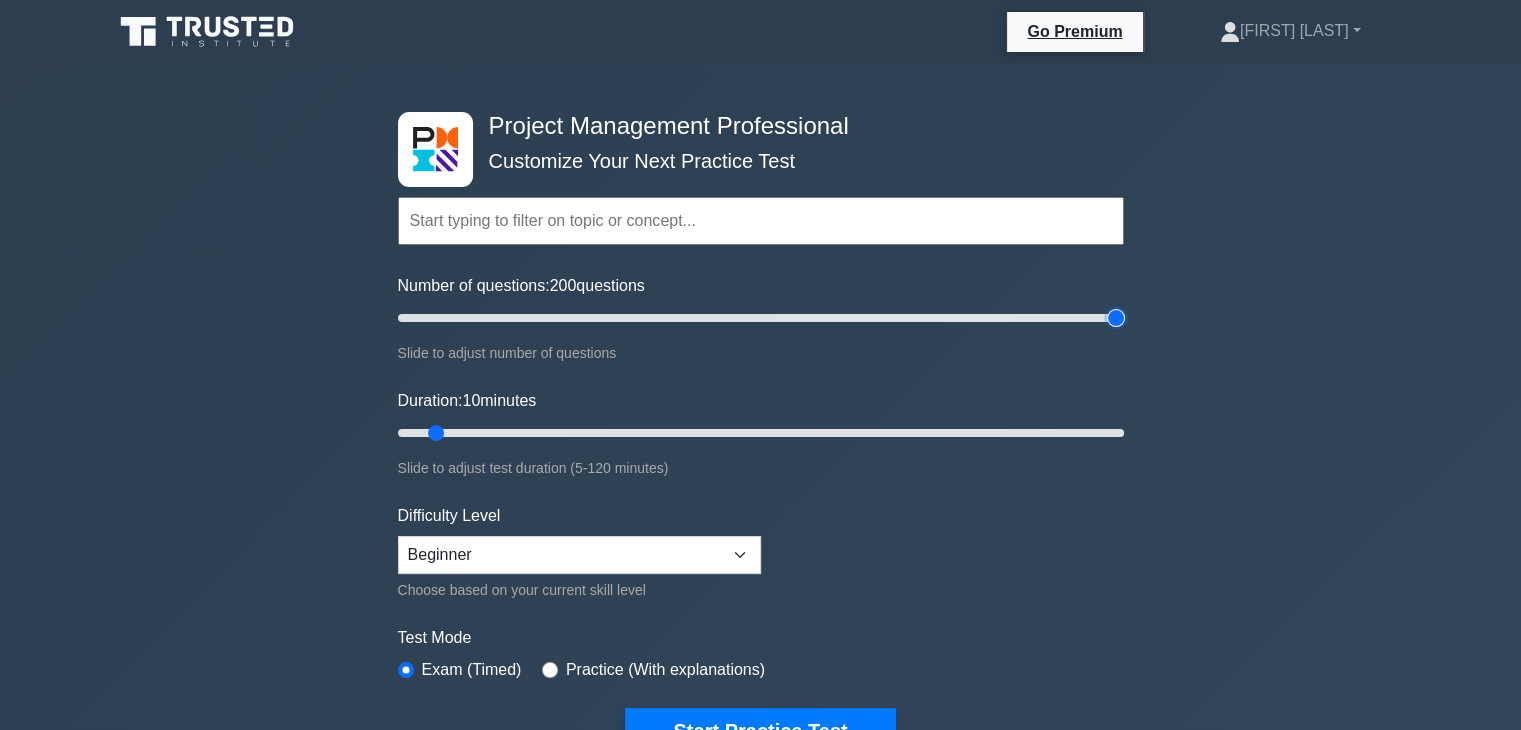type on "200" 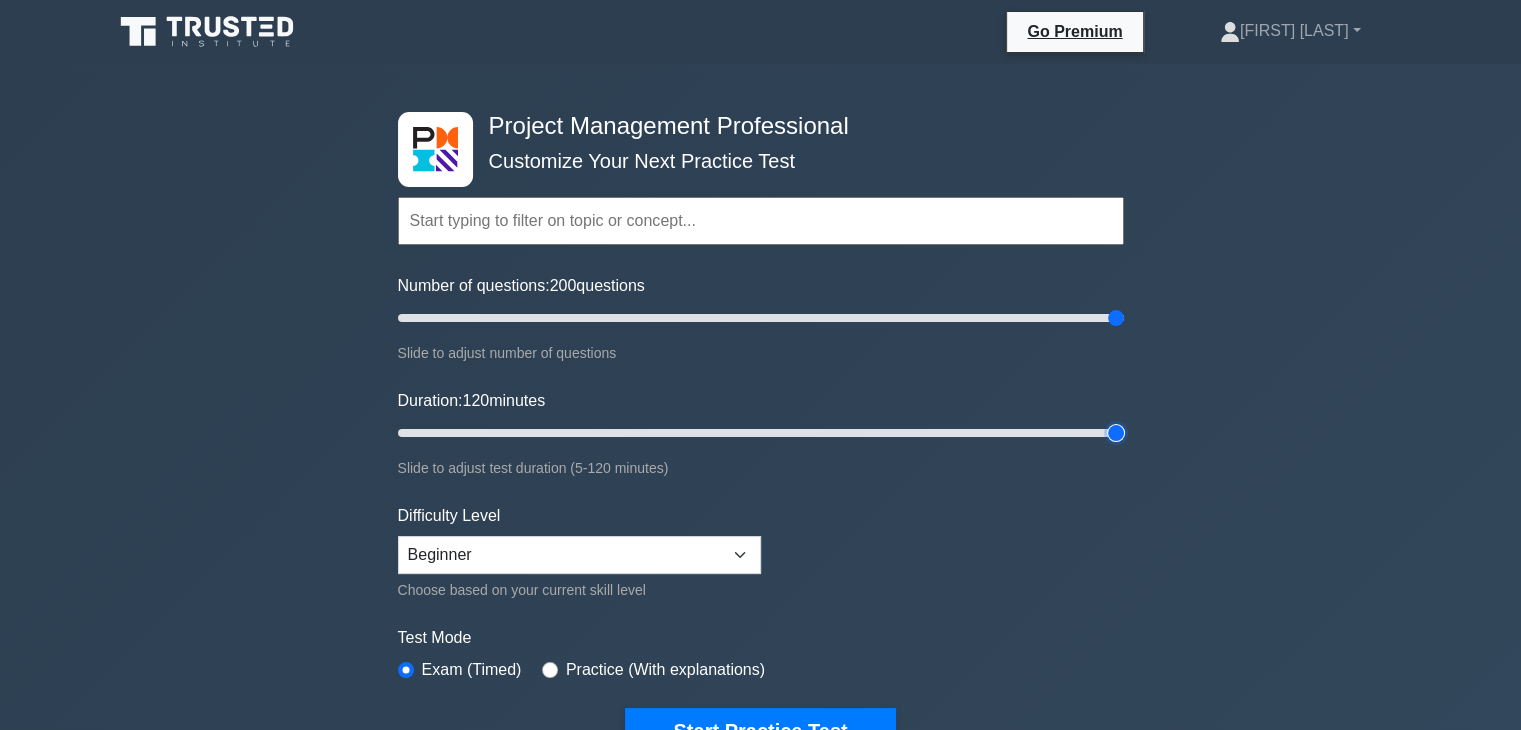 type on "120" 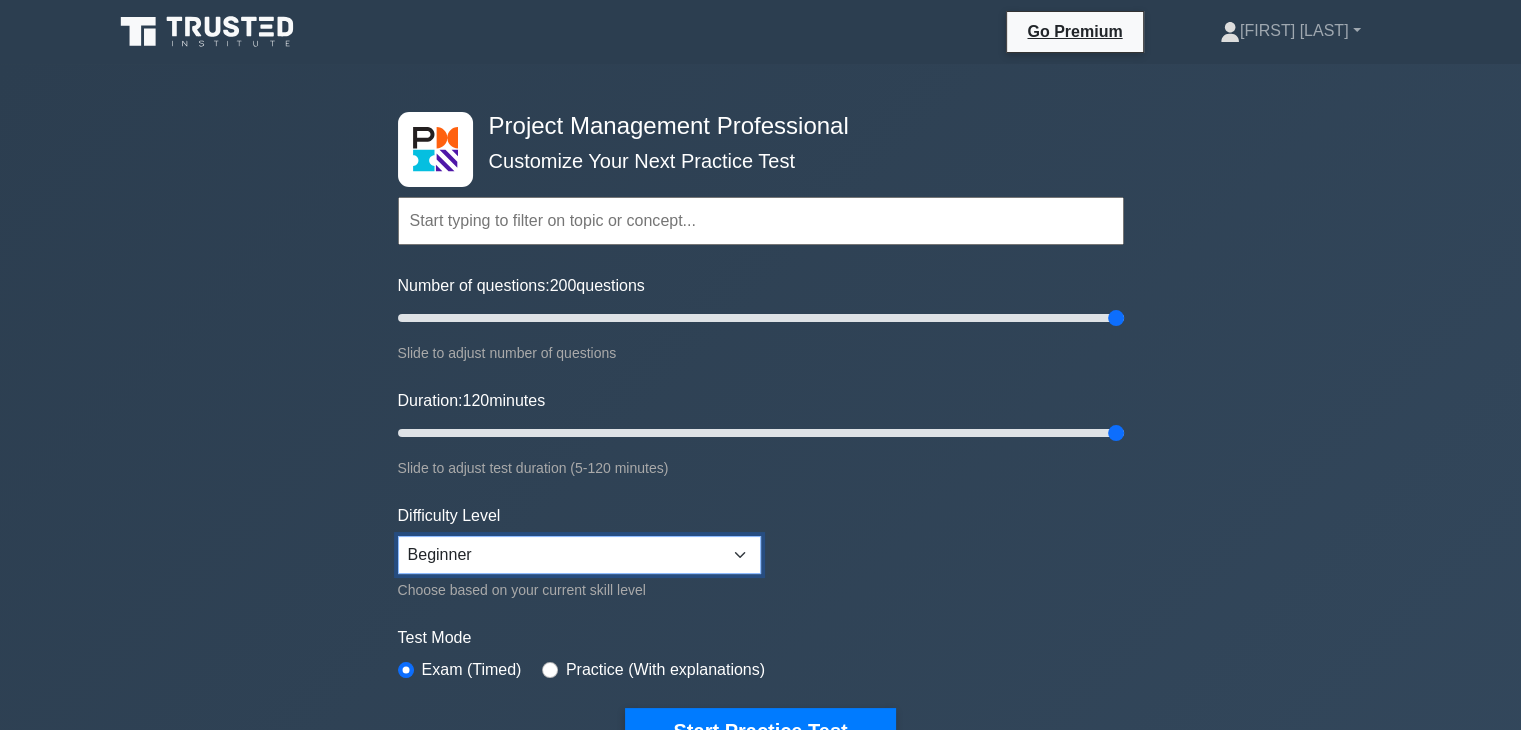 click on "Beginner
Intermediate
Expert" at bounding box center (579, 555) 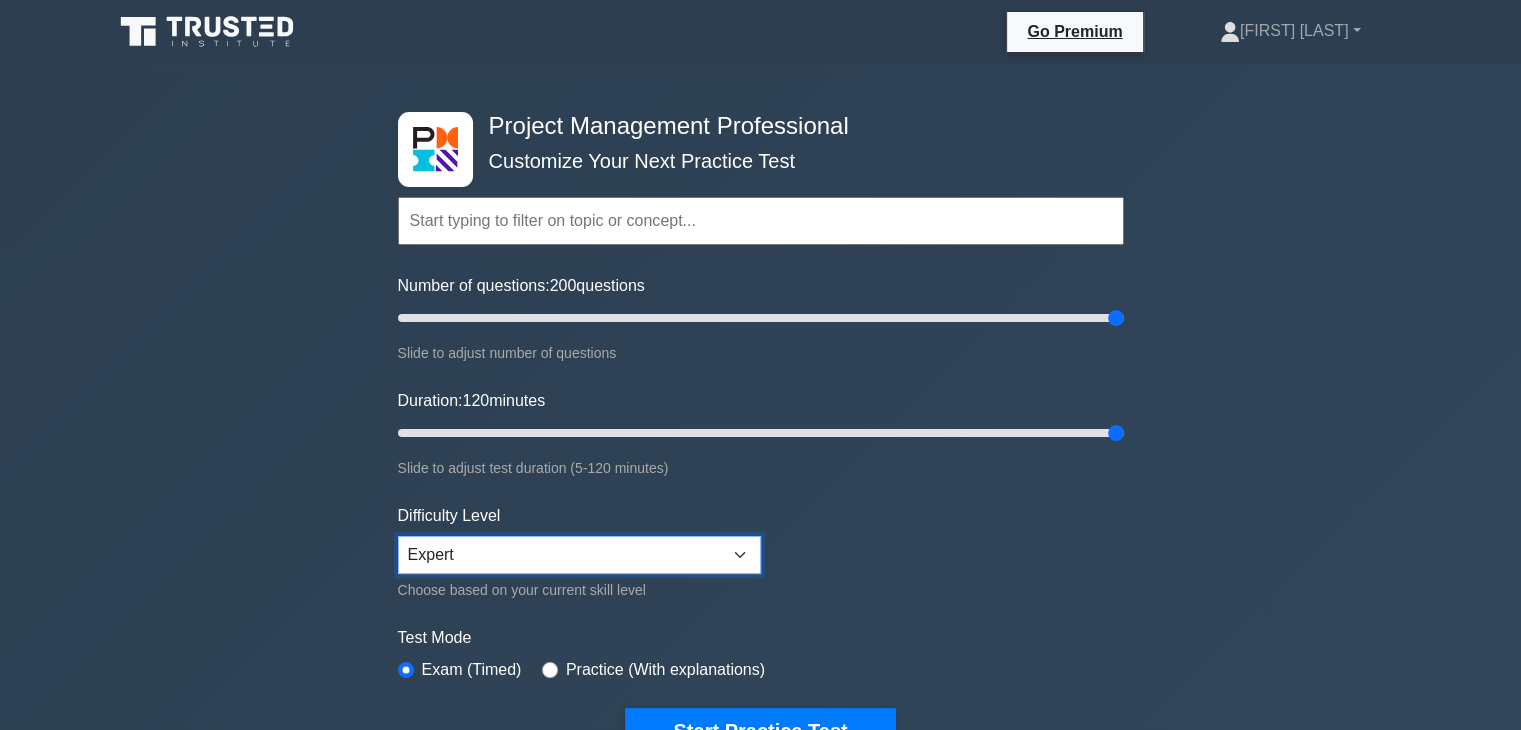 click on "Beginner
Intermediate
Expert" at bounding box center (579, 555) 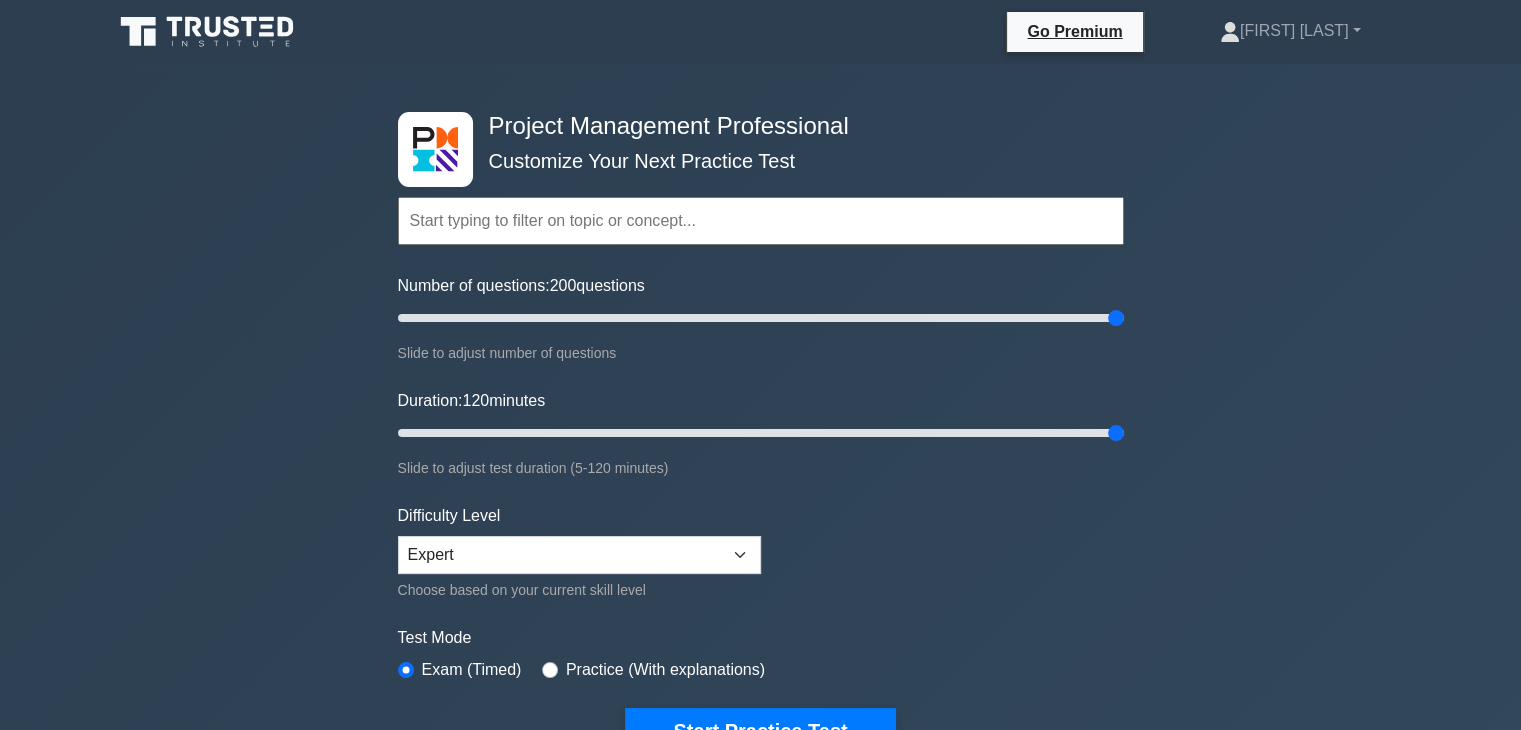 click on "Practice (With explanations)" at bounding box center (665, 670) 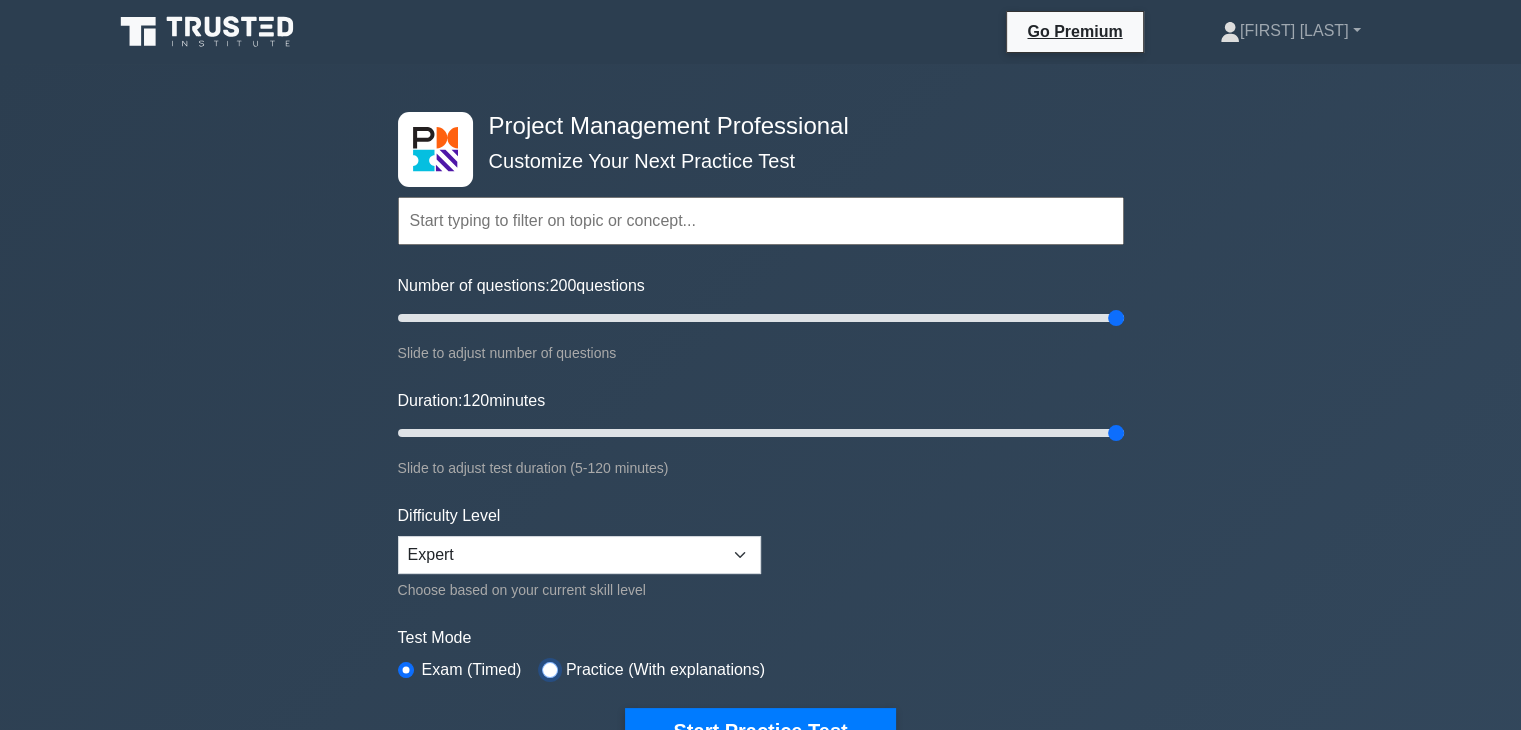 click at bounding box center [550, 670] 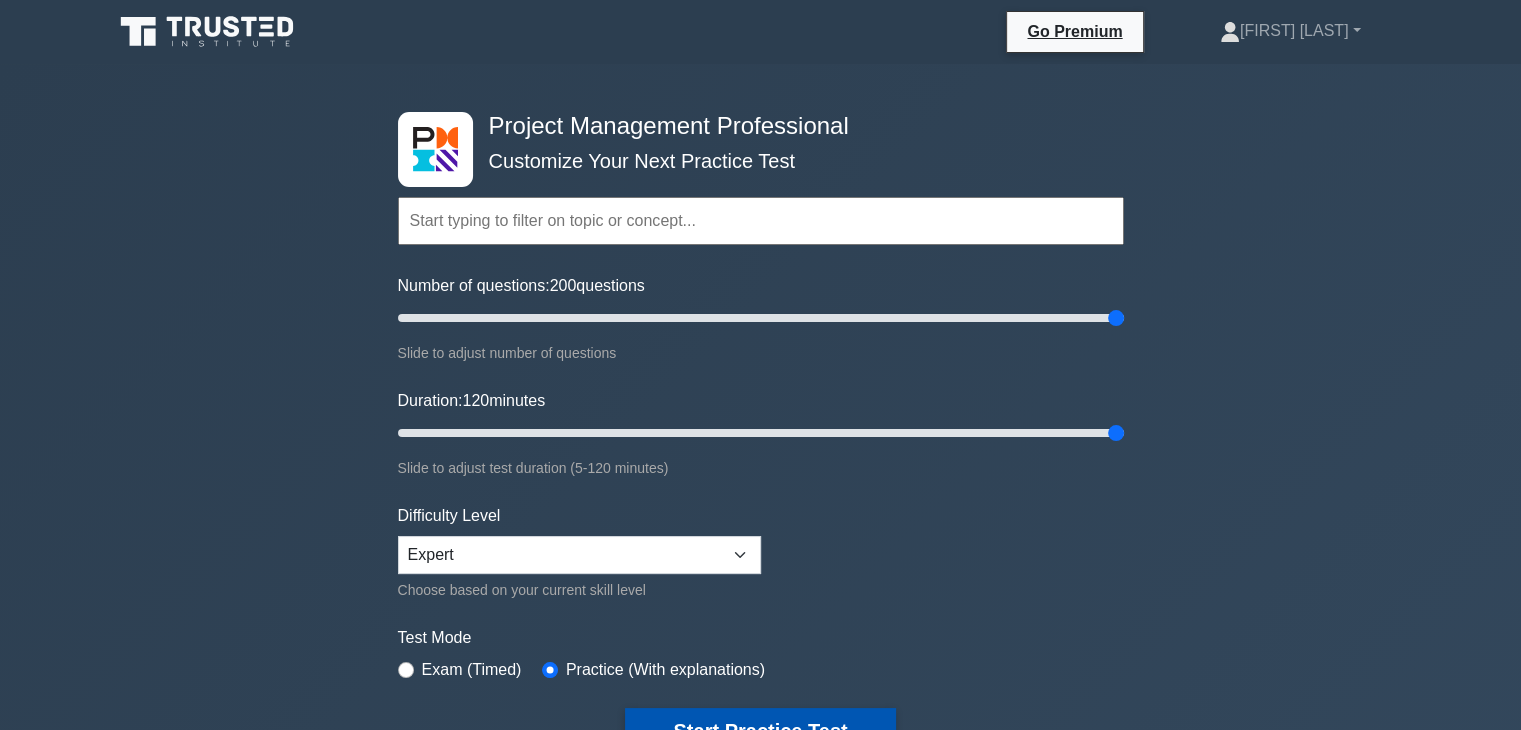 click on "Start Practice Test" at bounding box center (760, 731) 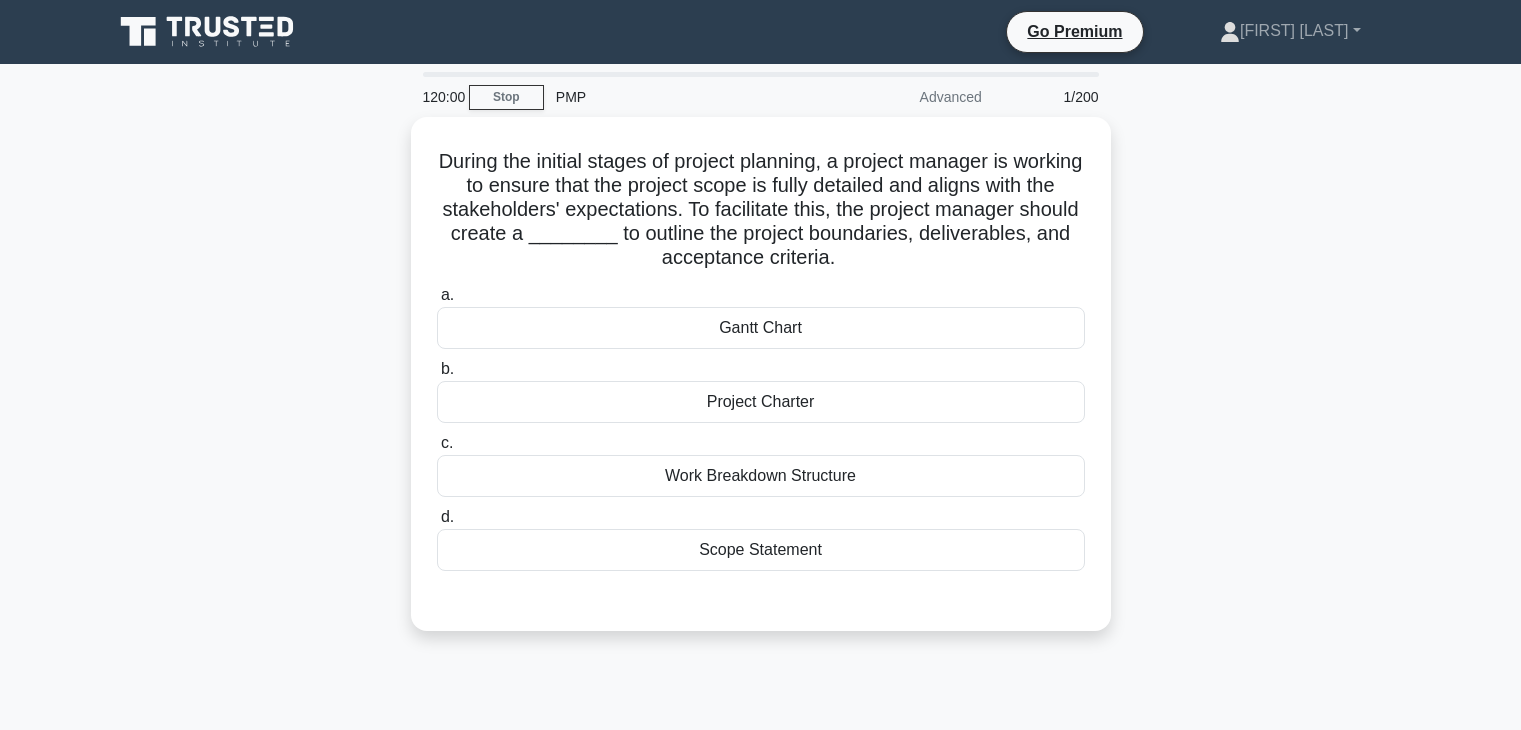scroll, scrollTop: 0, scrollLeft: 0, axis: both 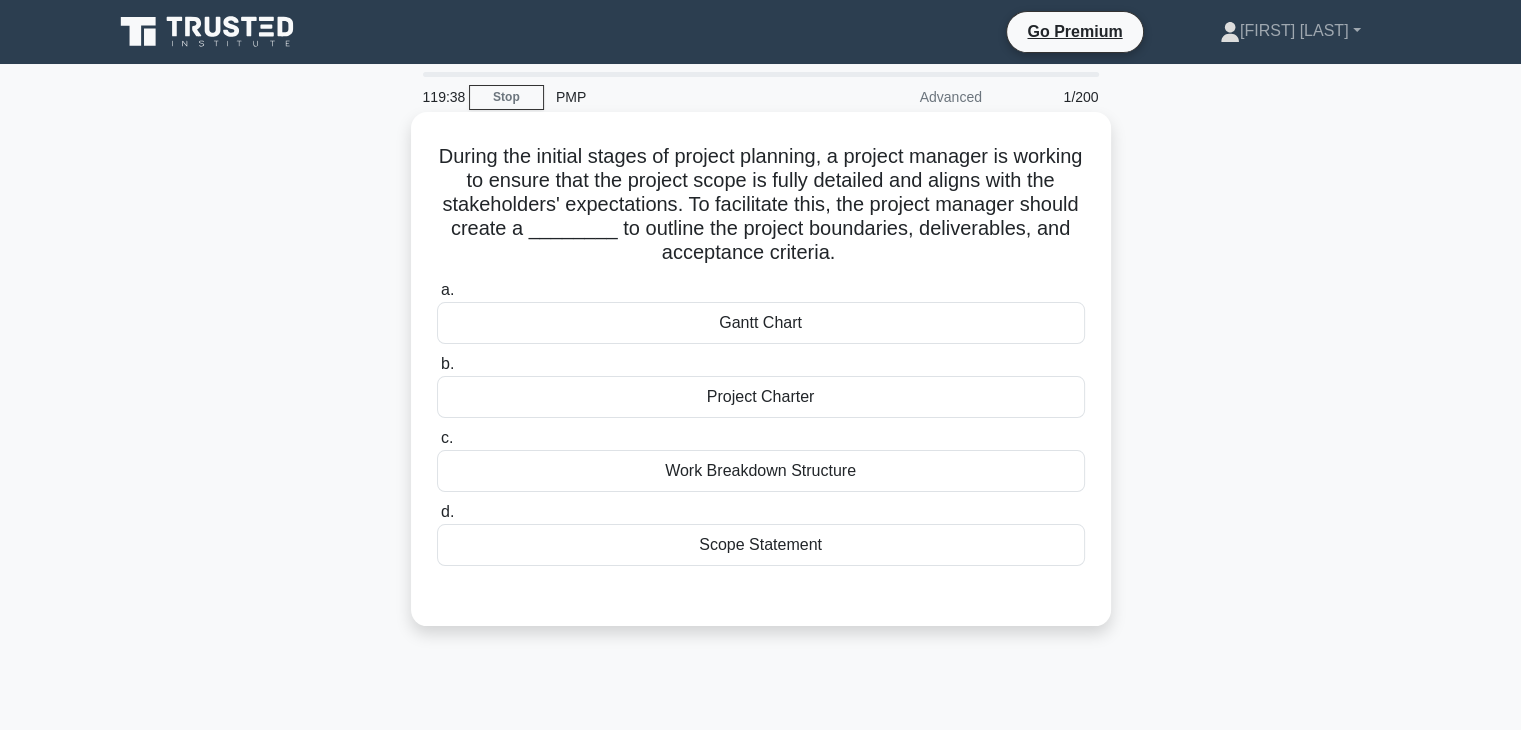 click on "Scope Statement" at bounding box center (761, 545) 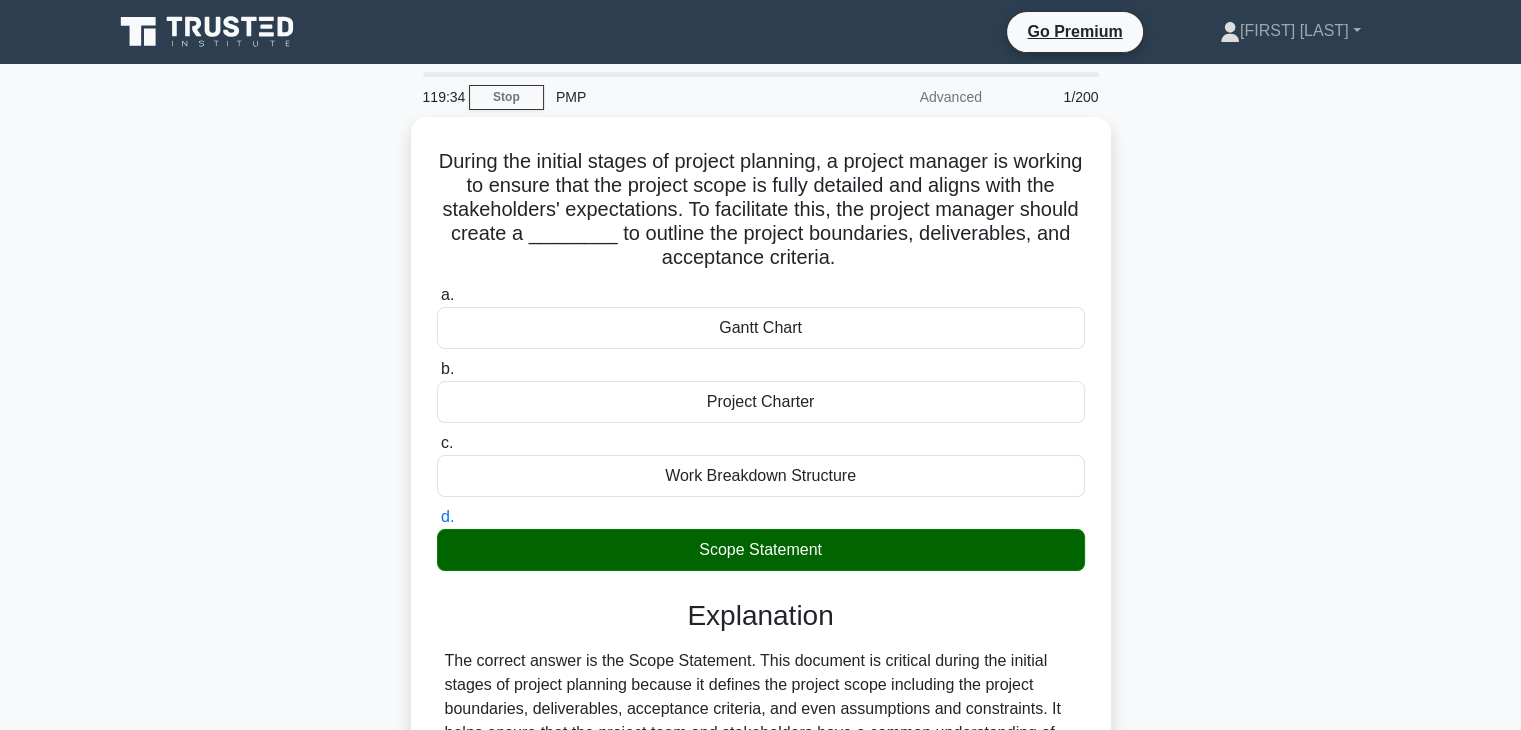 scroll, scrollTop: 502, scrollLeft: 0, axis: vertical 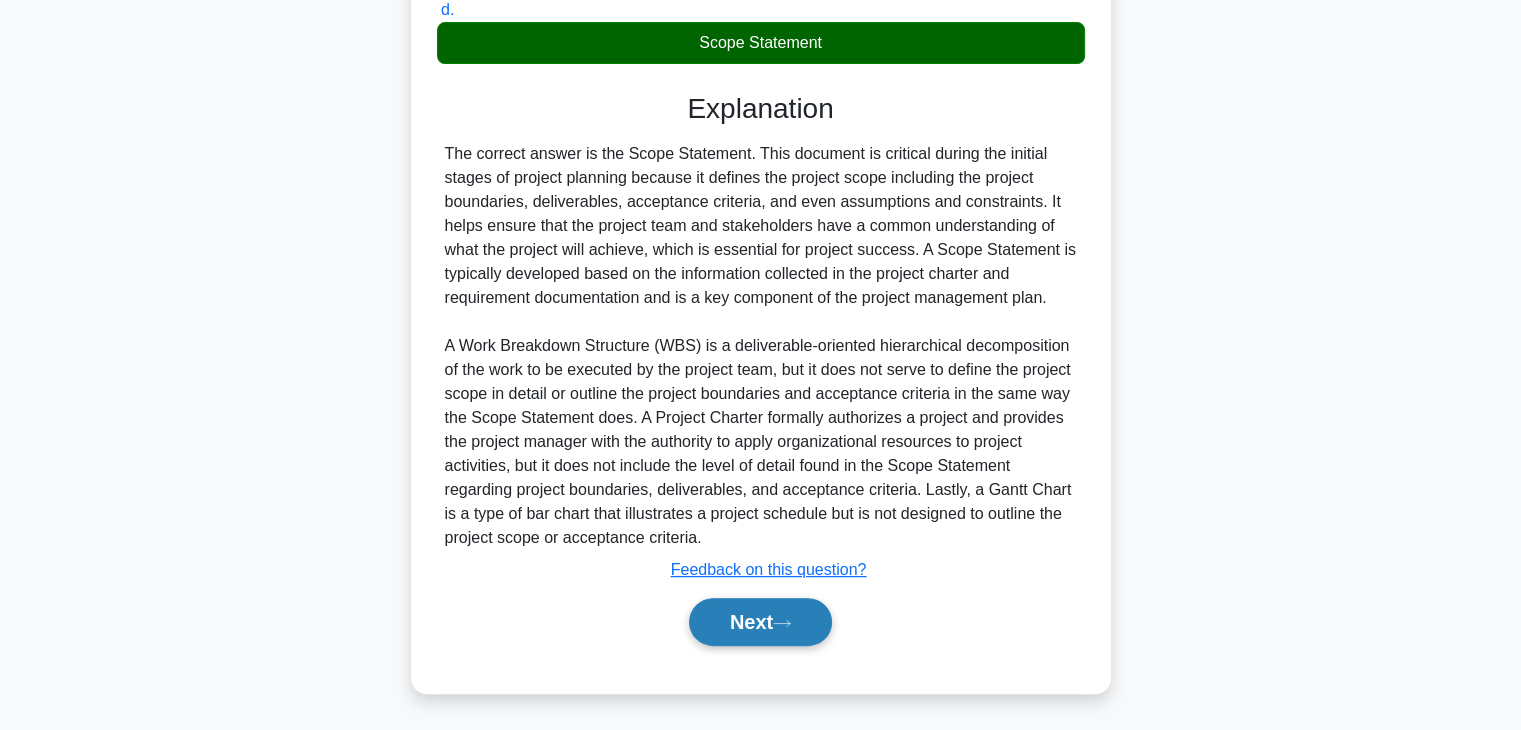 click on "Next" at bounding box center [760, 622] 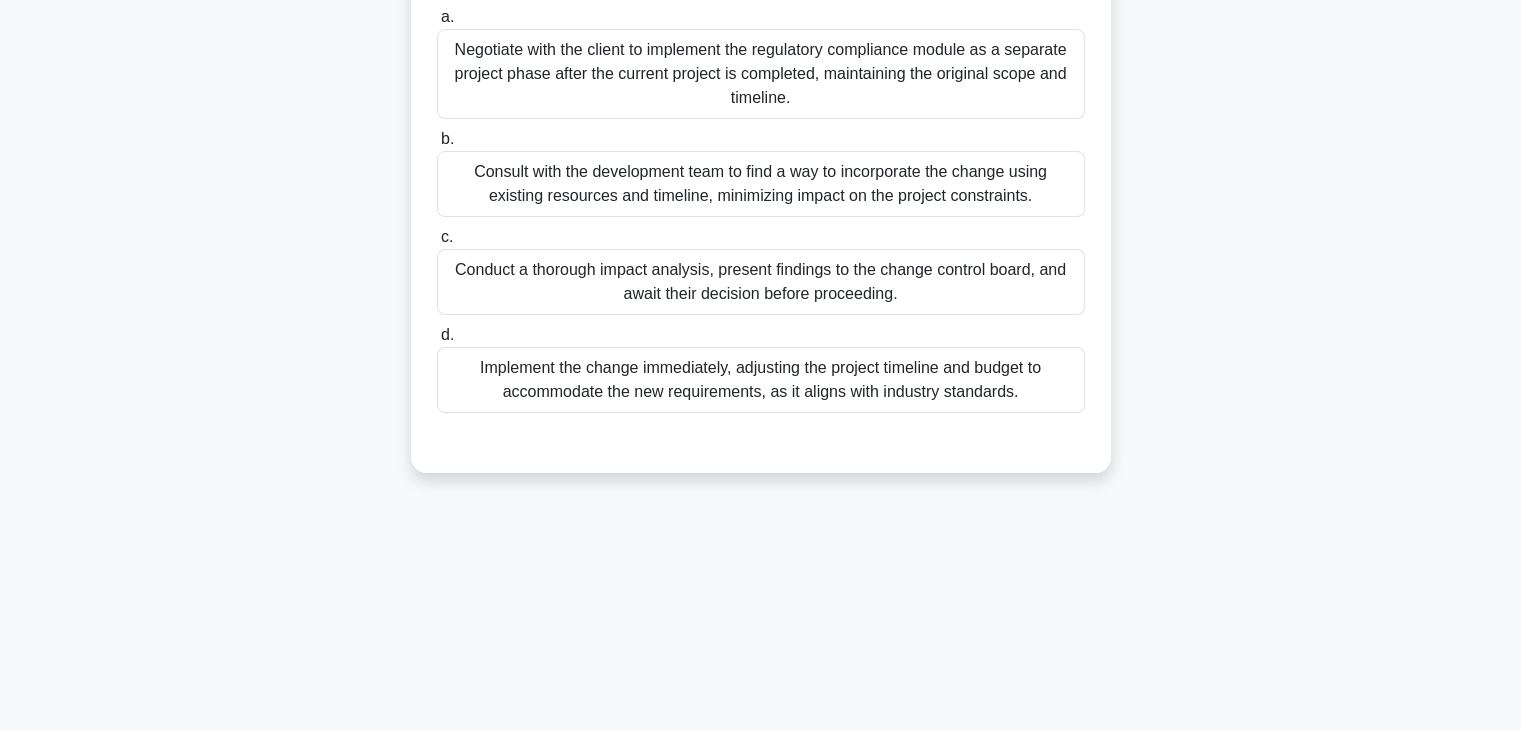 scroll, scrollTop: 351, scrollLeft: 0, axis: vertical 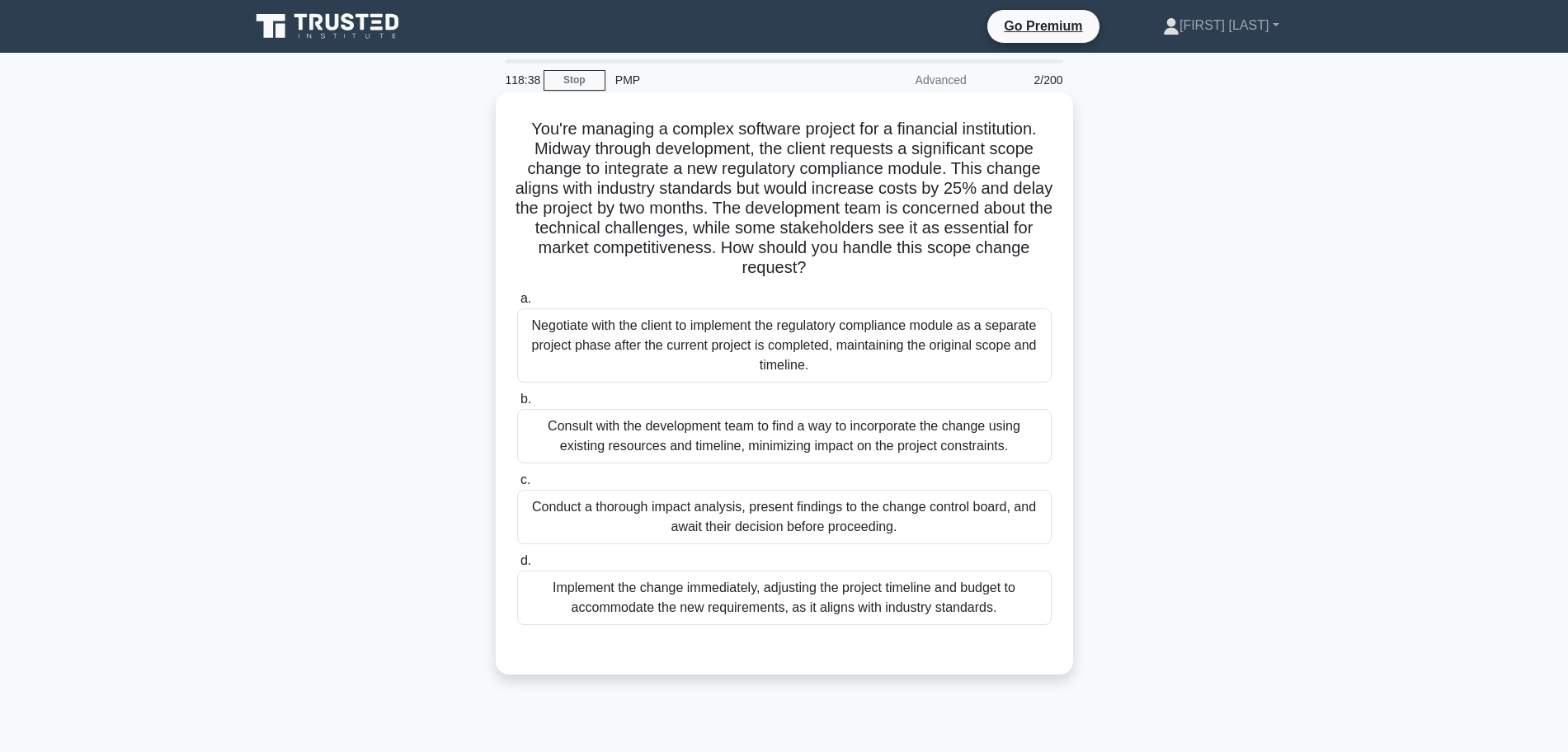 click on "Negotiate with the client to implement the regulatory compliance module as a separate project phase after the current project is completed, maintaining the original scope and timeline." at bounding box center (784, 345) 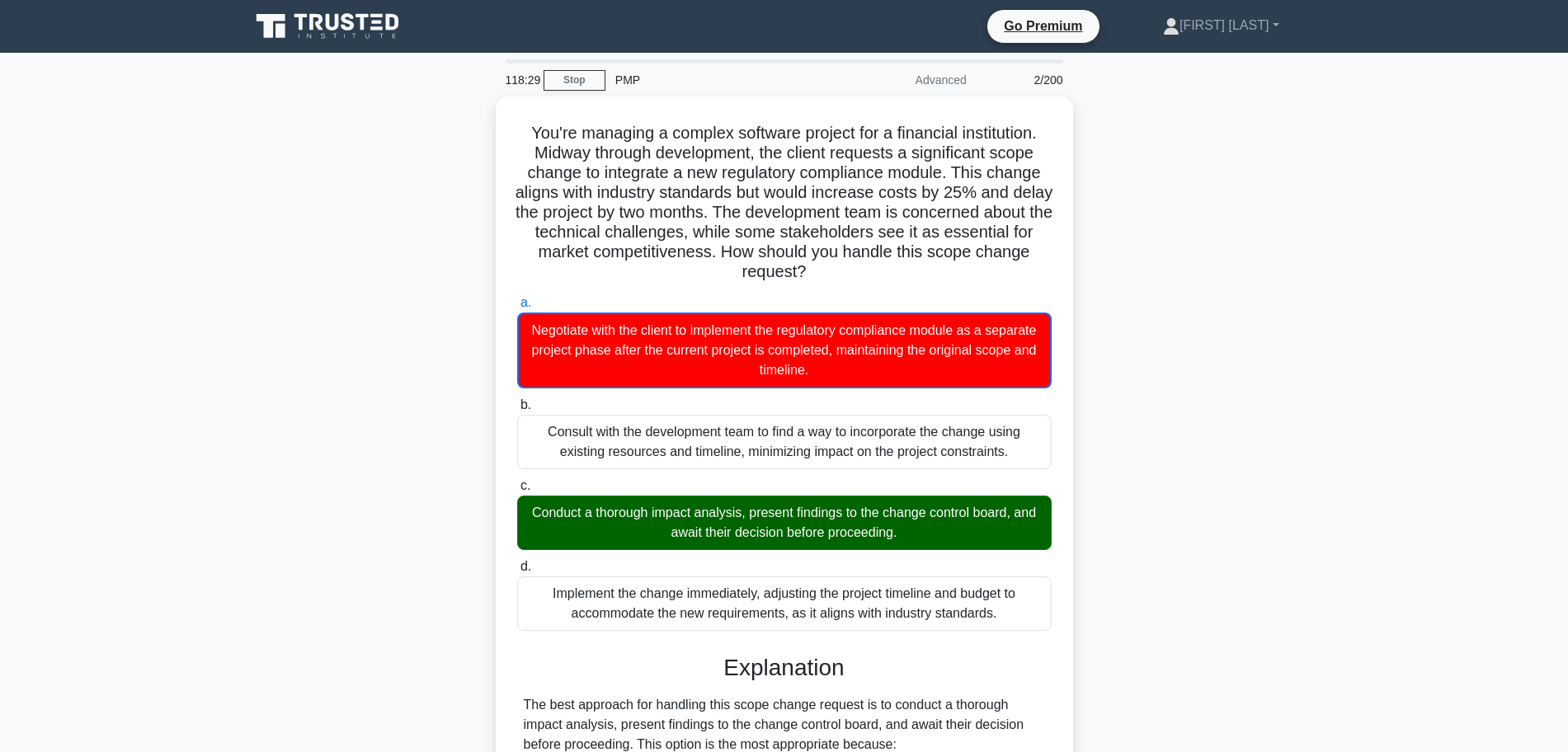 scroll, scrollTop: 658, scrollLeft: 0, axis: vertical 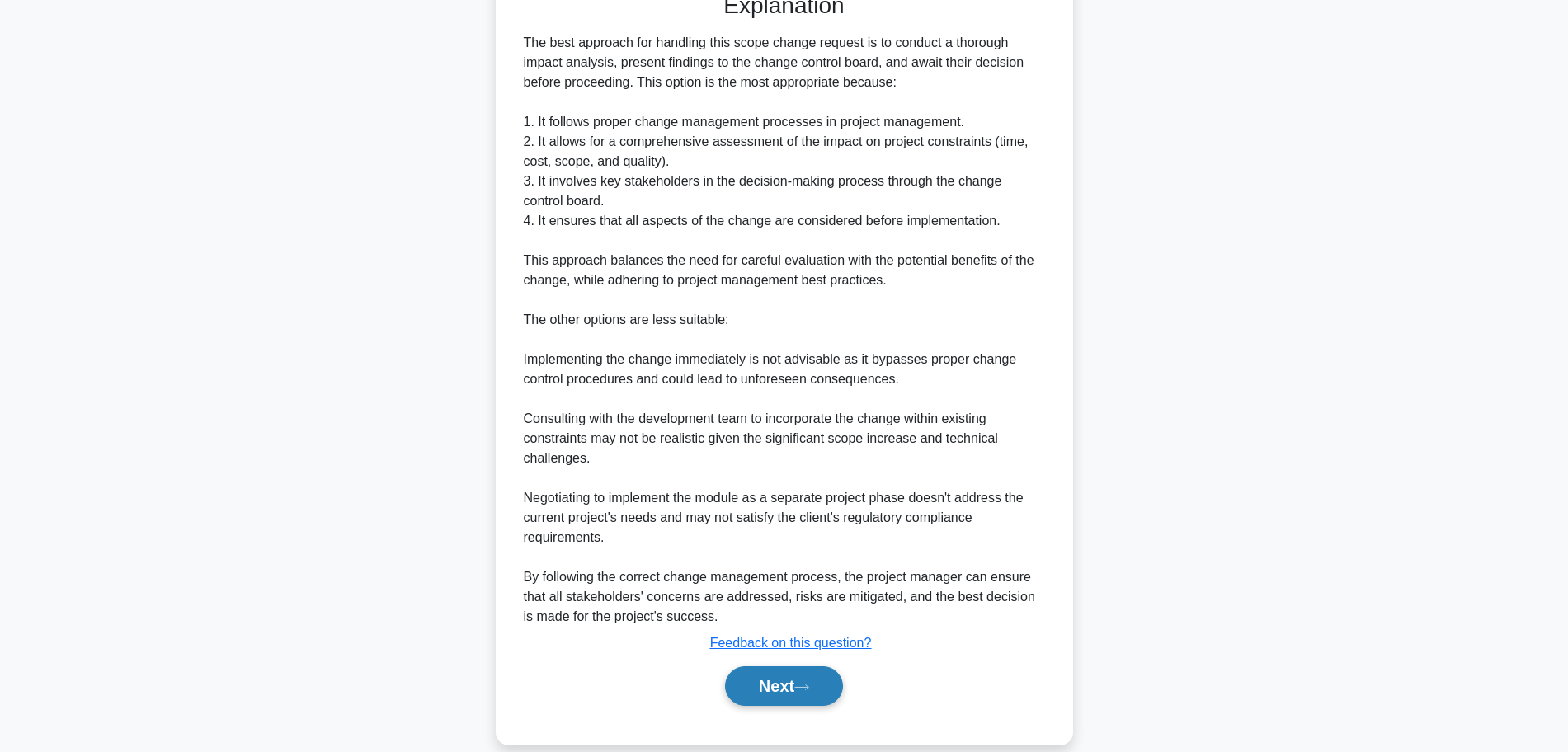 click on "Next" at bounding box center [784, 686] 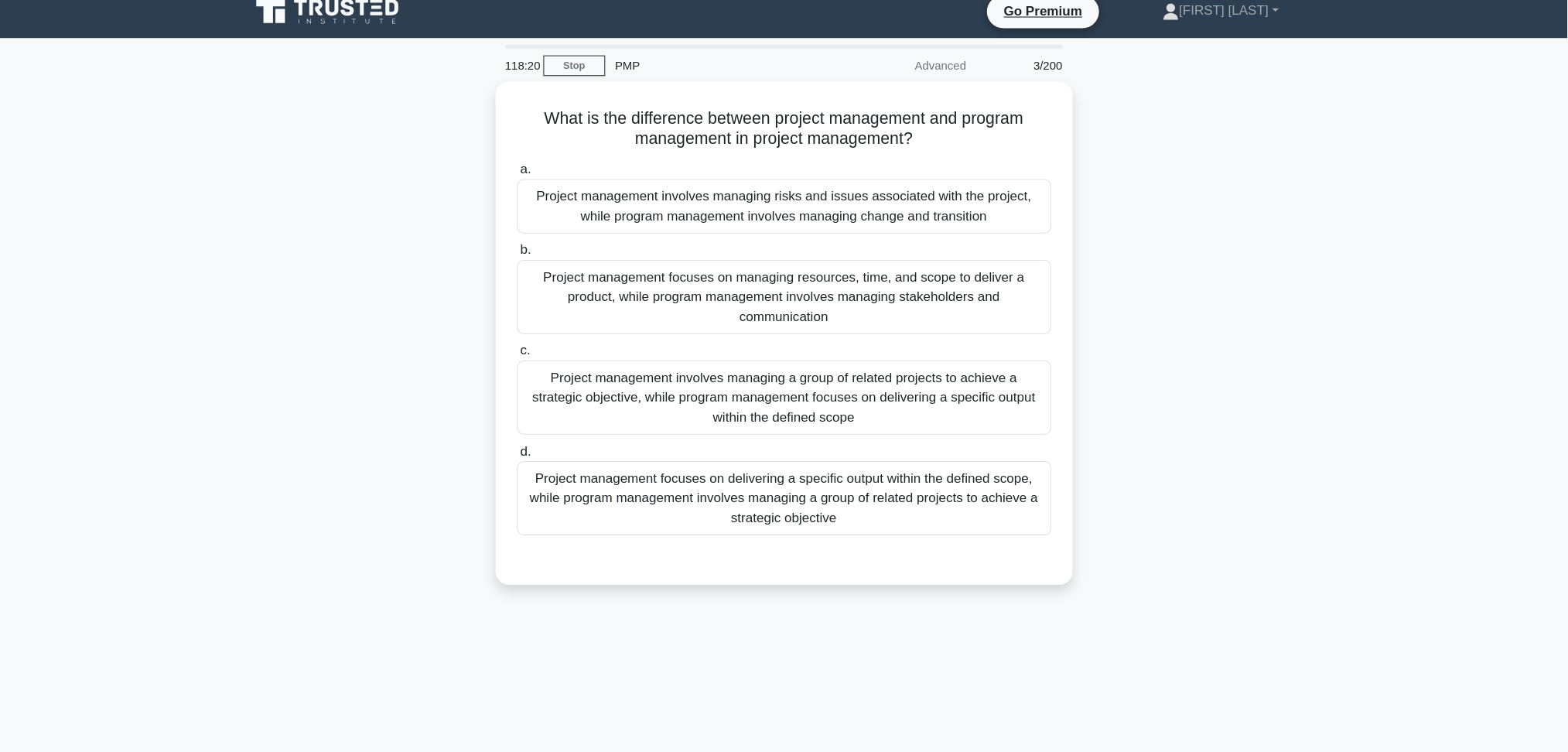 scroll, scrollTop: 14, scrollLeft: 0, axis: vertical 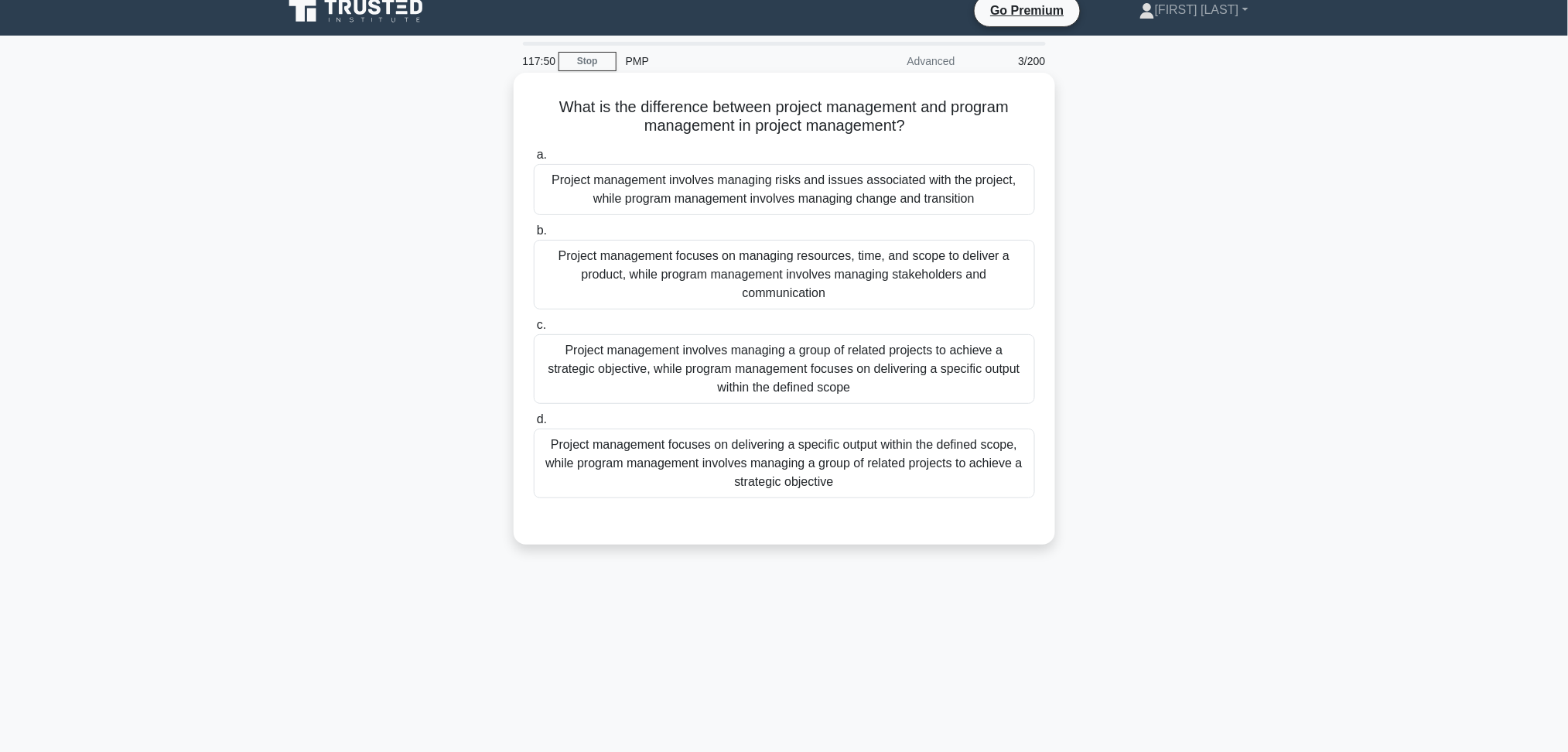 click on "Project management focuses on delivering a specific output within the defined scope, while program management involves managing a group of related projects to achieve a strategic objective" at bounding box center [784, 463] 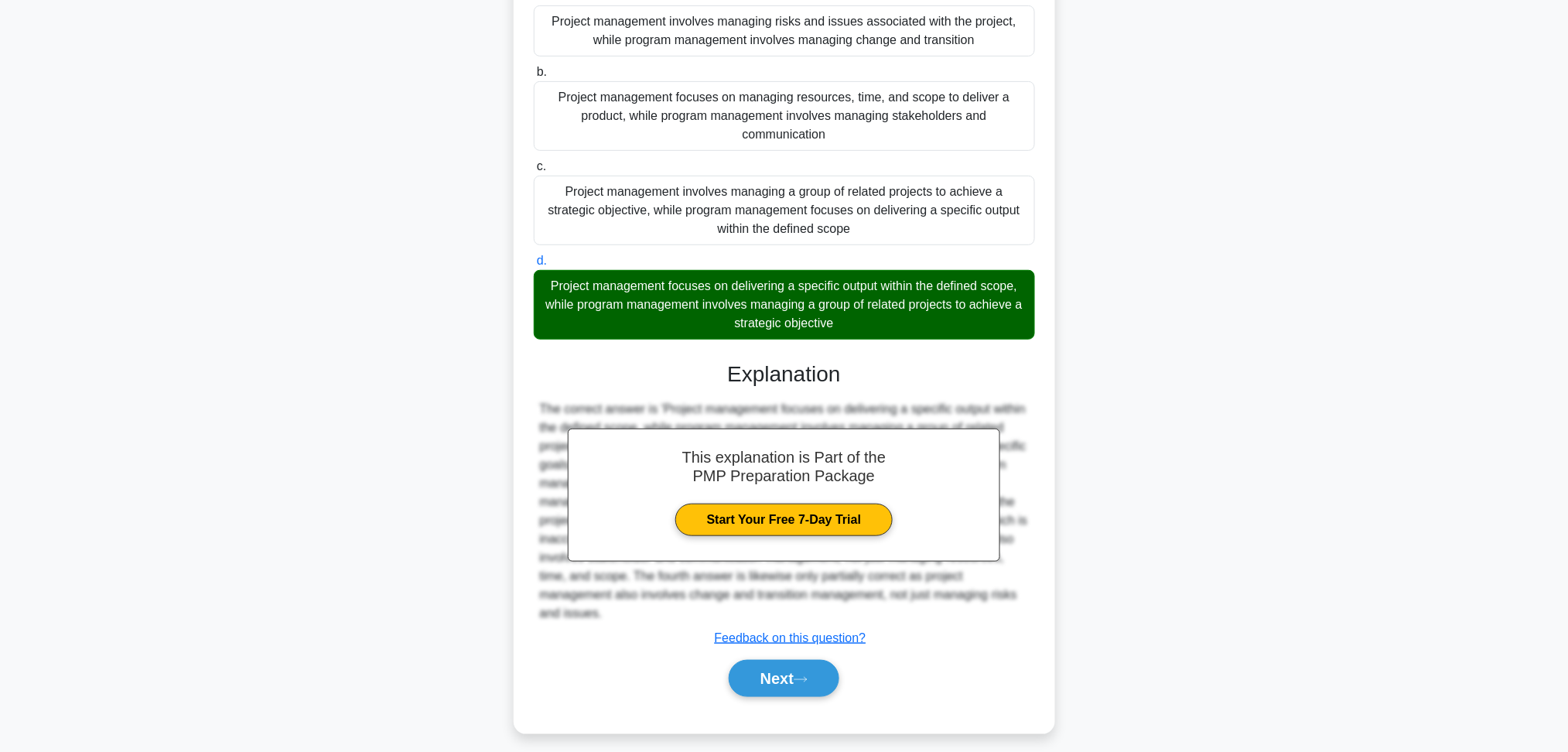 scroll, scrollTop: 183, scrollLeft: 0, axis: vertical 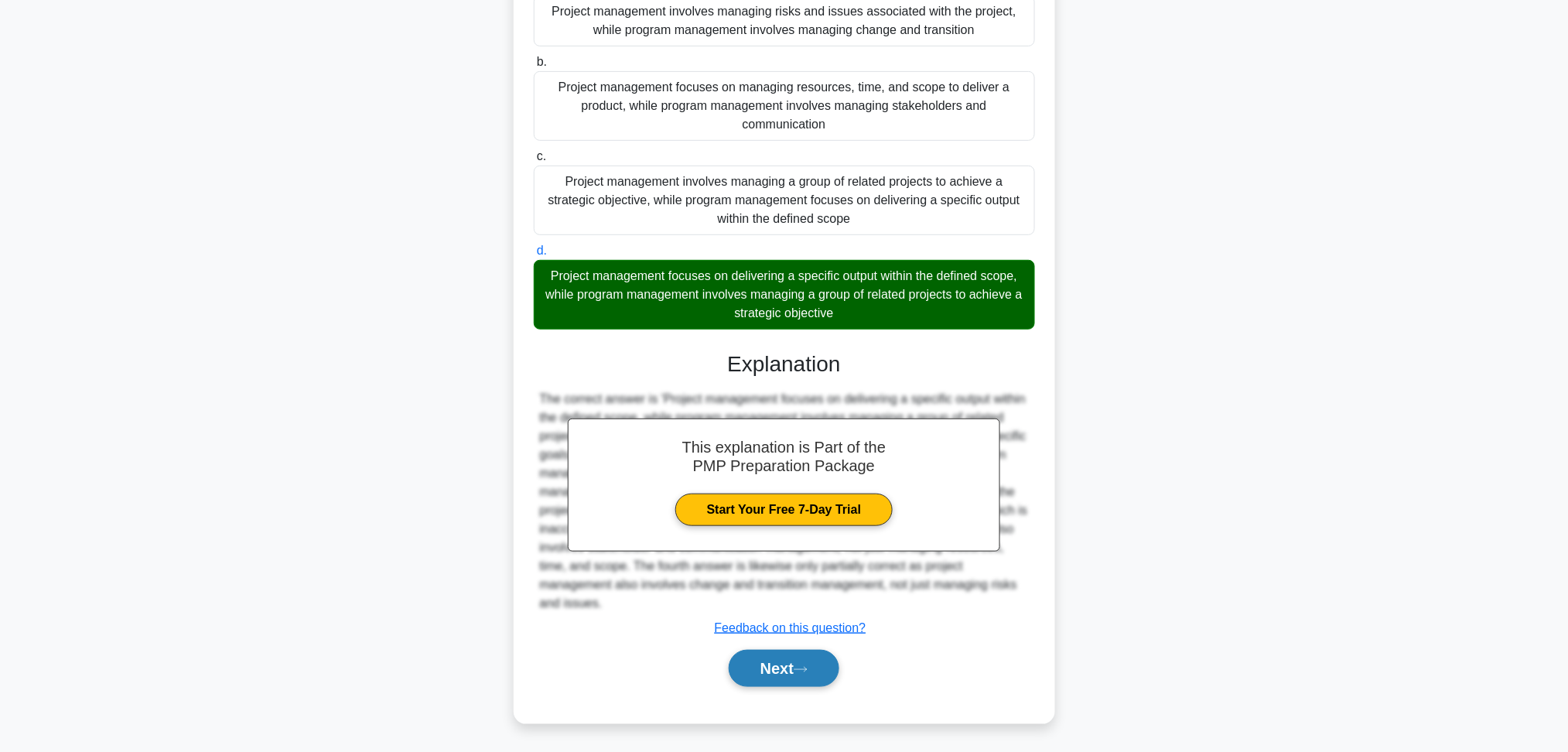 click on "Next" at bounding box center (784, 668) 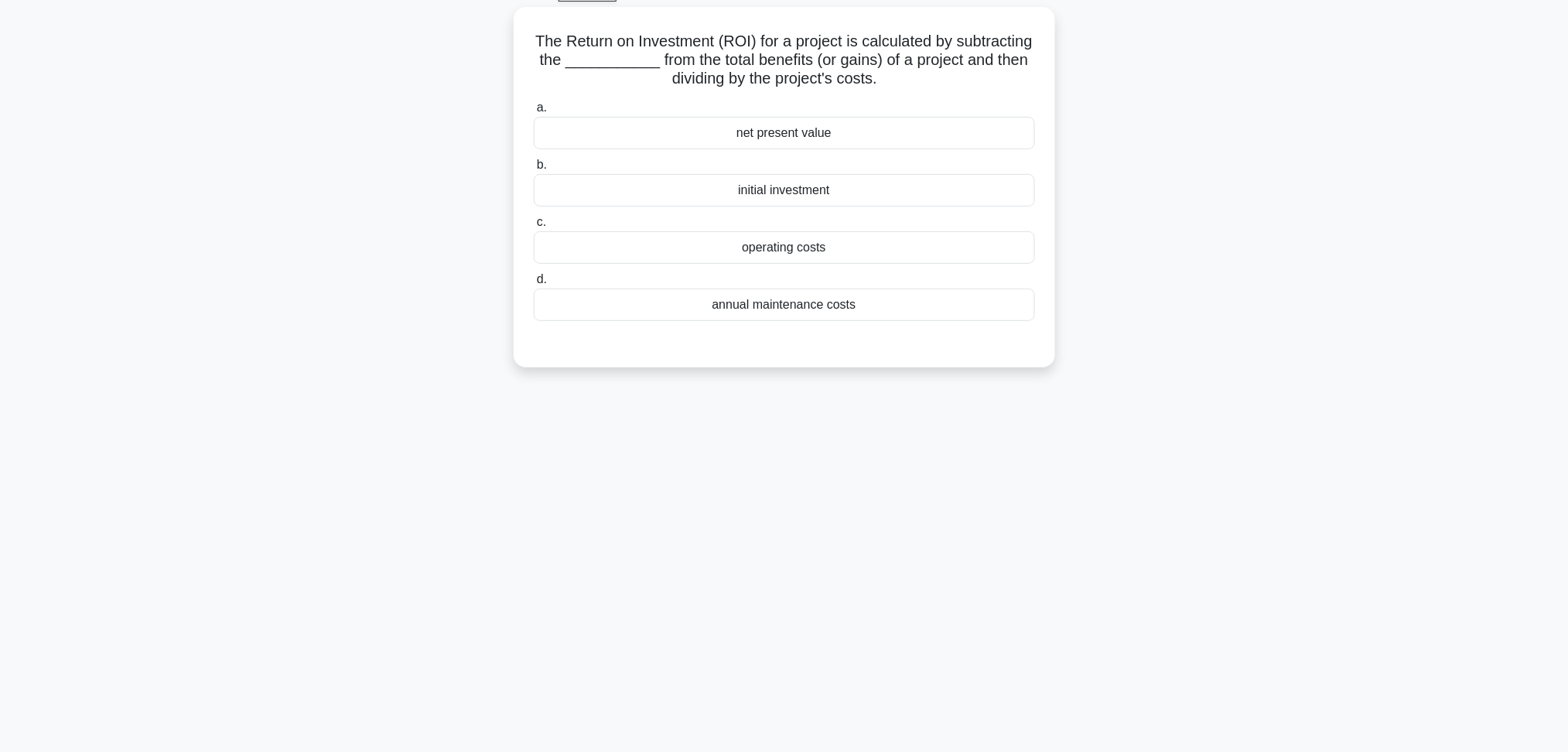 scroll, scrollTop: 83, scrollLeft: 0, axis: vertical 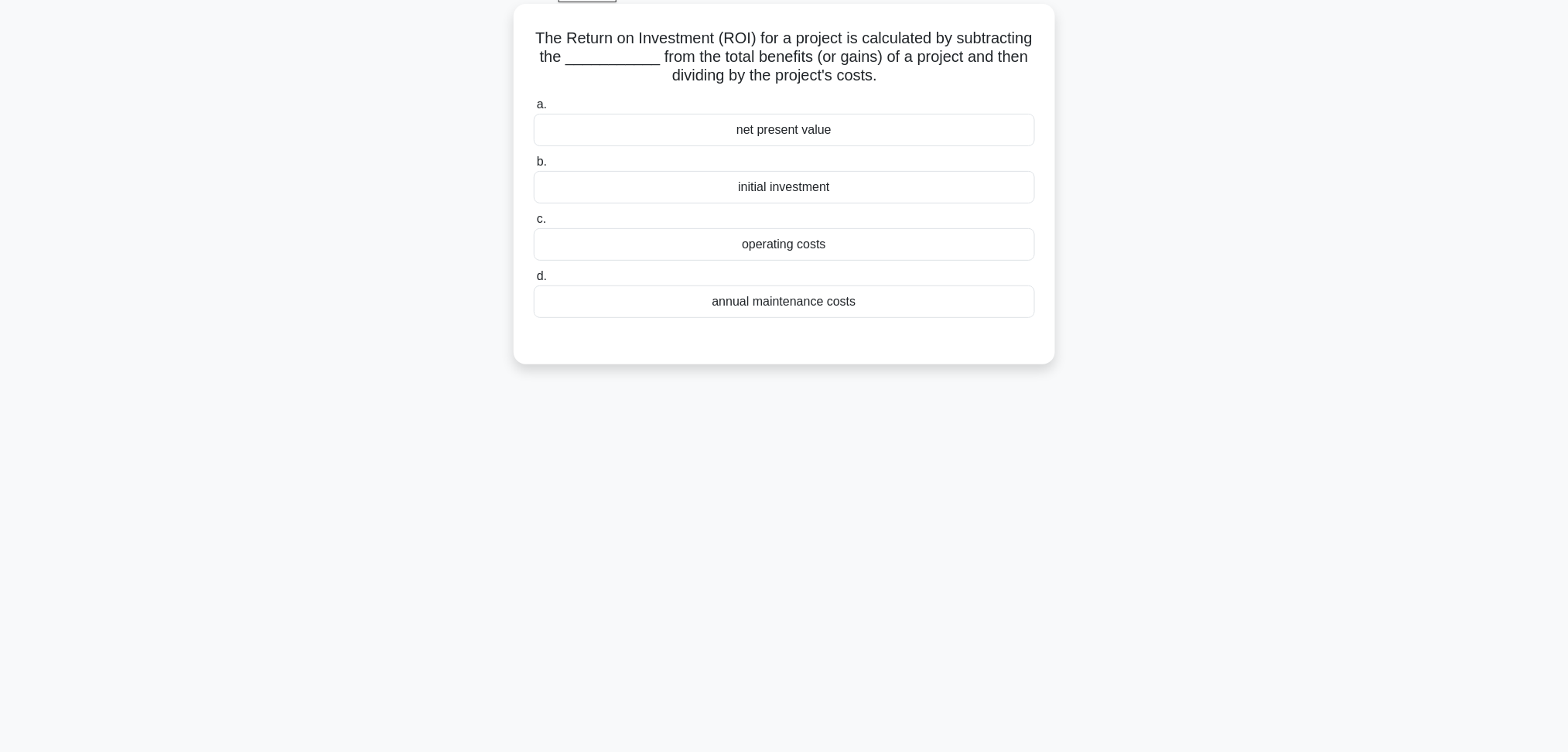 click on "initial investment" at bounding box center [784, 187] 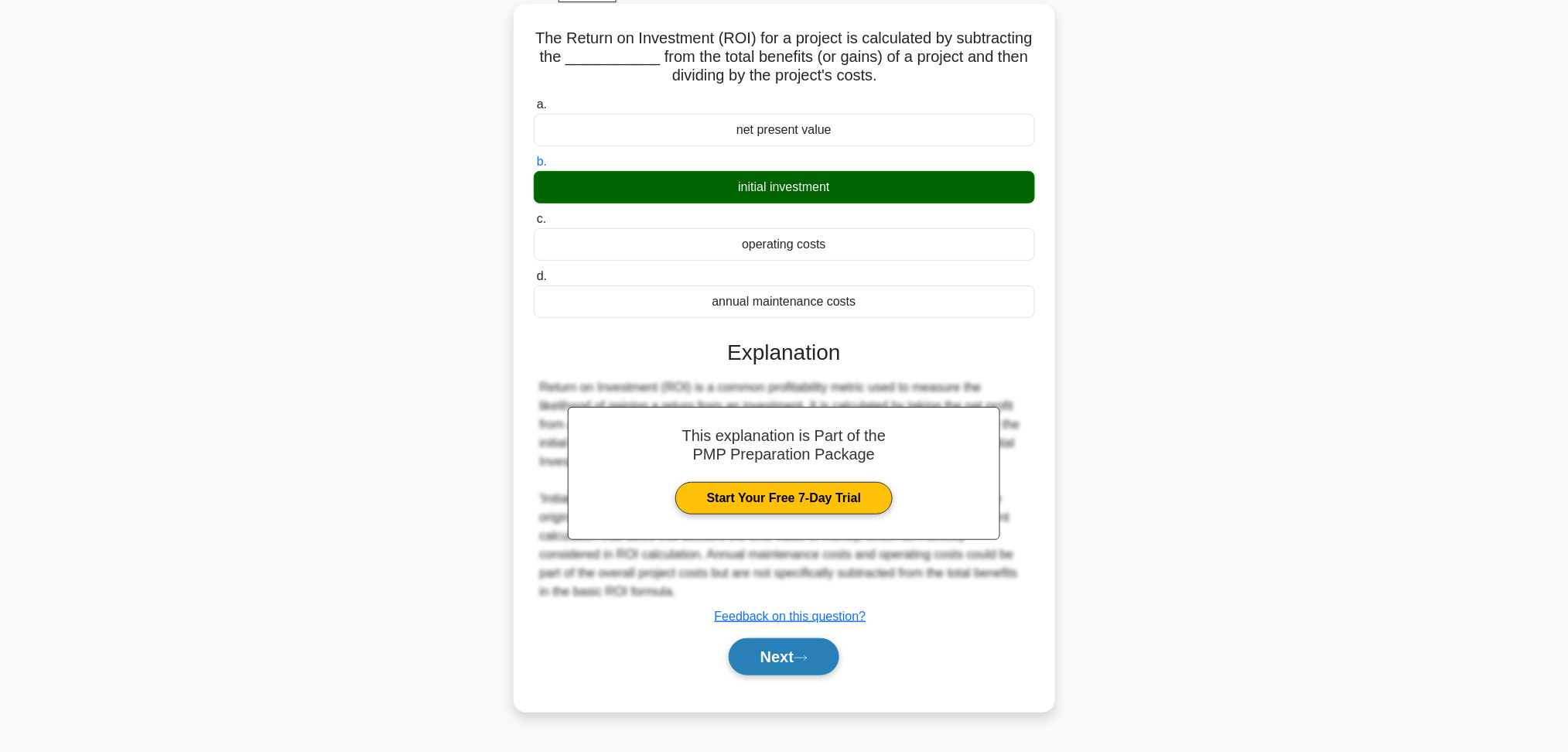 click on "Next" at bounding box center (784, 657) 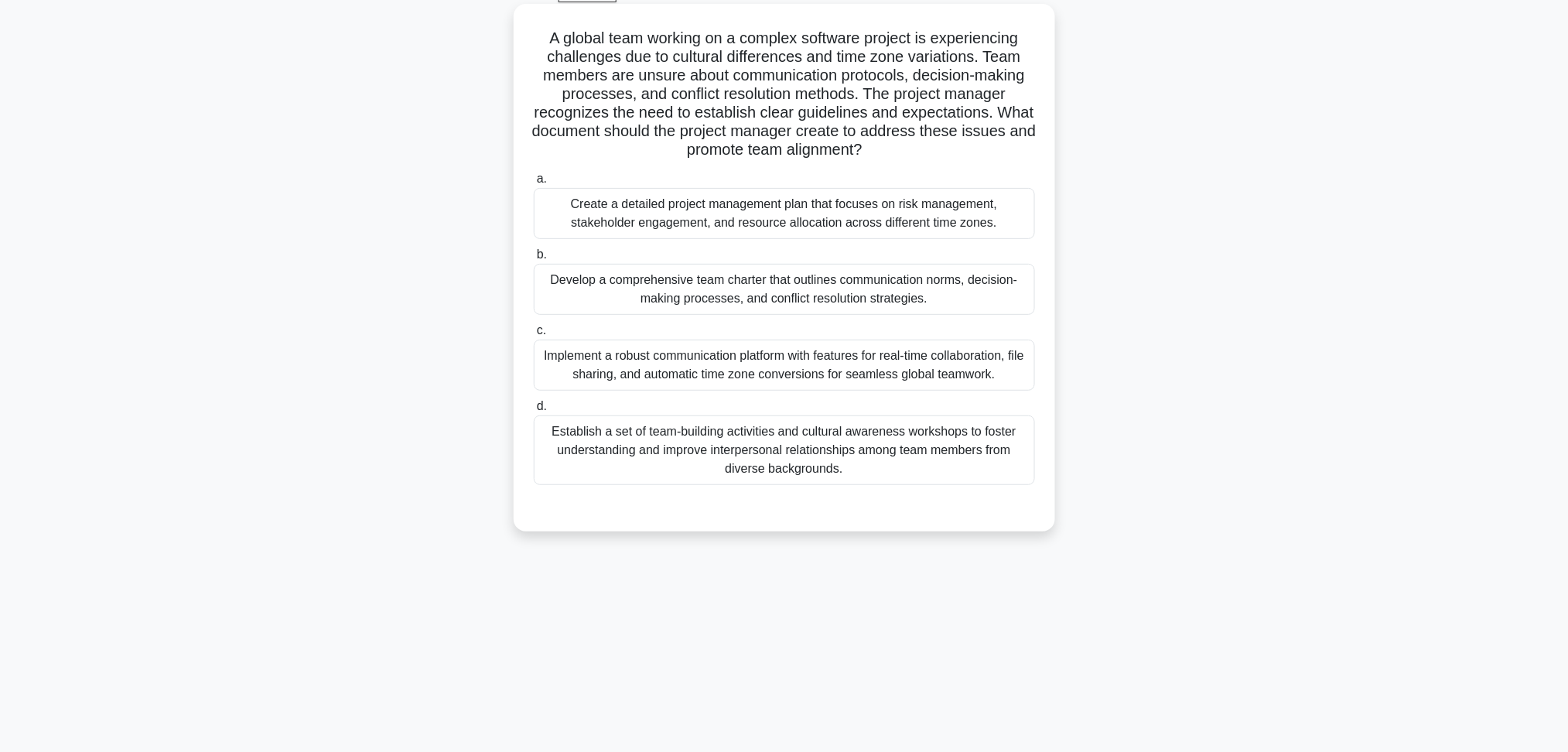 click on "Develop a comprehensive team charter that outlines communication norms, decision-making processes, and conflict resolution strategies." at bounding box center (784, 289) 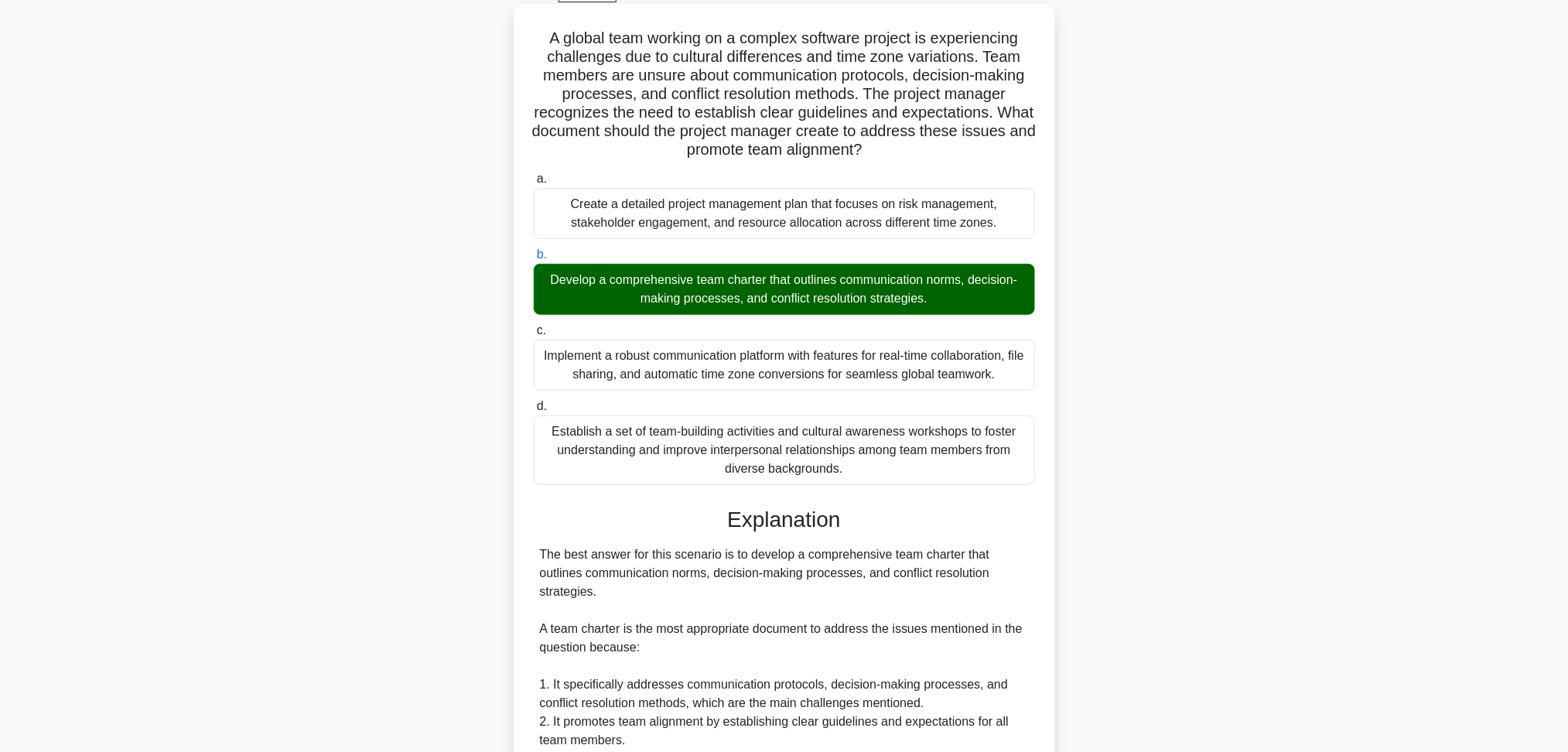 click on "c.
Implement a robust communication platform with features for real-time collaboration, file sharing, and automatic time zone conversions for seamless global teamwork." at bounding box center (534, 330) 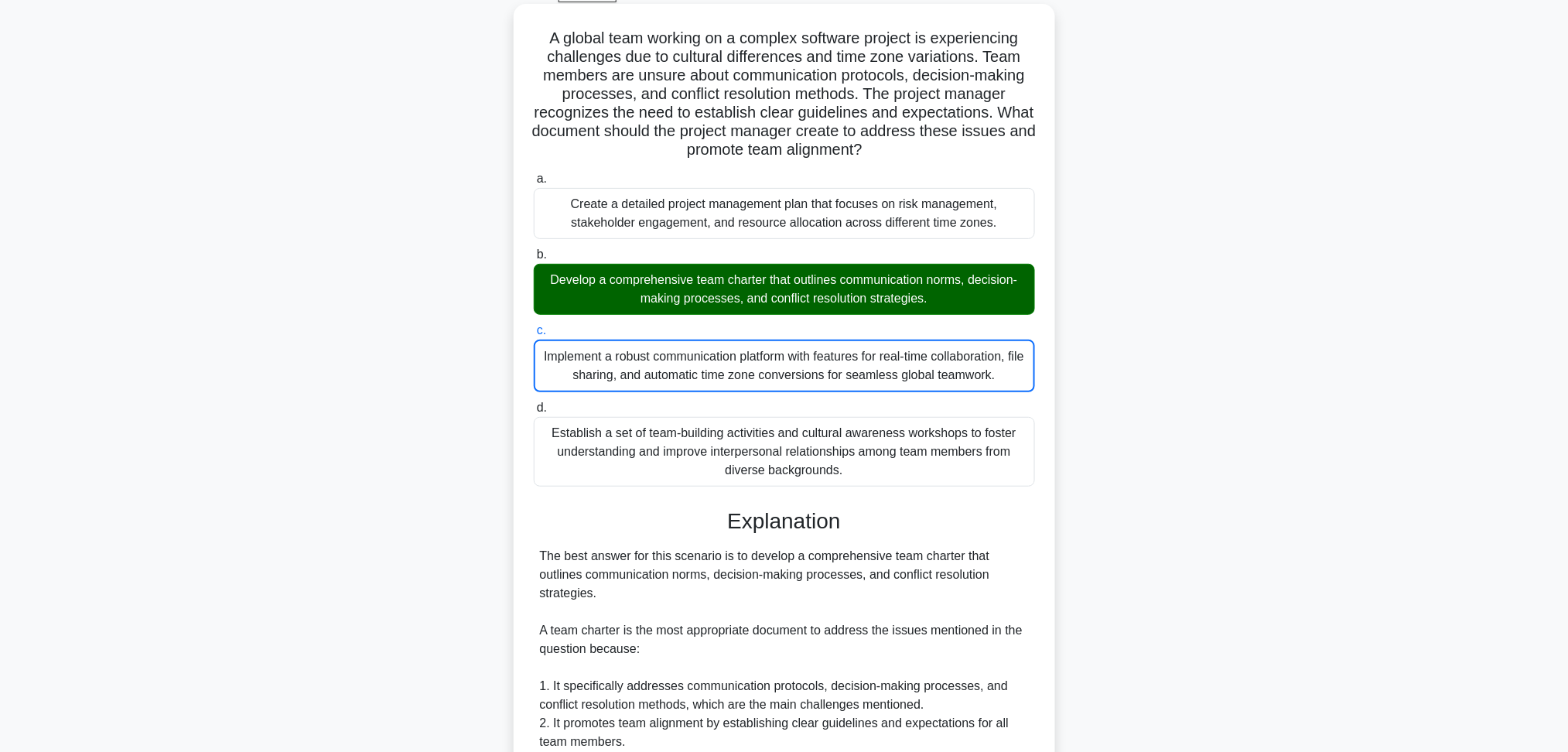 click on "d.
Establish a set of team-building activities and cultural awareness workshops to foster understanding and improve interpersonal relationships among team members from diverse backgrounds." at bounding box center [534, 408] 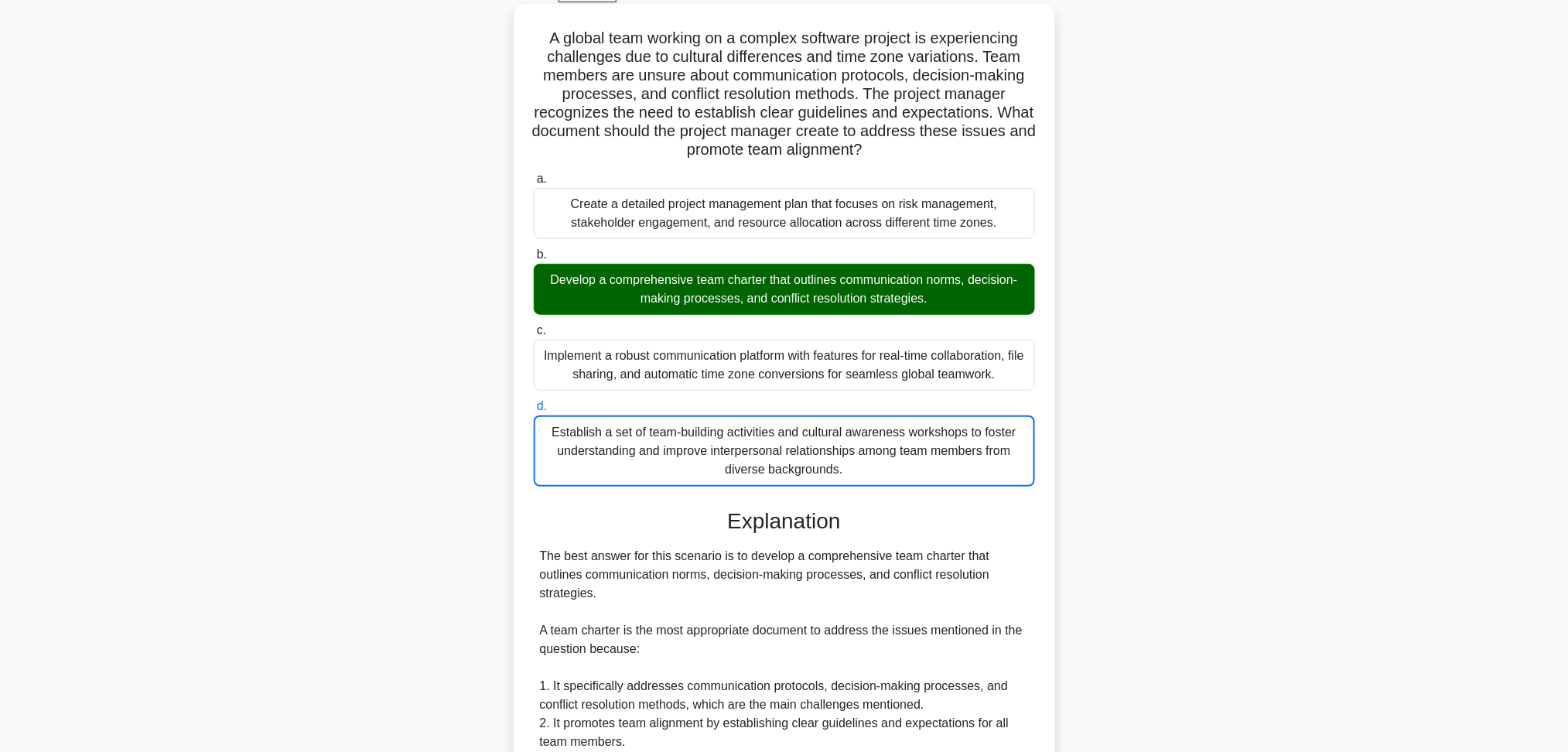 click on "a.
Create a detailed project management plan that focuses on risk management, stakeholder engagement, and resource allocation across different time zones." at bounding box center [534, 179] 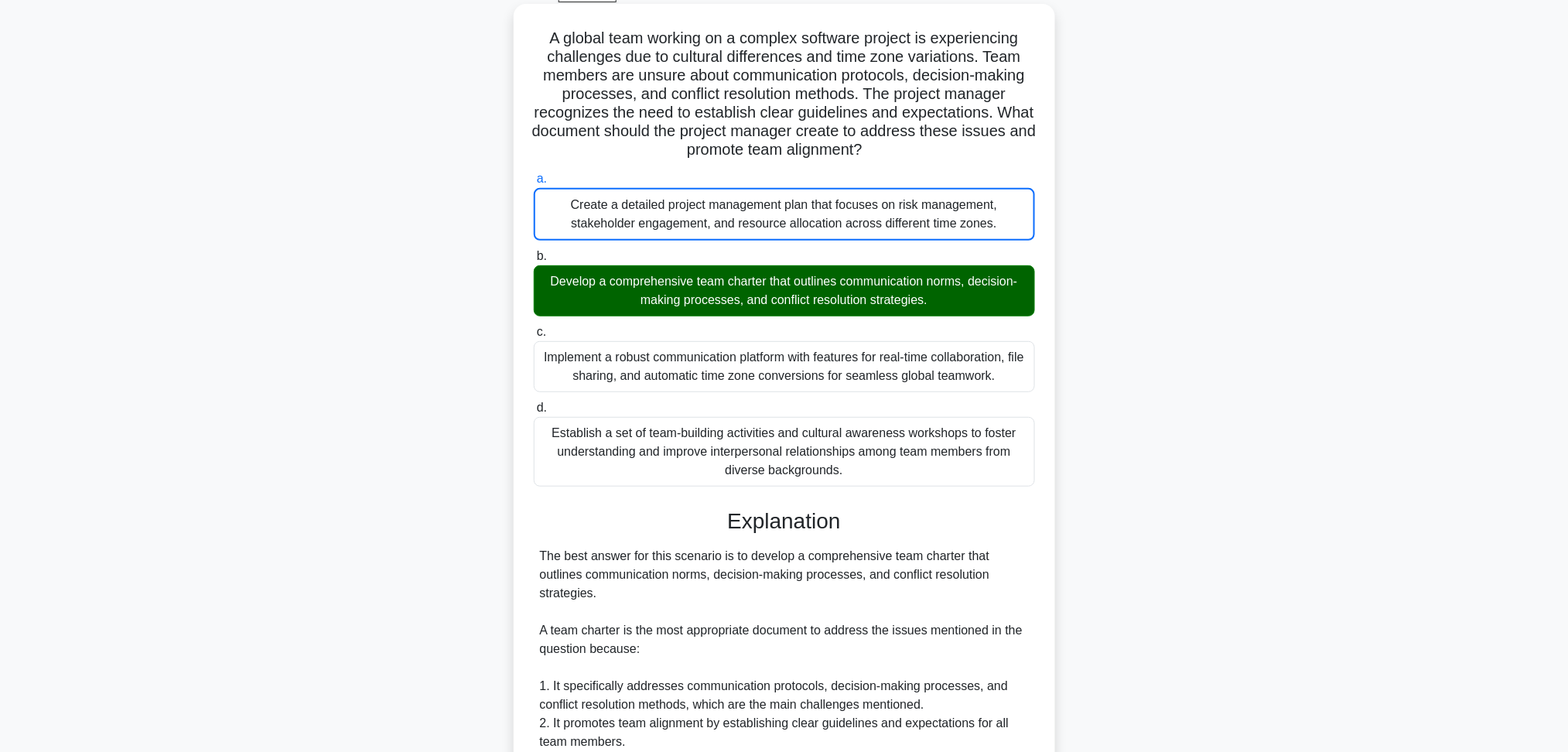 click on "b.
Develop a comprehensive team charter that outlines communication norms, decision-making processes, and conflict resolution strategies." at bounding box center (534, 256) 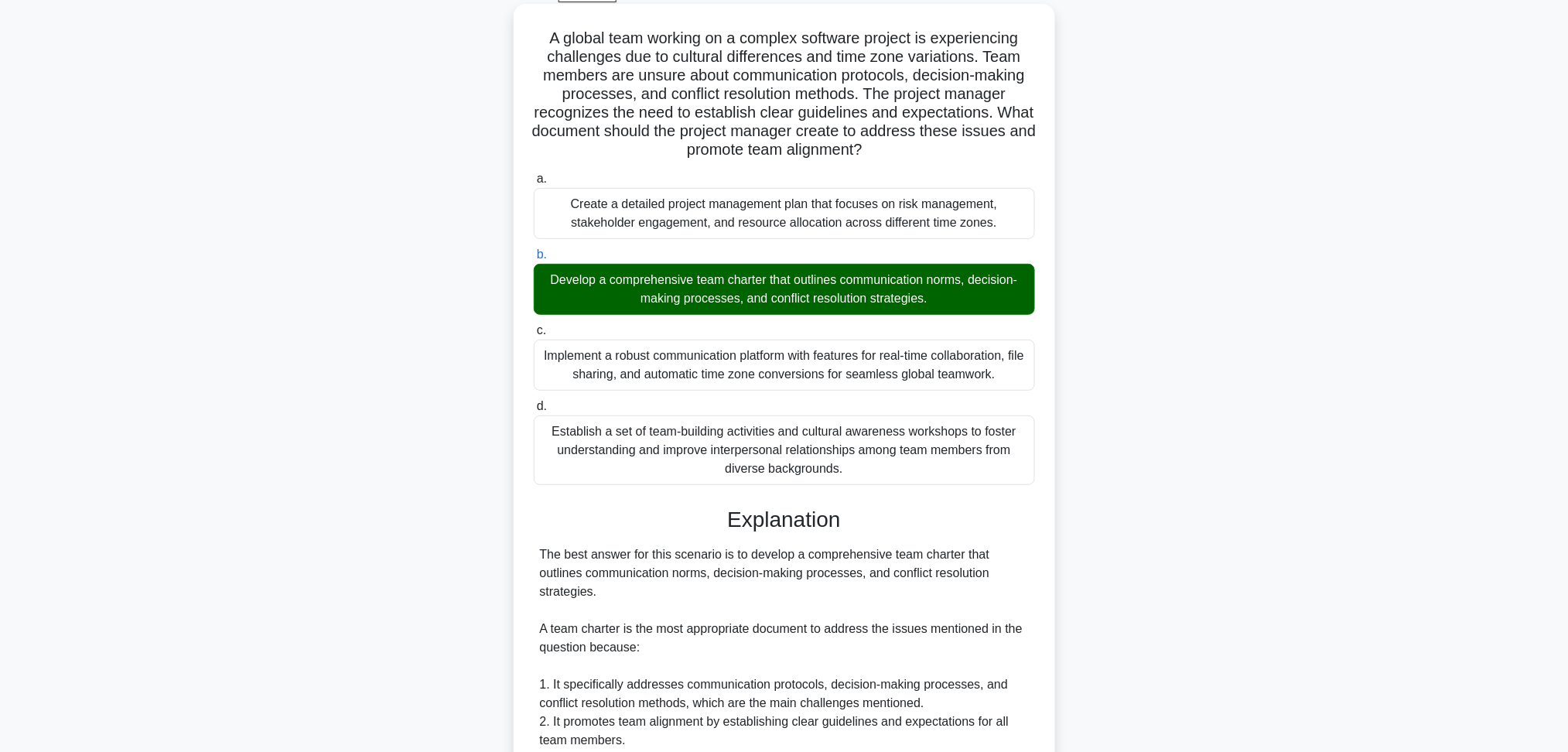 click on "c.
Implement a robust communication platform with features for real-time collaboration, file sharing, and automatic time zone conversions for seamless global teamwork." at bounding box center (534, 330) 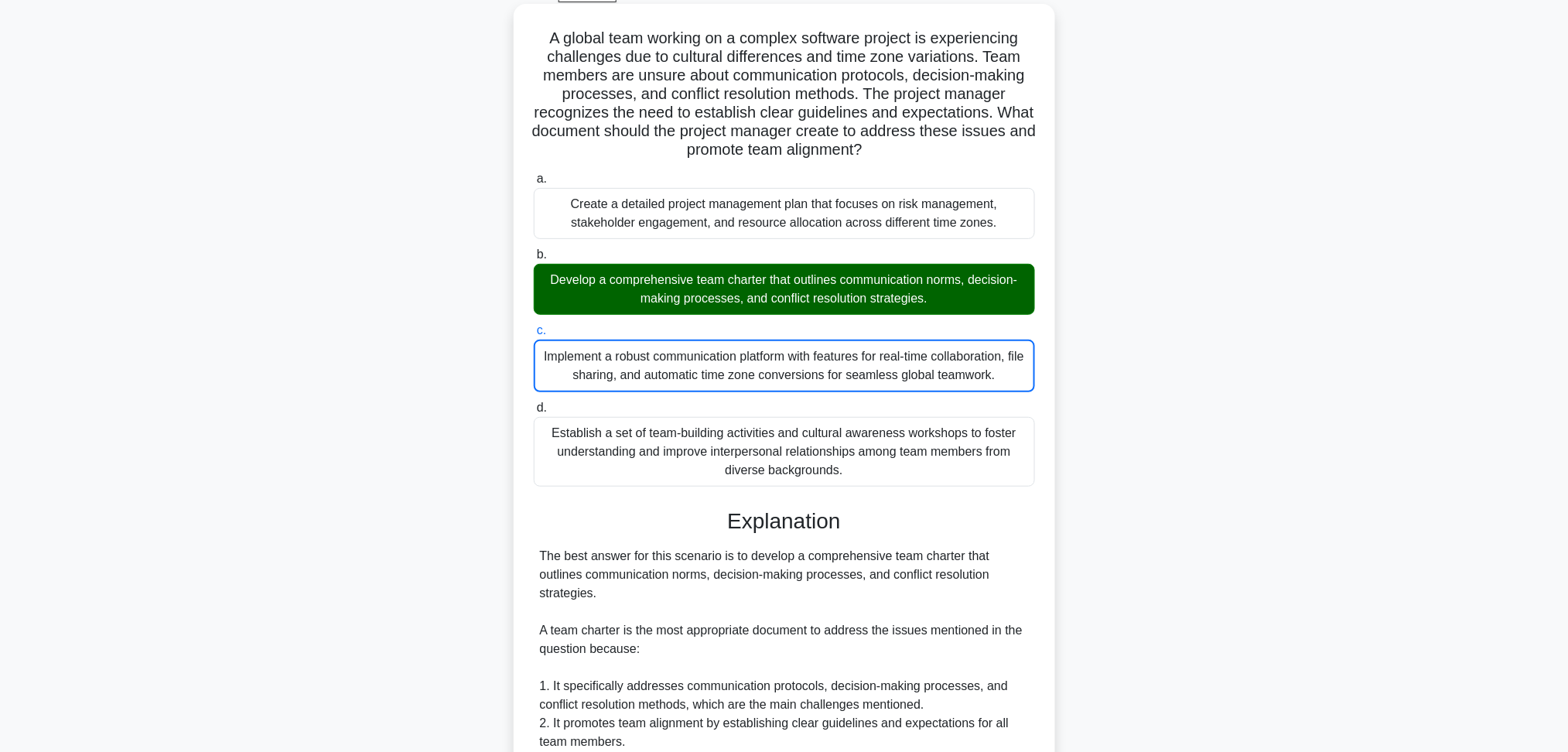 click on "d.
Establish a set of team-building activities and cultural awareness workshops to foster understanding and improve interpersonal relationships among team members from diverse backgrounds." at bounding box center [534, 408] 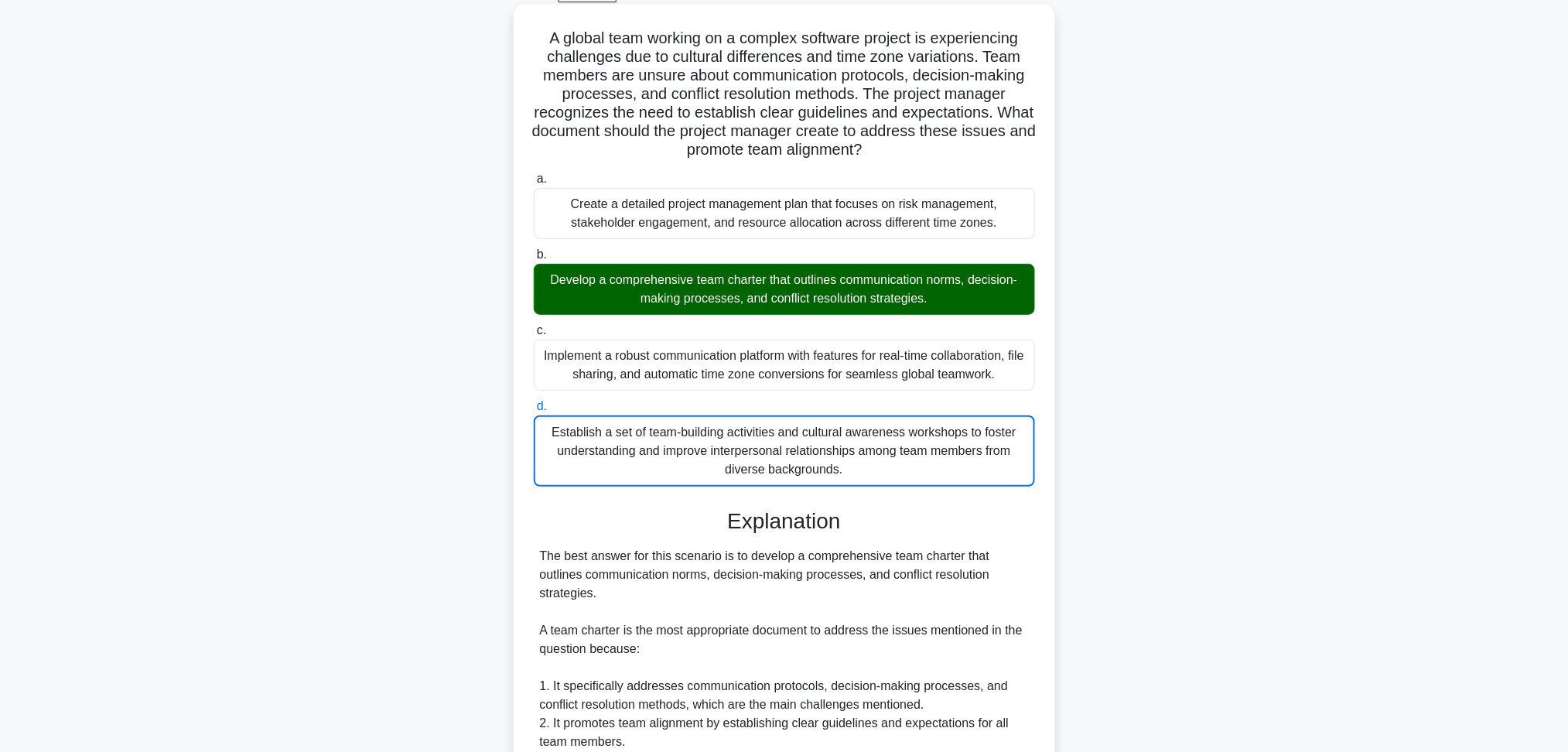 click on "a.
Create a detailed project management plan that focuses on risk management, stakeholder engagement, and resource allocation across different time zones." at bounding box center (534, 179) 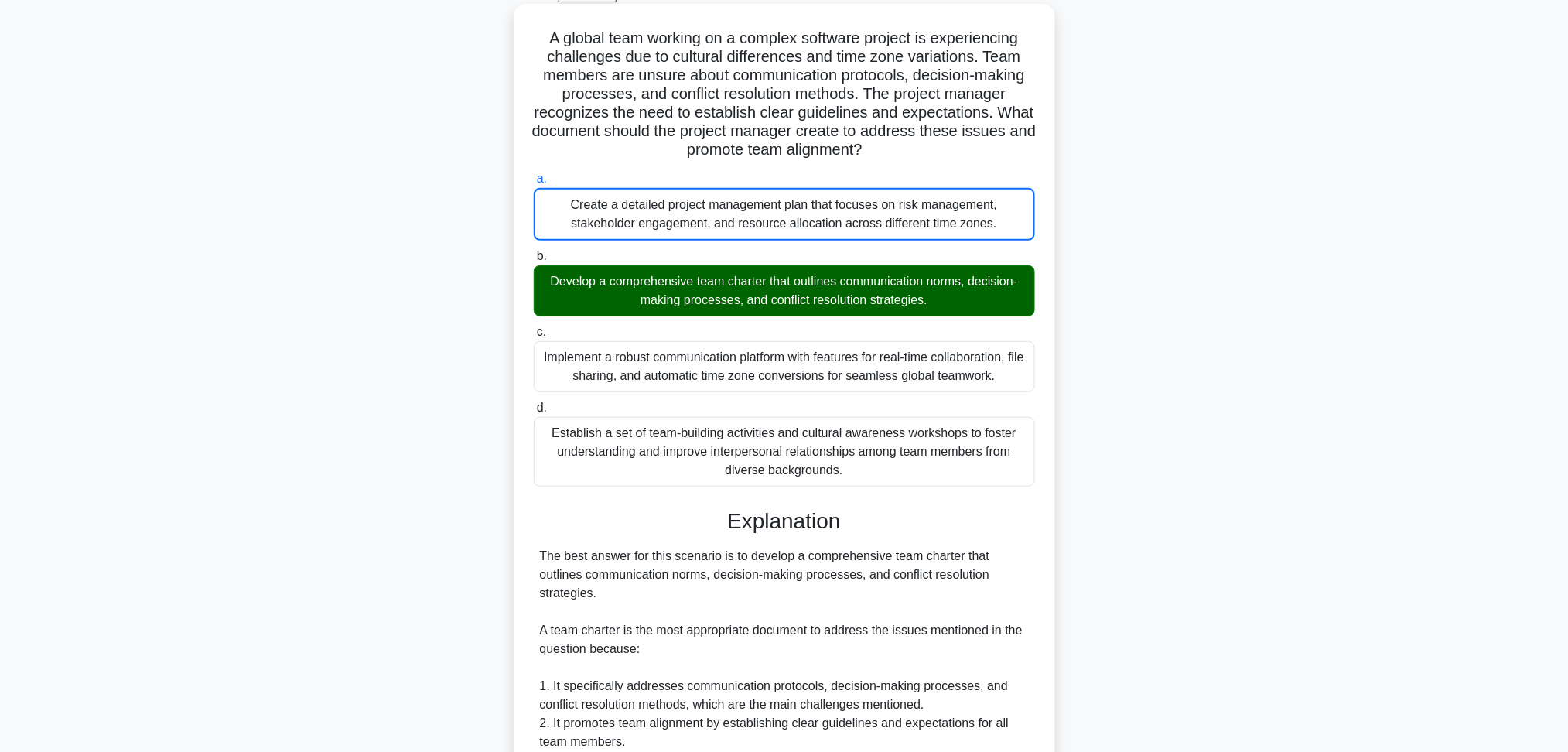 click on "b.
Develop a comprehensive team charter that outlines communication norms, decision-making processes, and conflict resolution strategies." at bounding box center [534, 256] 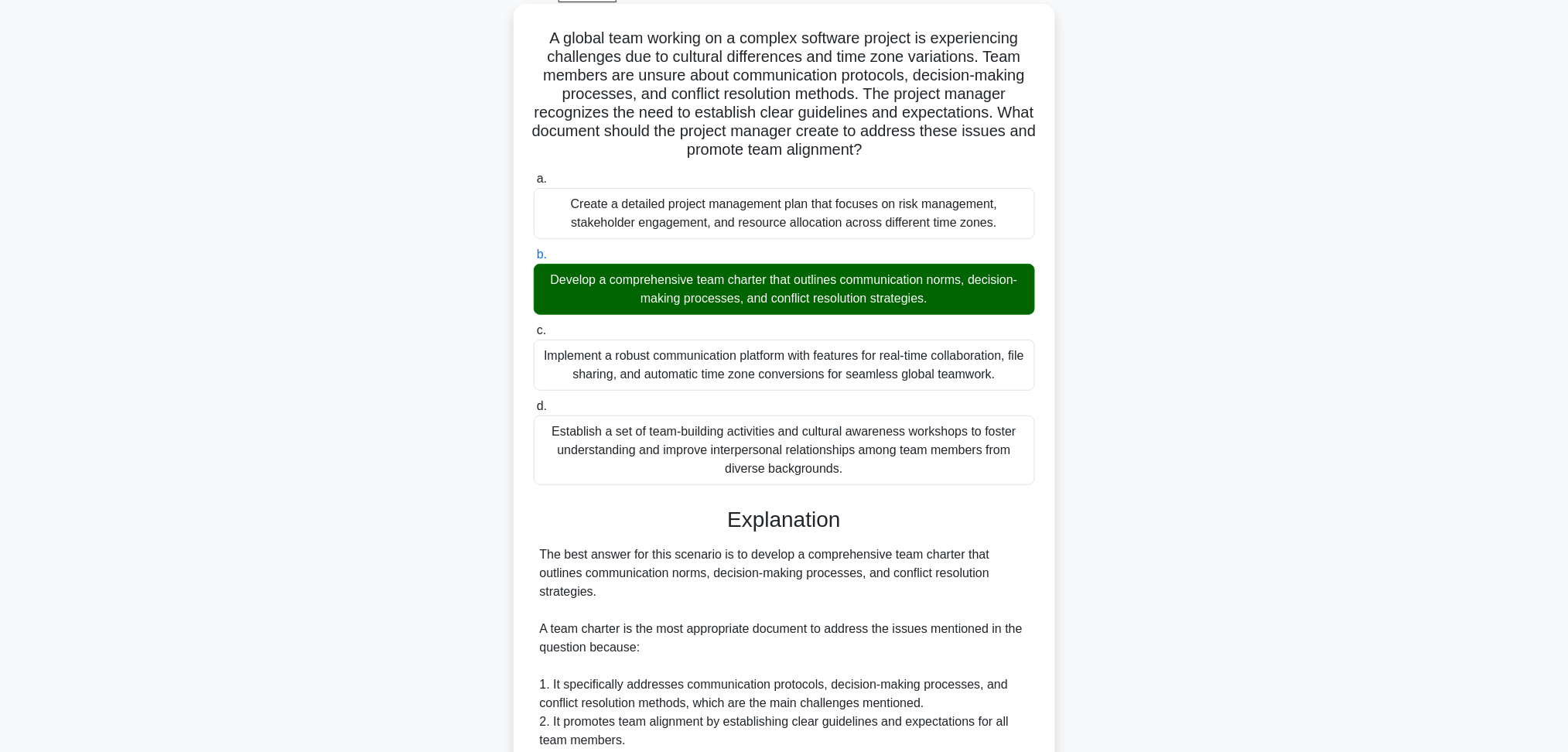 click on "c.
Implement a robust communication platform with features for real-time collaboration, file sharing, and automatic time zone conversions for seamless global teamwork." at bounding box center [534, 330] 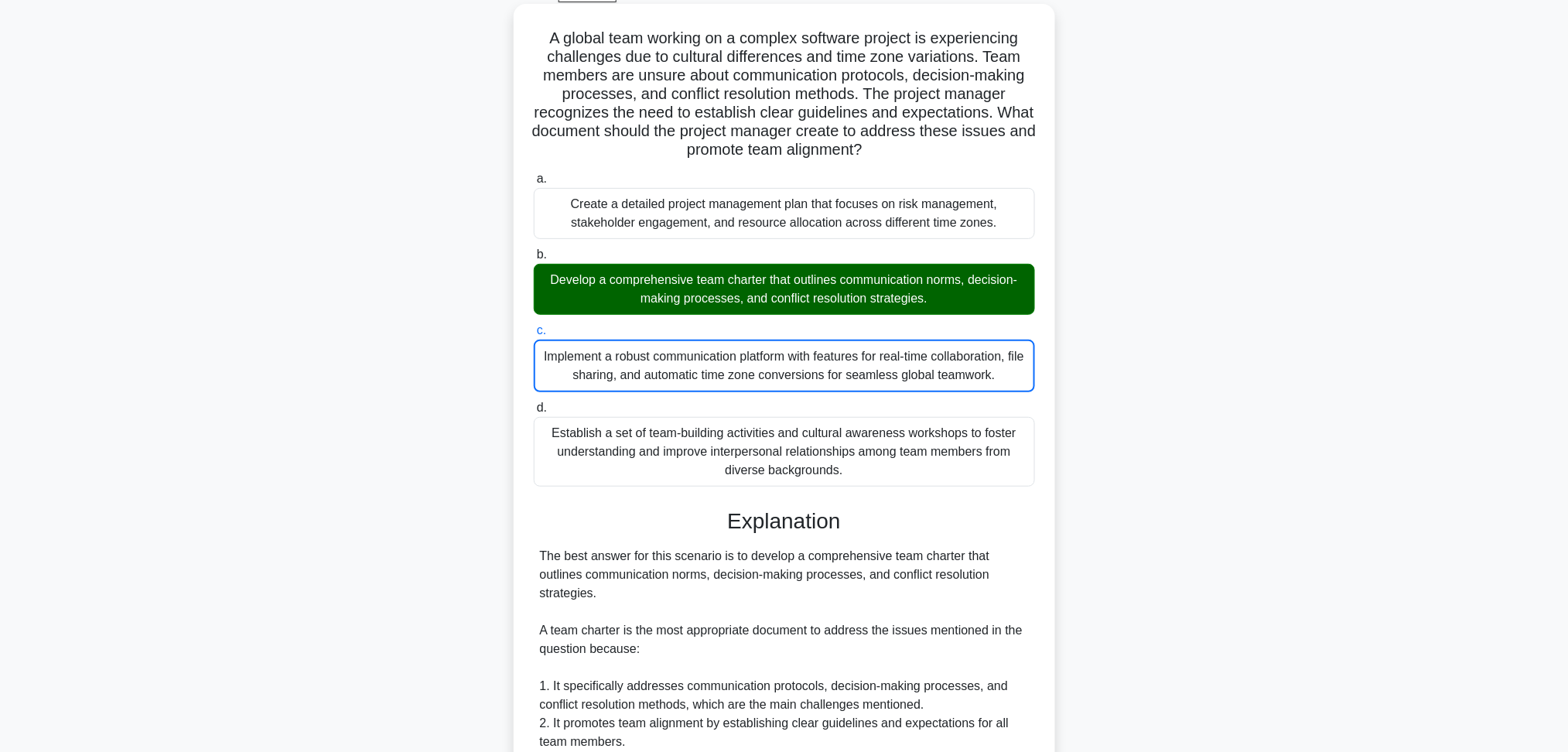 click on "d.
Establish a set of team-building activities and cultural awareness workshops to foster understanding and improve interpersonal relationships among team members from diverse backgrounds." at bounding box center [534, 408] 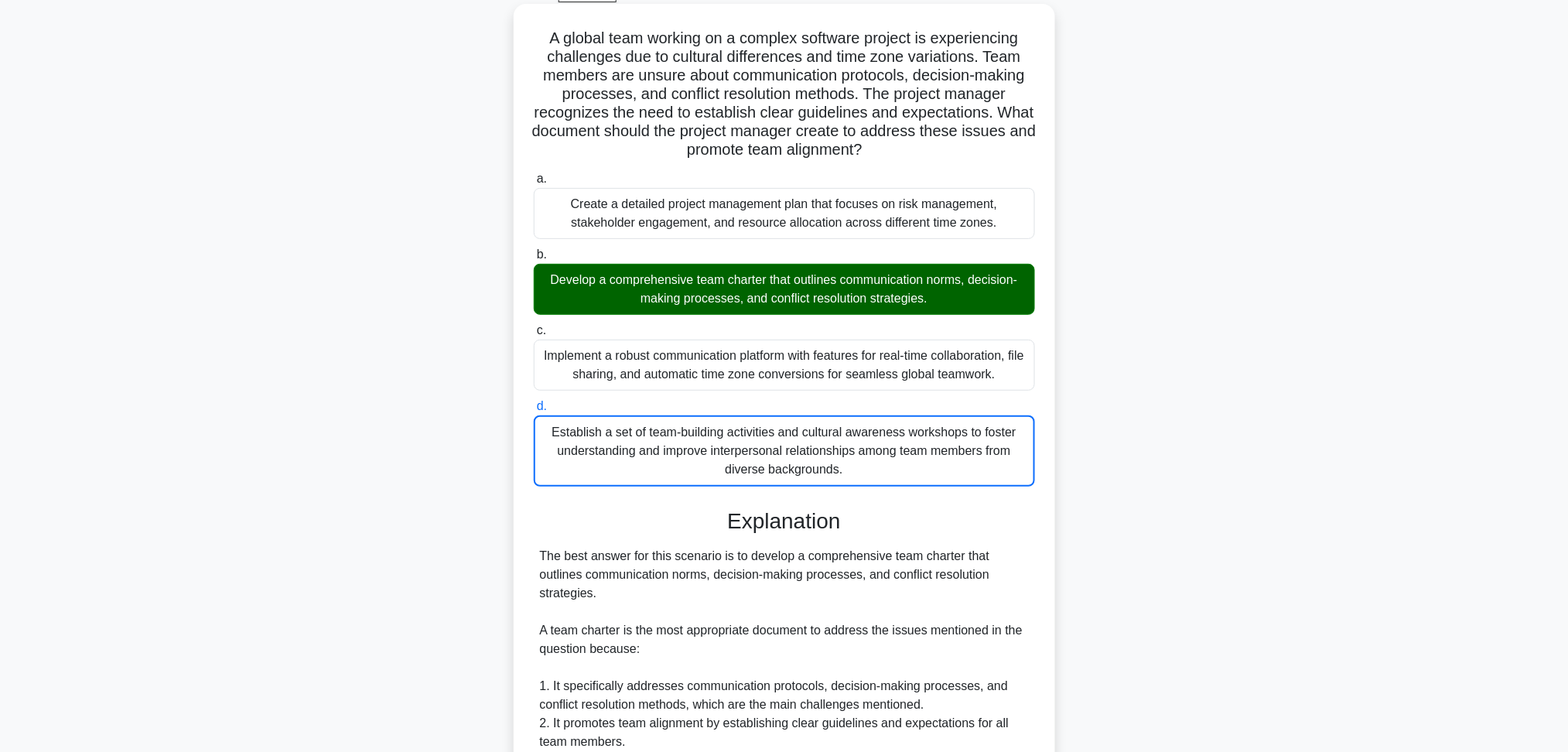 click on "a.
Create a detailed project management plan that focuses on risk management, stakeholder engagement, and resource allocation across different time zones." at bounding box center [534, 179] 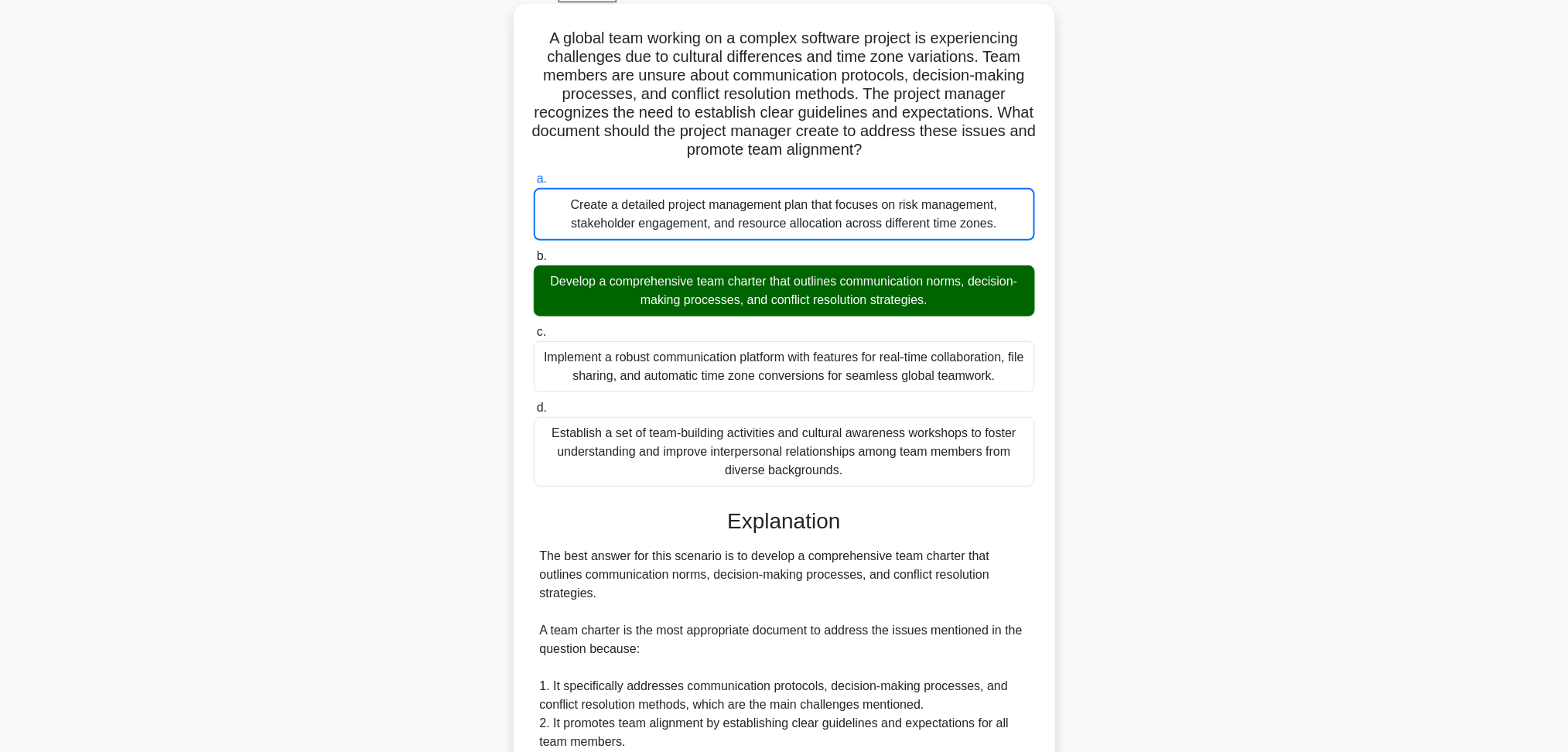 click on "b.
Develop a comprehensive team charter that outlines communication norms, decision-making processes, and conflict resolution strategies." at bounding box center [534, 256] 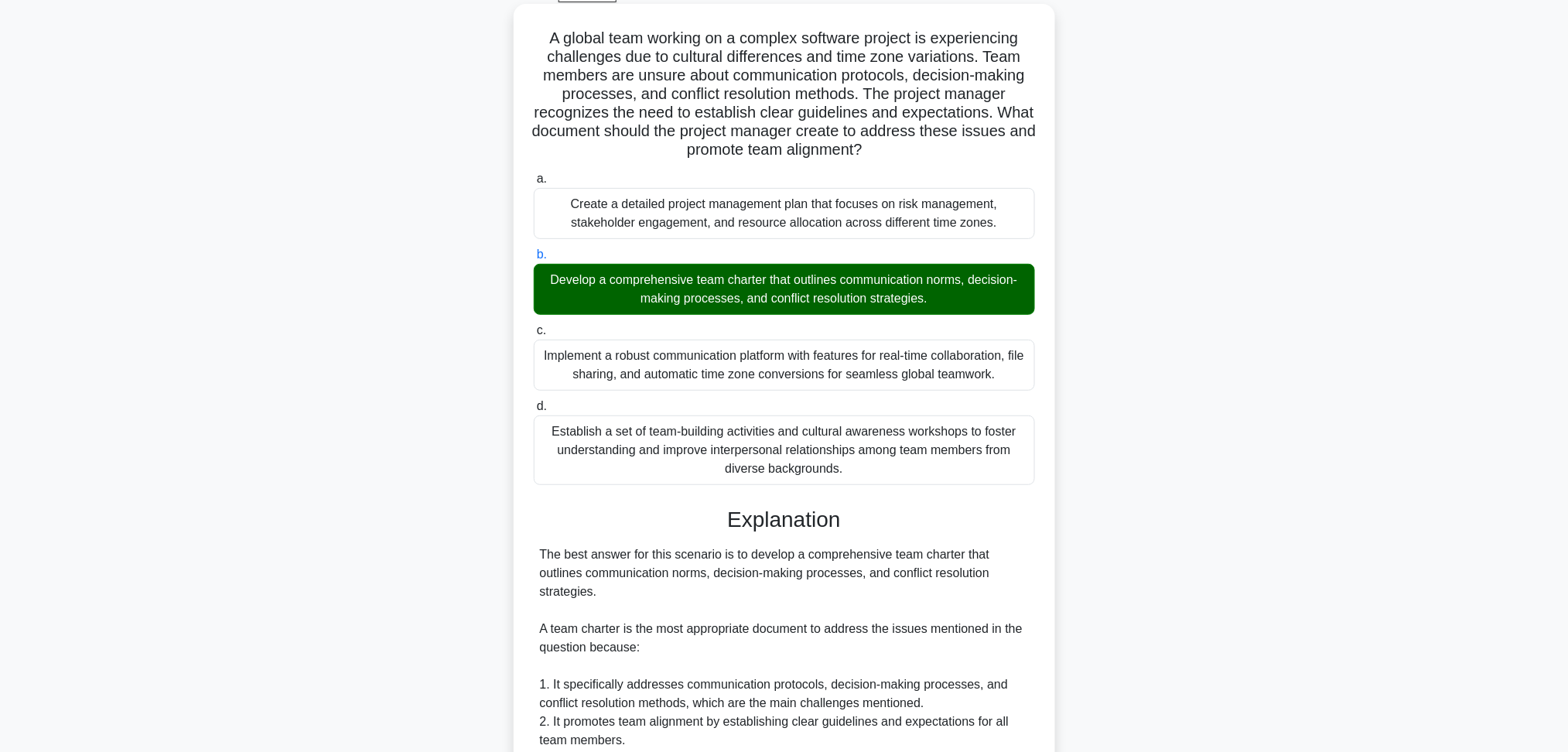 click on "c.
Implement a robust communication platform with features for real-time collaboration, file sharing, and automatic time zone conversions for seamless global teamwork." at bounding box center (534, 330) 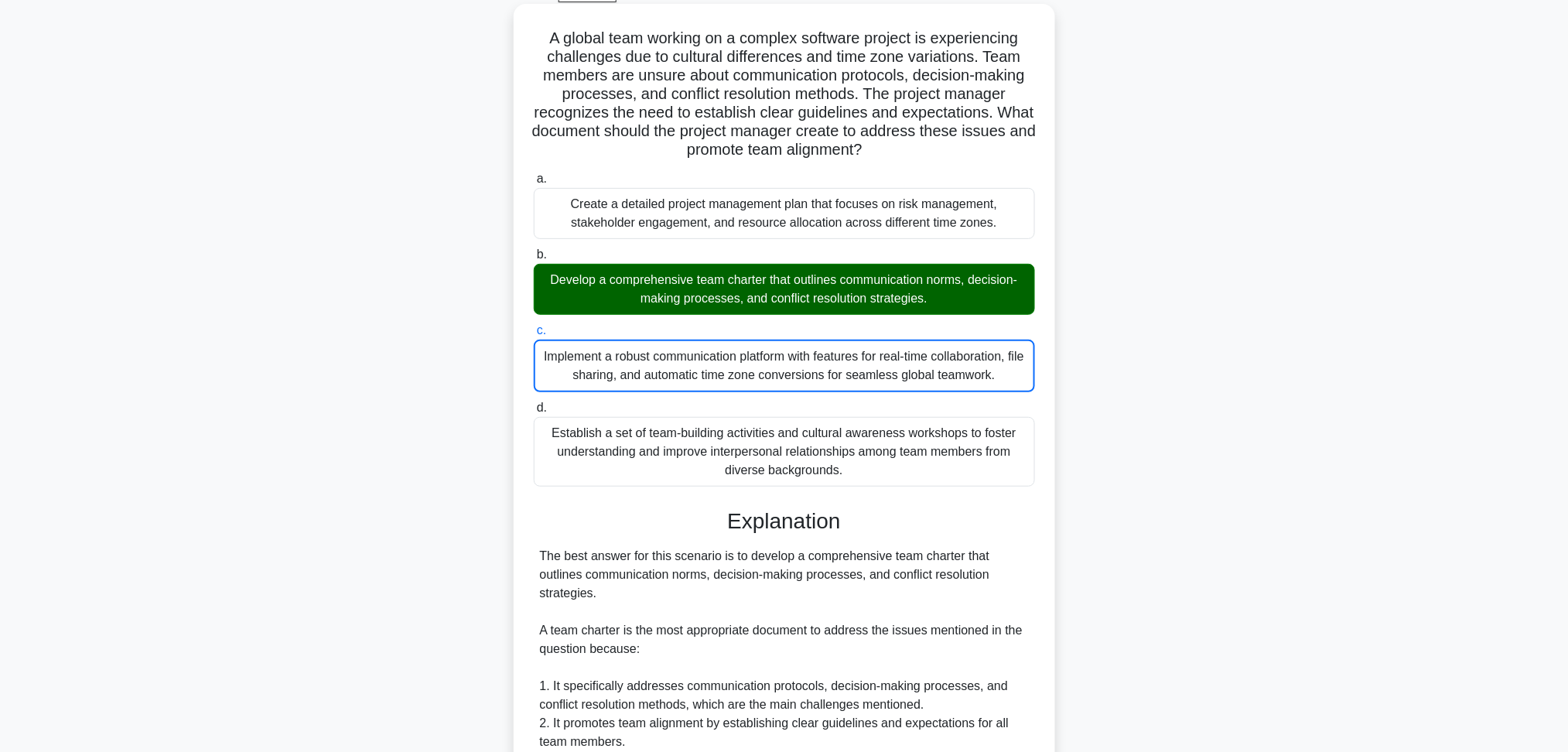 click on "d.
Establish a set of team-building activities and cultural awareness workshops to foster understanding and improve interpersonal relationships among team members from diverse backgrounds." at bounding box center (534, 408) 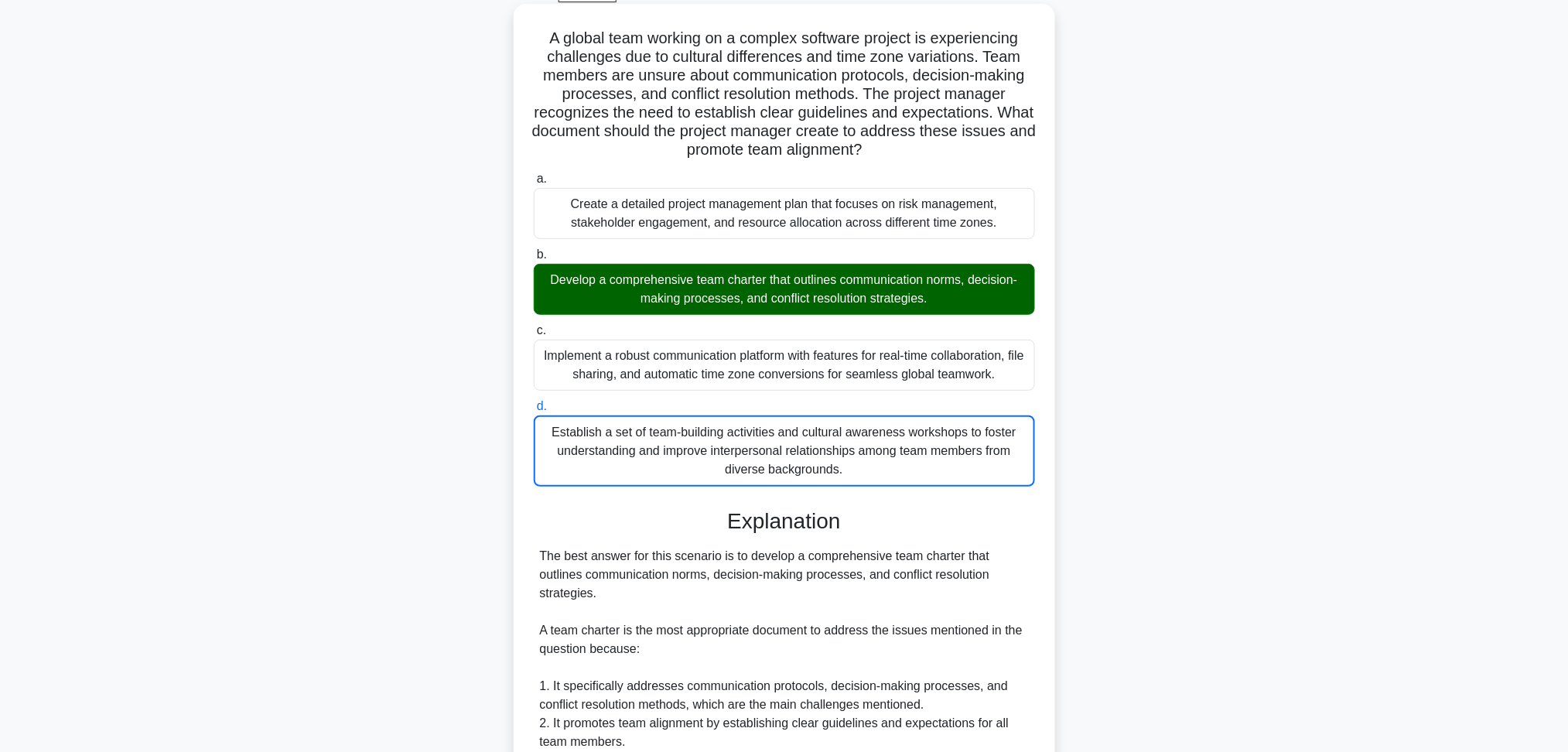 click on "a.
Create a detailed project management plan that focuses on risk management, stakeholder engagement, and resource allocation across different time zones." at bounding box center [534, 179] 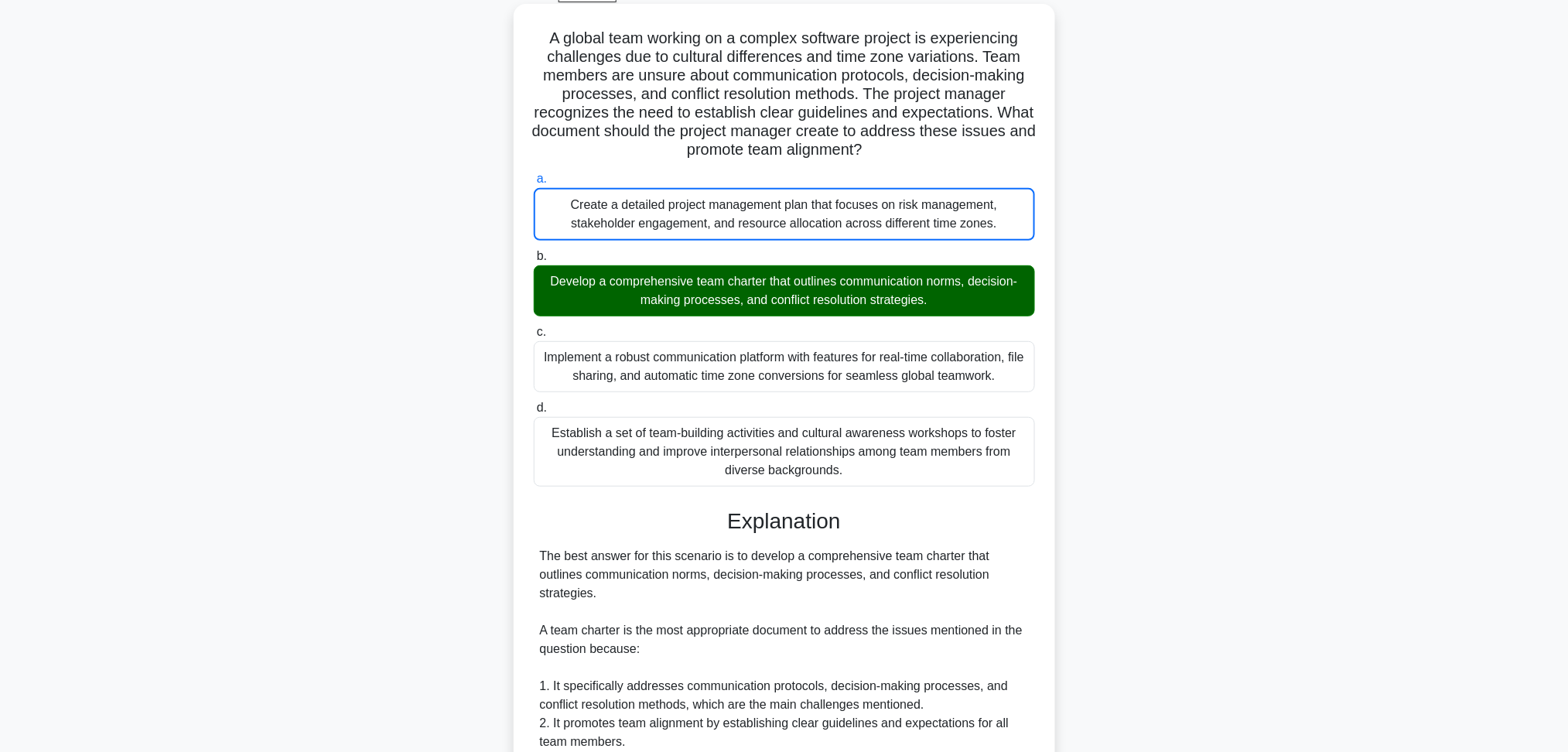 click on "b.
Develop a comprehensive team charter that outlines communication norms, decision-making processes, and conflict resolution strategies." at bounding box center (534, 256) 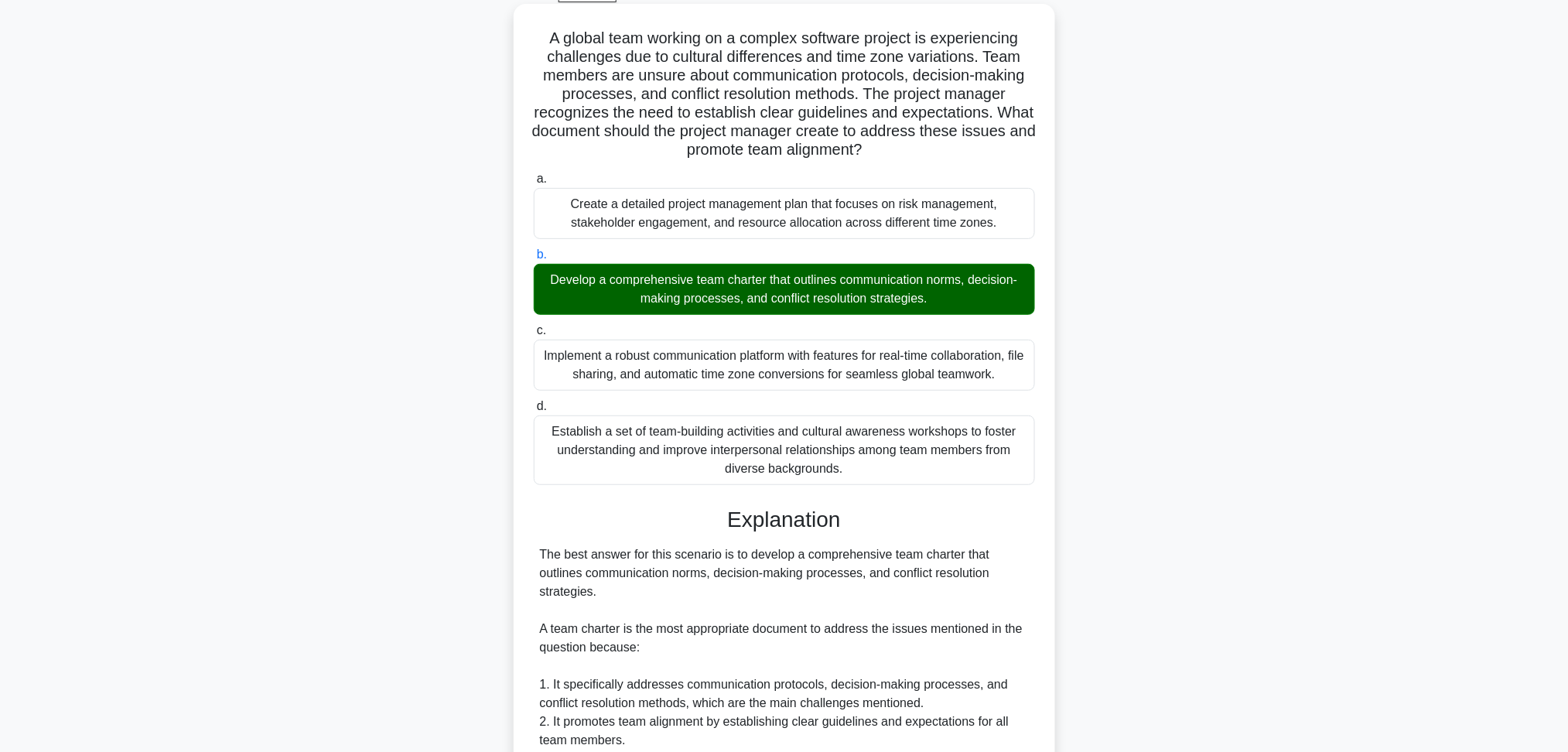click on "c.
Implement a robust communication platform with features for real-time collaboration, file sharing, and automatic time zone conversions for seamless global teamwork." at bounding box center [534, 330] 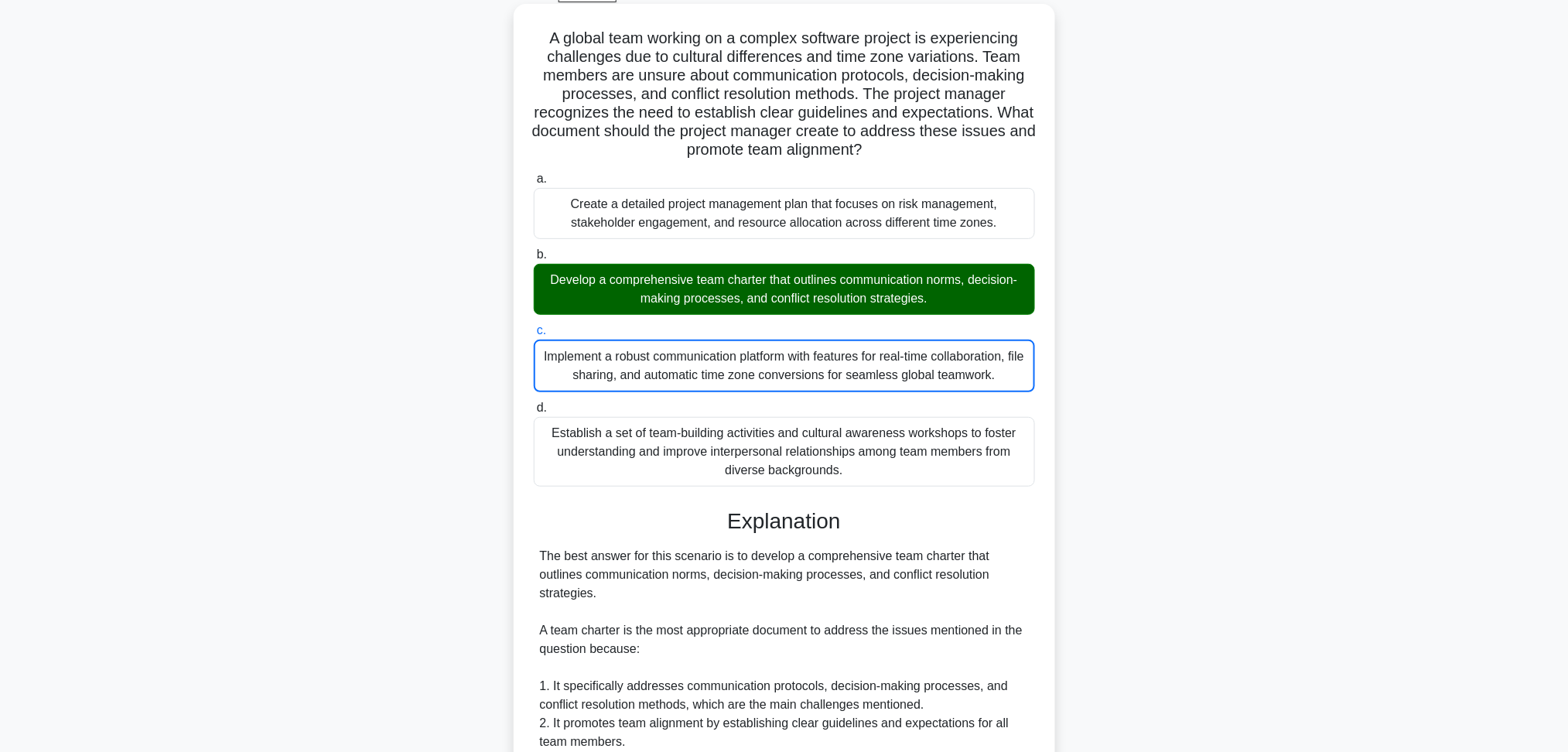 click on "d.
Establish a set of team-building activities and cultural awareness workshops to foster understanding and improve interpersonal relationships among team members from diverse backgrounds." at bounding box center [534, 408] 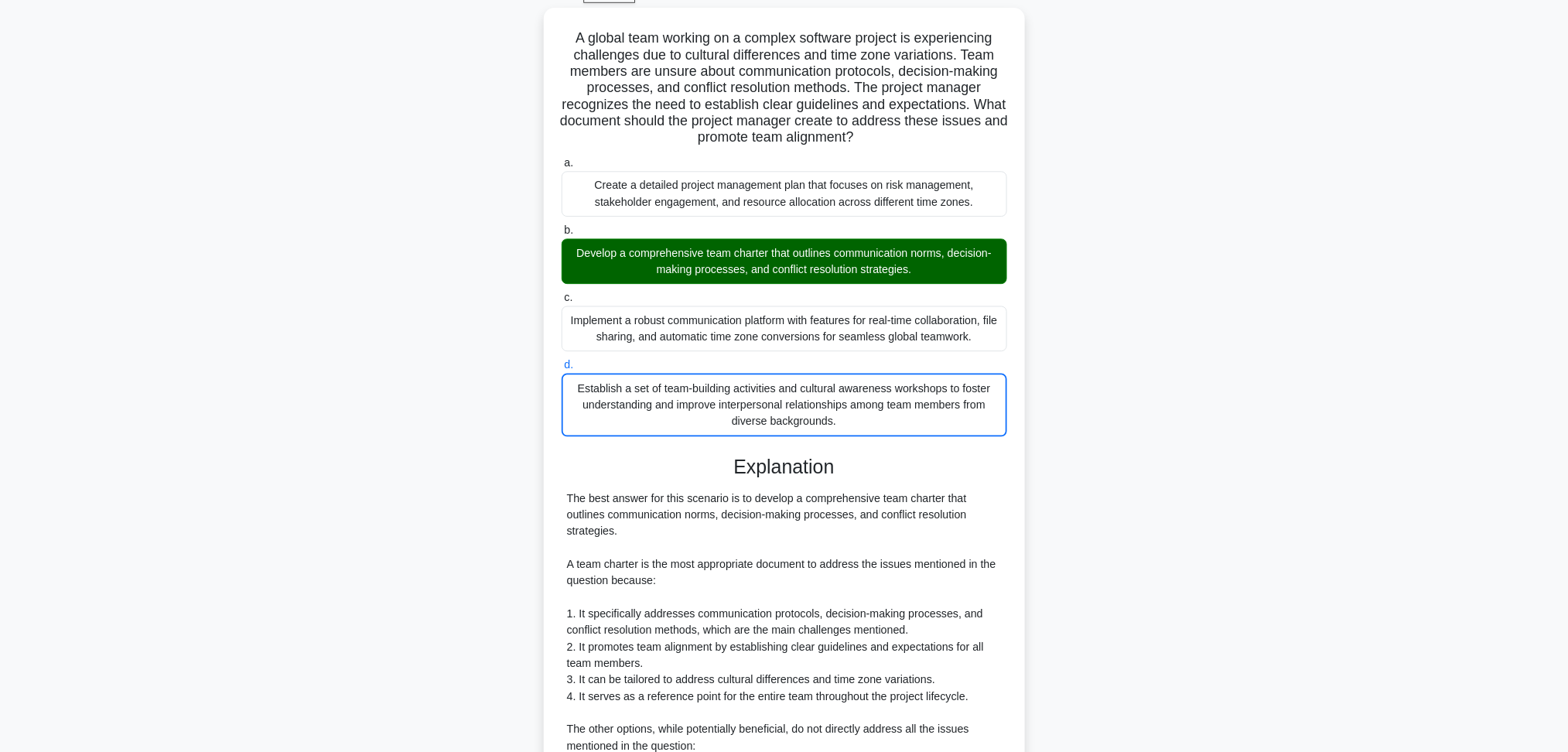 scroll, scrollTop: 82, scrollLeft: 0, axis: vertical 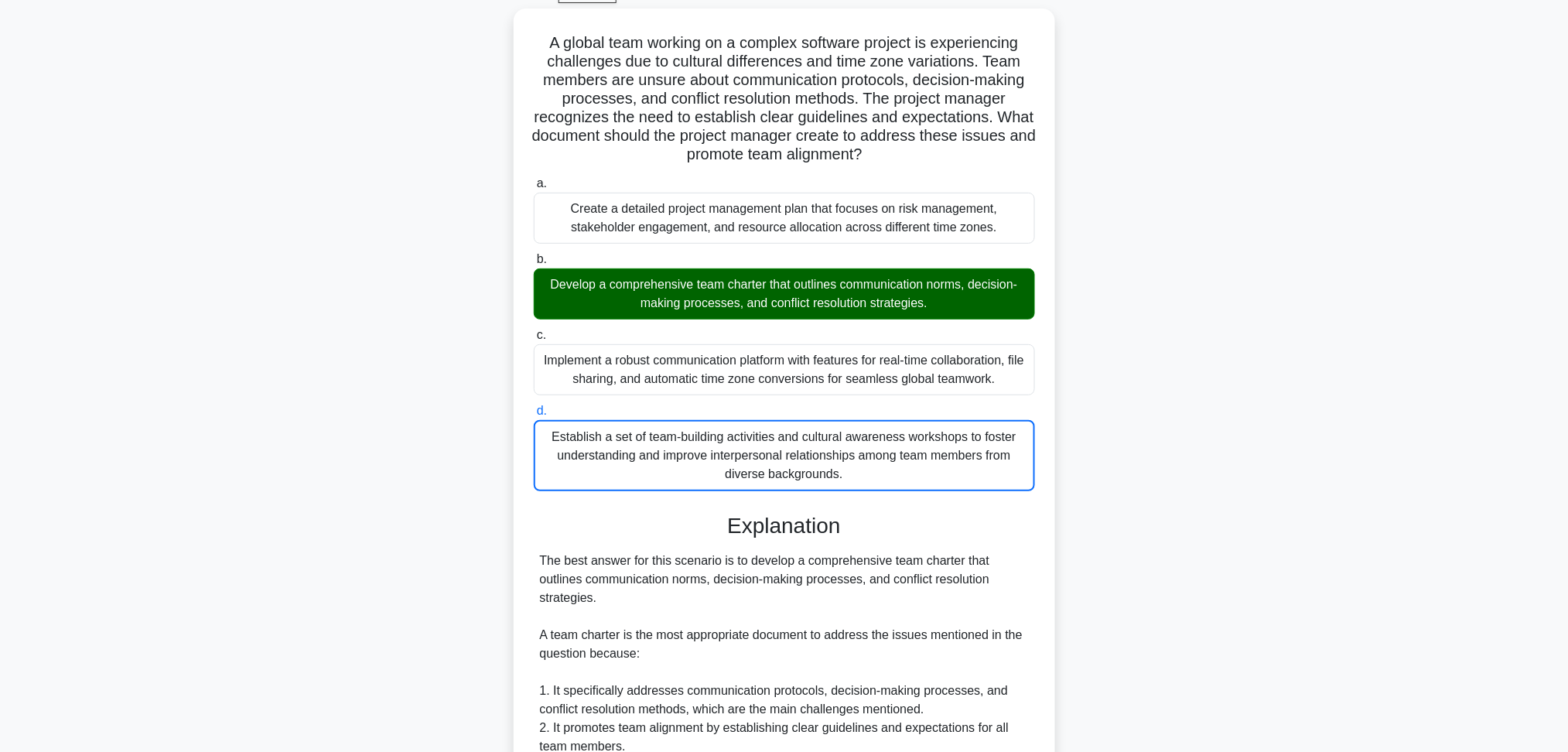 click on "a.
Create a detailed project management plan that focuses on risk management, stakeholder engagement, and resource allocation across different time zones." at bounding box center [534, 183] 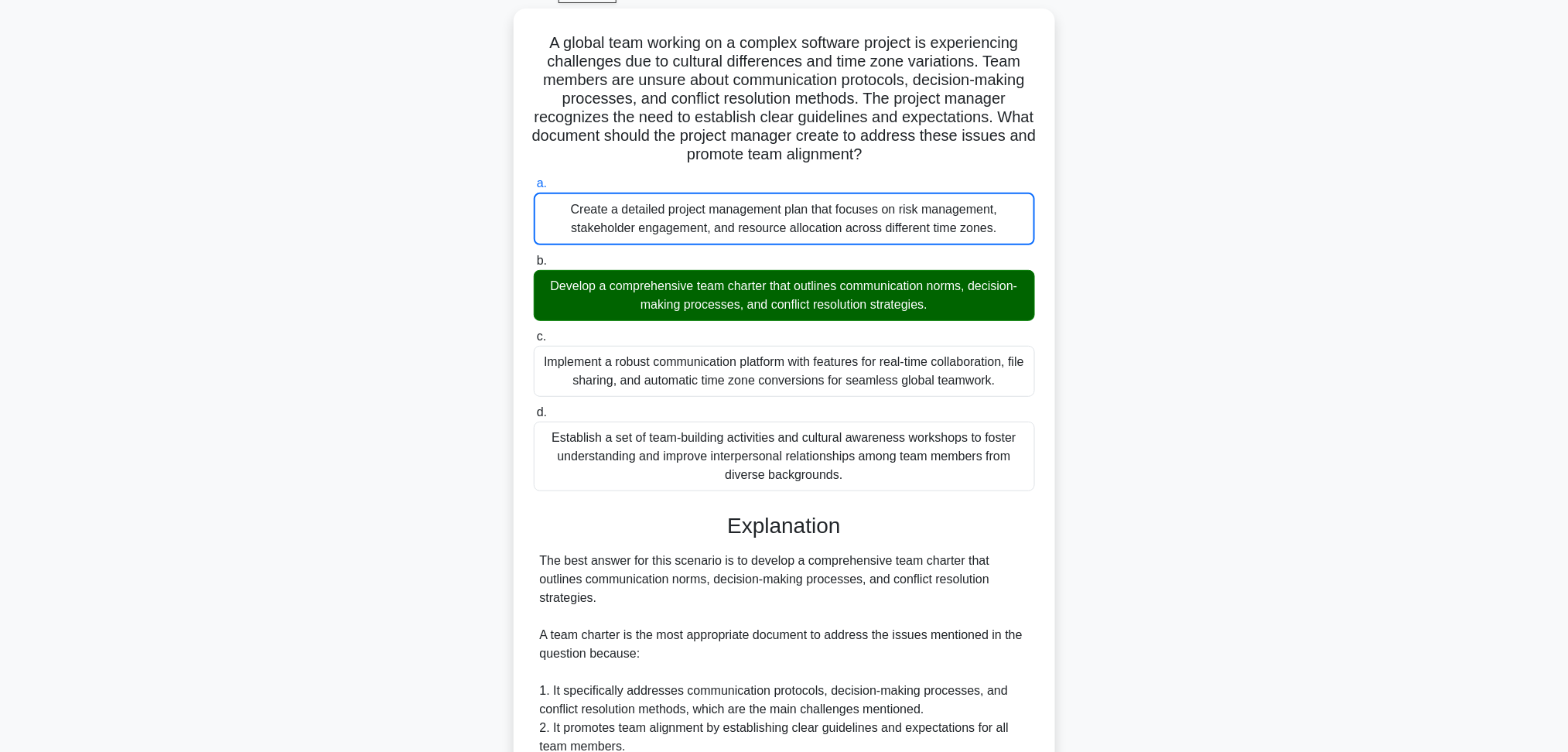 click on "b.
Develop a comprehensive team charter that outlines communication norms, decision-making processes, and conflict resolution strategies." at bounding box center (534, 261) 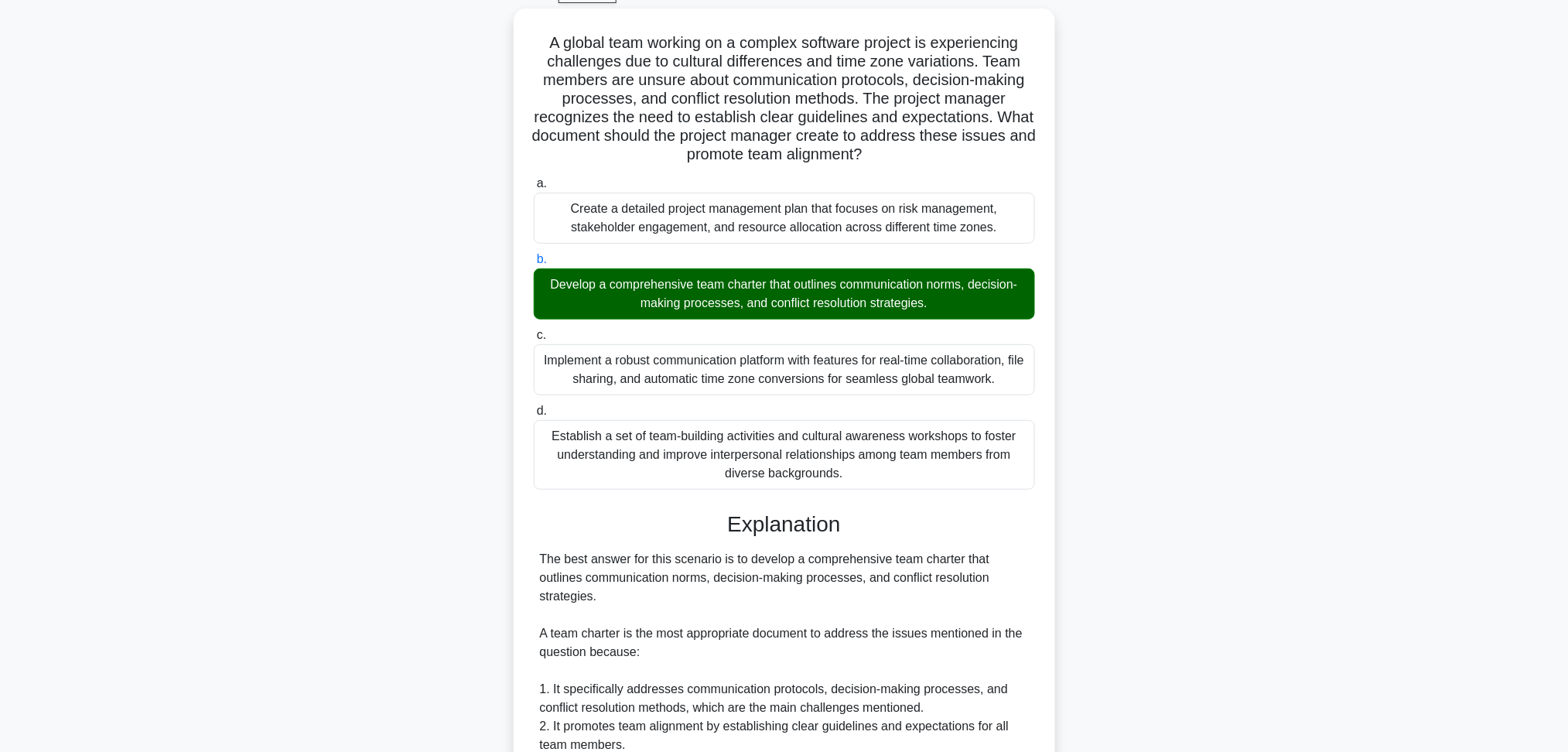 click on "c.
Implement a robust communication platform with features for real-time collaboration, file sharing, and automatic time zone conversions for seamless global teamwork." at bounding box center [534, 335] 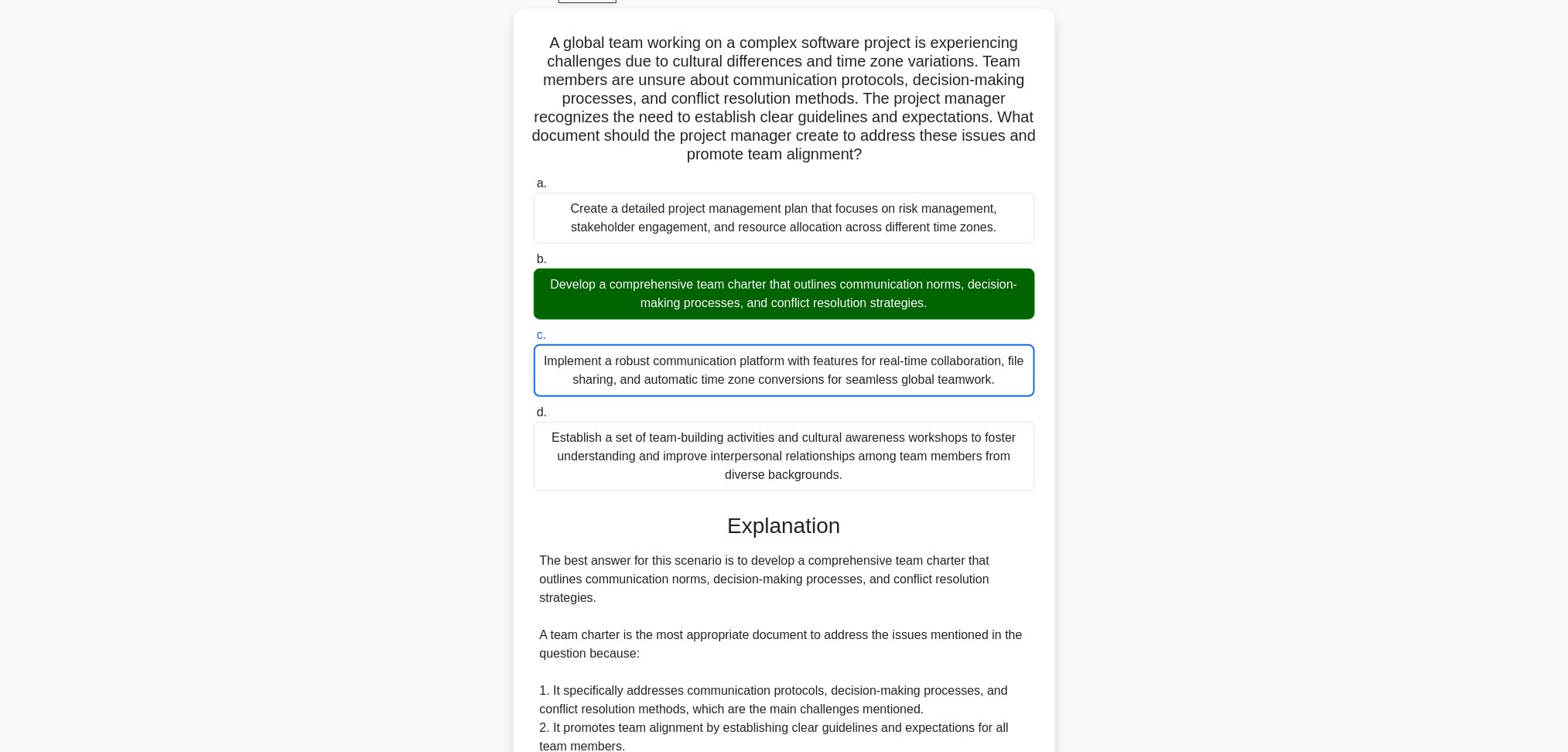 click on "d.
Establish a set of team-building activities and cultural awareness workshops to foster understanding and improve interpersonal relationships among team members from diverse backgrounds." at bounding box center [534, 412] 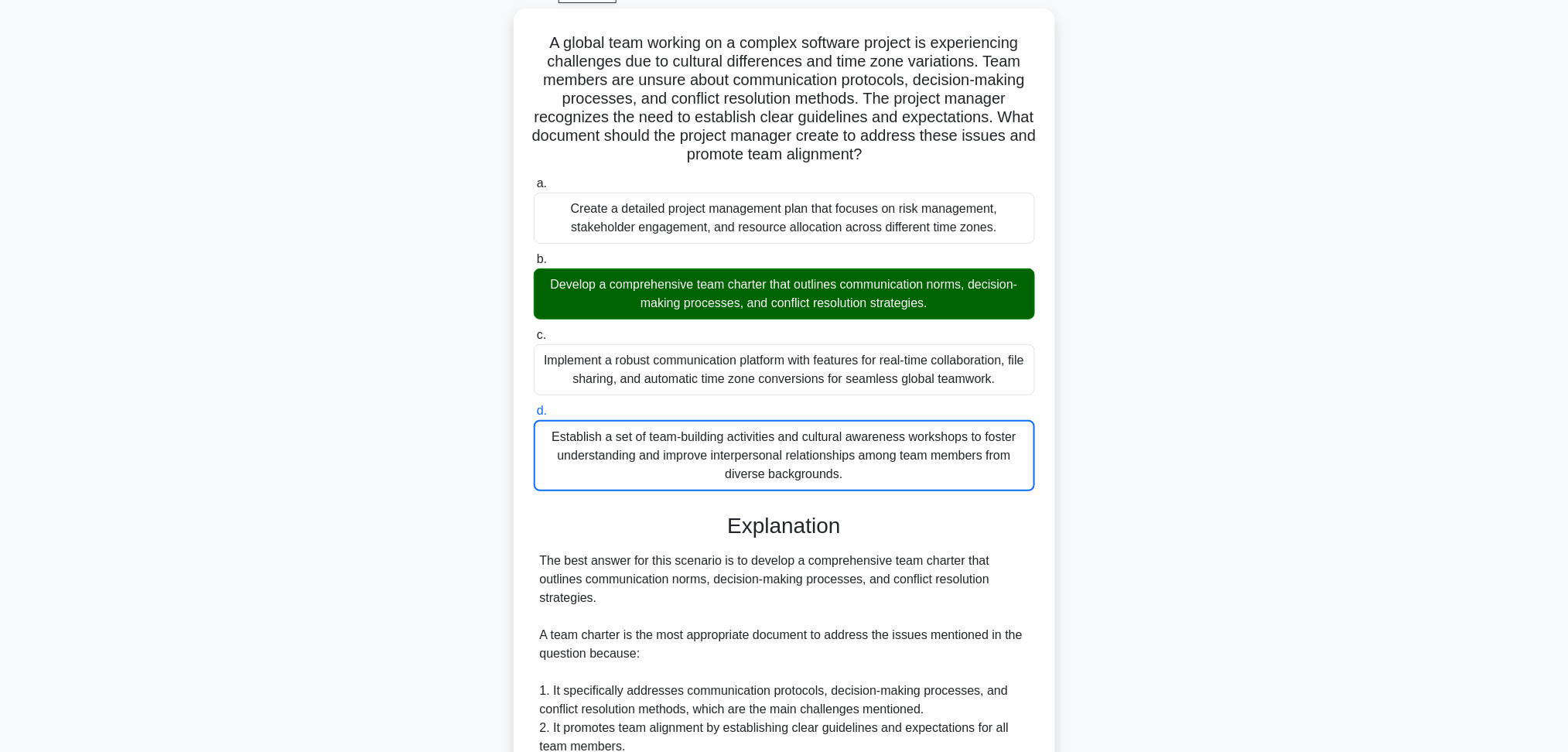 click on "a.
Create a detailed project management plan that focuses on risk management, stakeholder engagement, and resource allocation across different time zones." at bounding box center [534, 183] 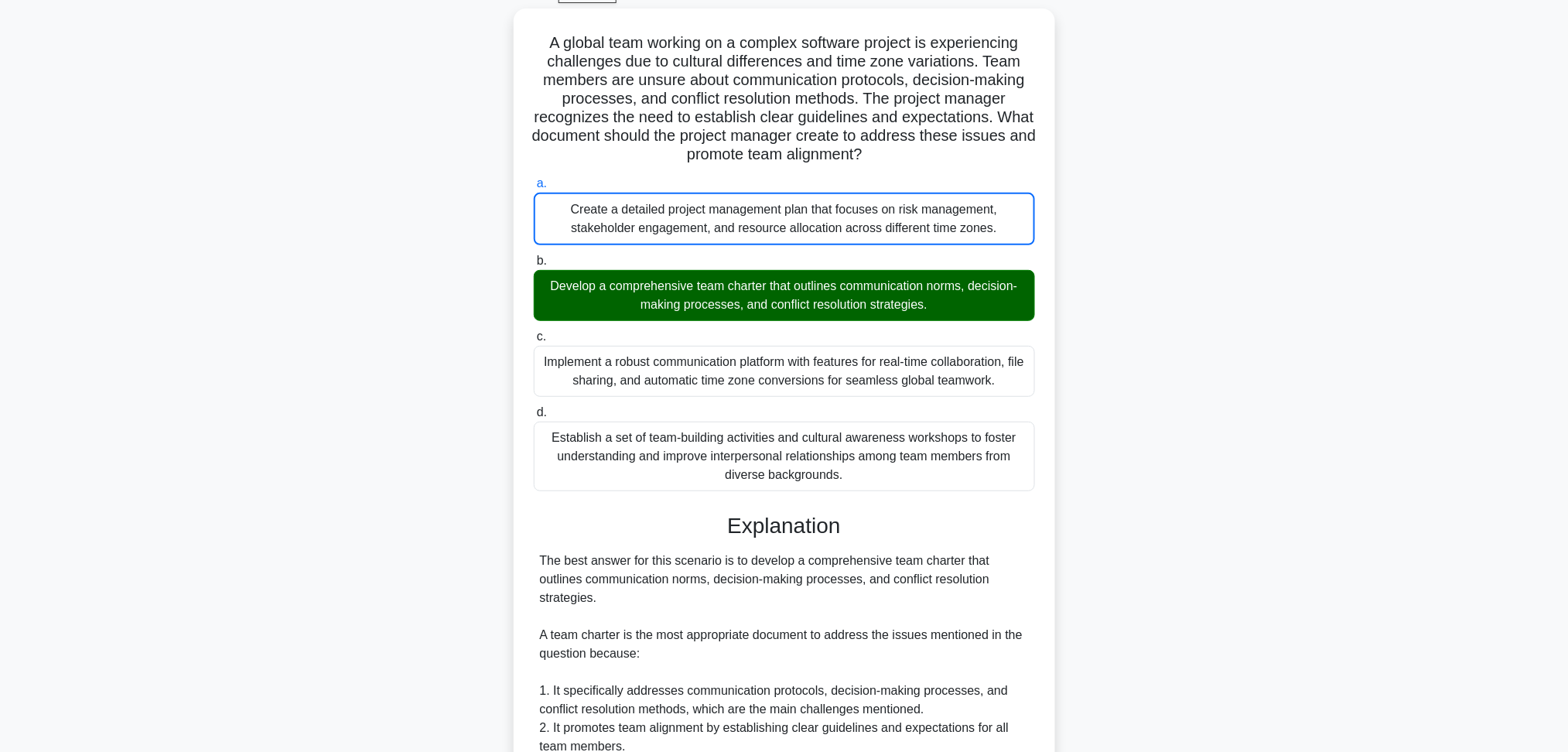 click on "b.
Develop a comprehensive team charter that outlines communication norms, decision-making processes, and conflict resolution strategies." at bounding box center [534, 261] 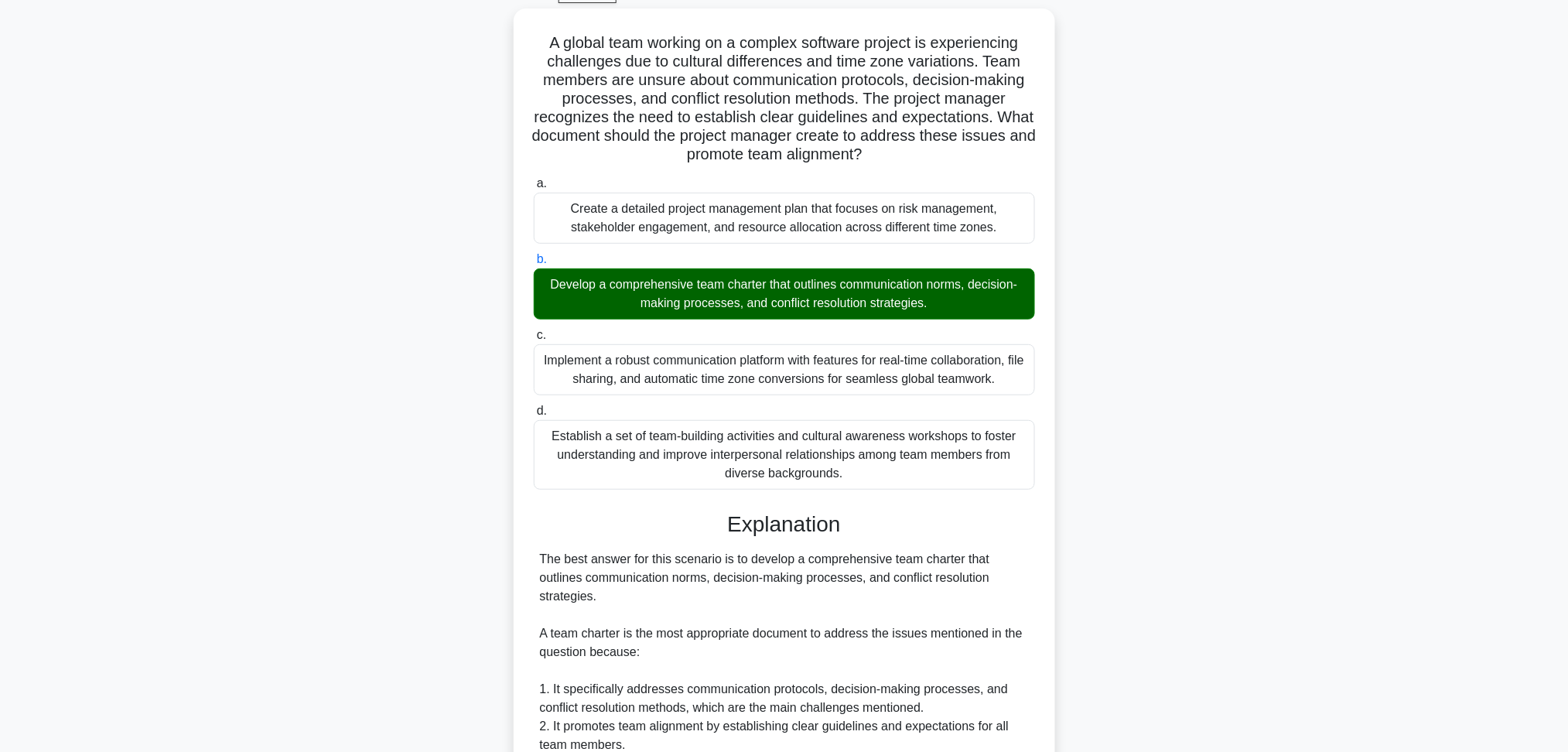 click on "c.
Implement a robust communication platform with features for real-time collaboration, file sharing, and automatic time zone conversions for seamless global teamwork." at bounding box center [534, 335] 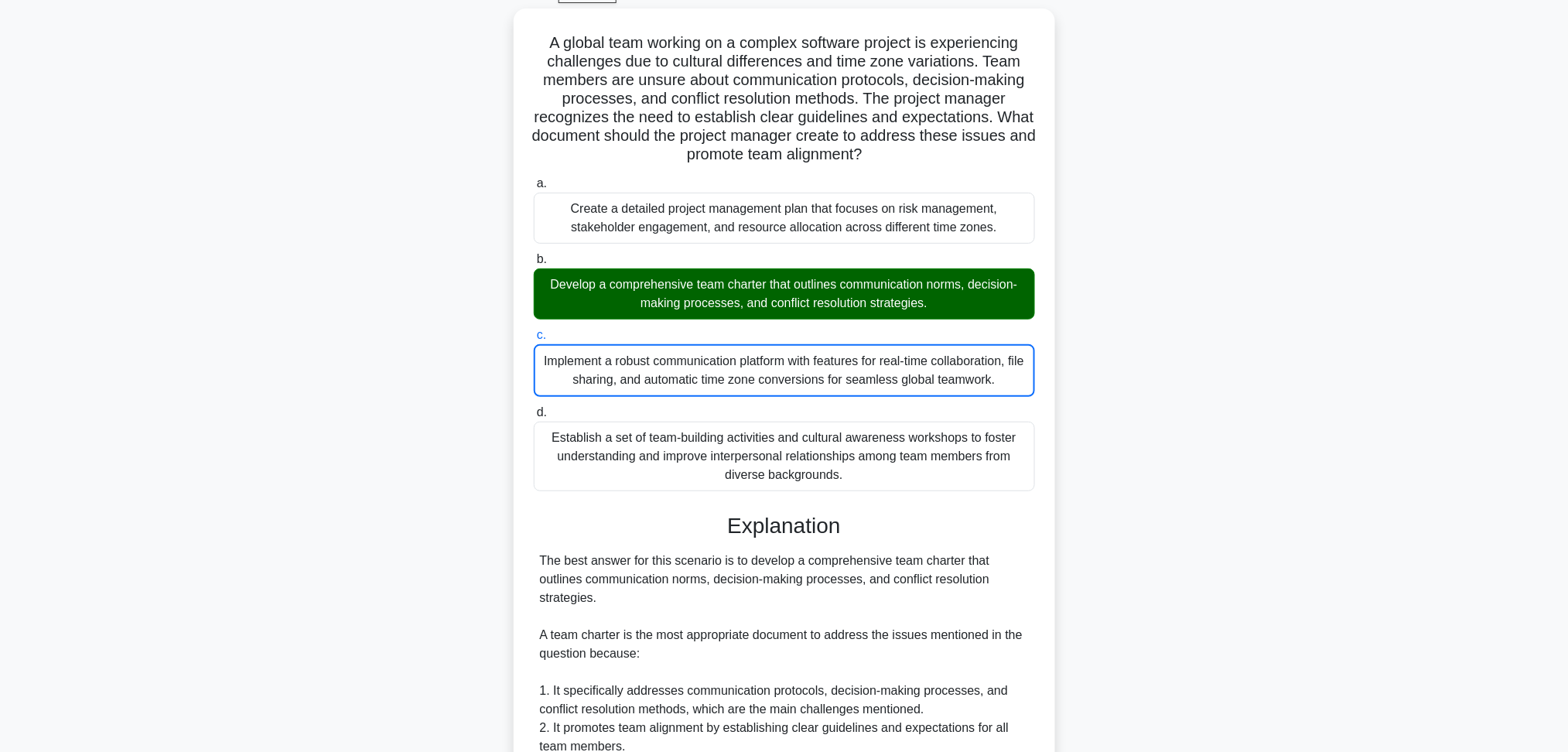 click on "d.
Establish a set of team-building activities and cultural awareness workshops to foster understanding and improve interpersonal relationships among team members from diverse backgrounds." at bounding box center (534, 412) 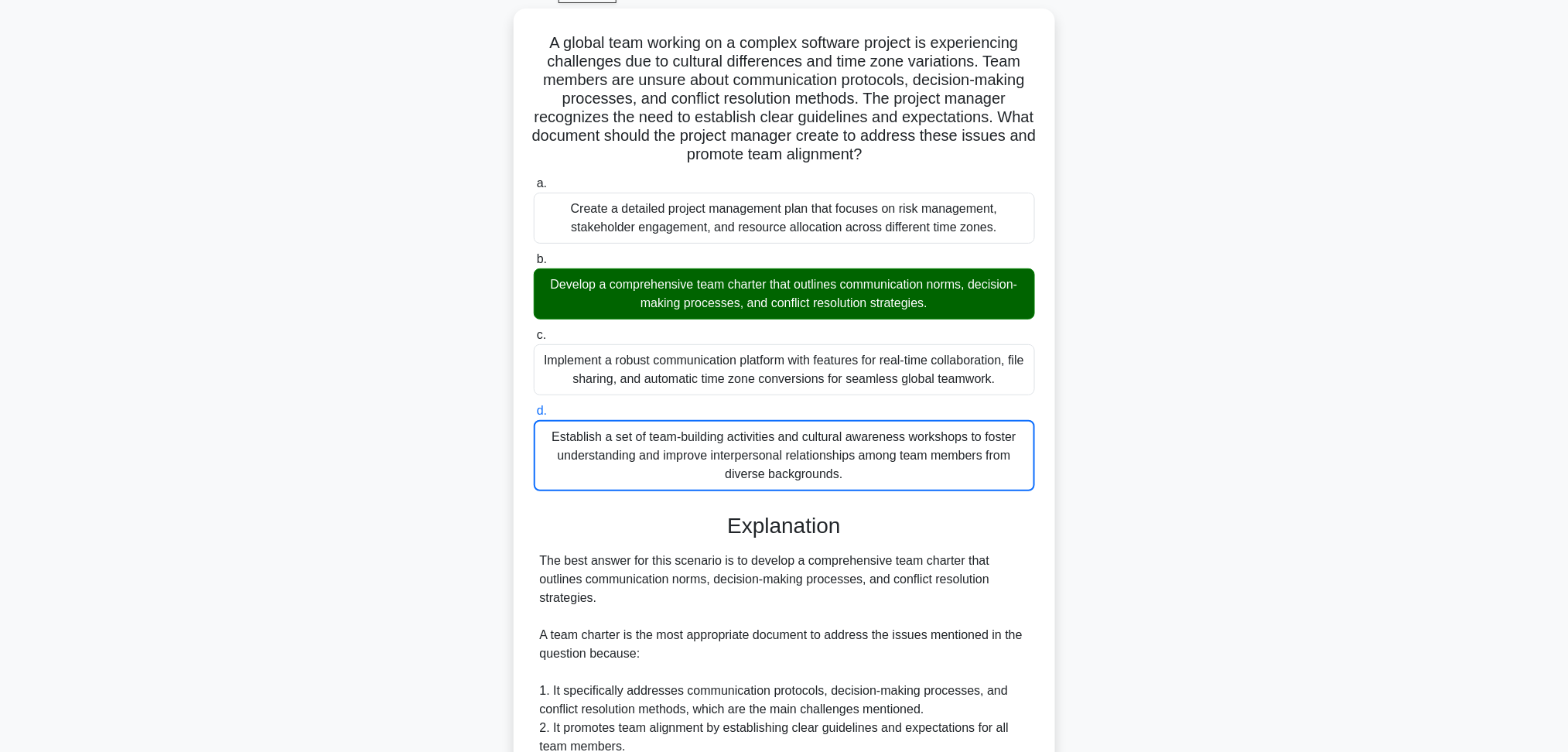 click on "a.
Create a detailed project management plan that focuses on risk management, stakeholder engagement, and resource allocation across different time zones." at bounding box center (534, 183) 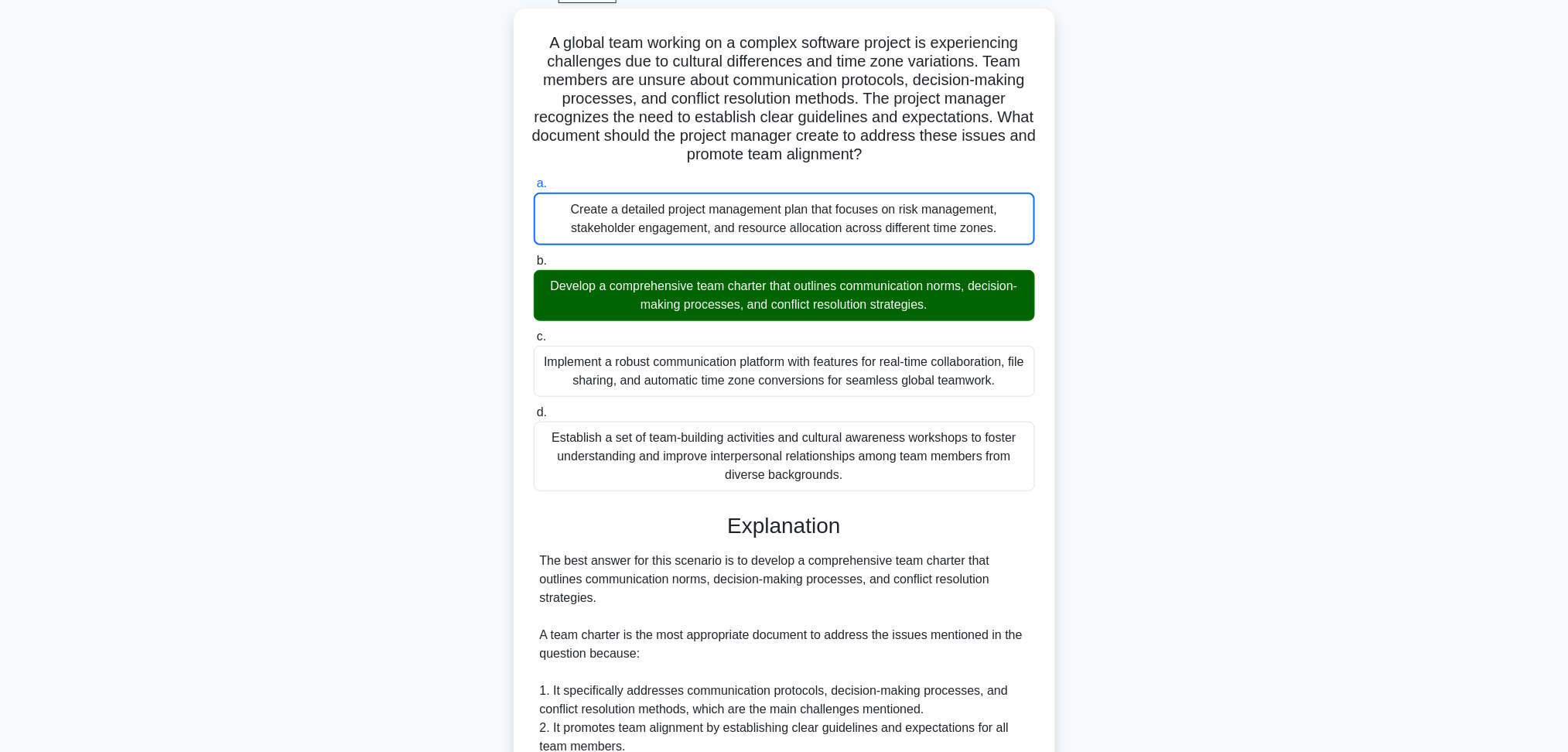 click on "b.
Develop a comprehensive team charter that outlines communication norms, decision-making processes, and conflict resolution strategies." at bounding box center (534, 261) 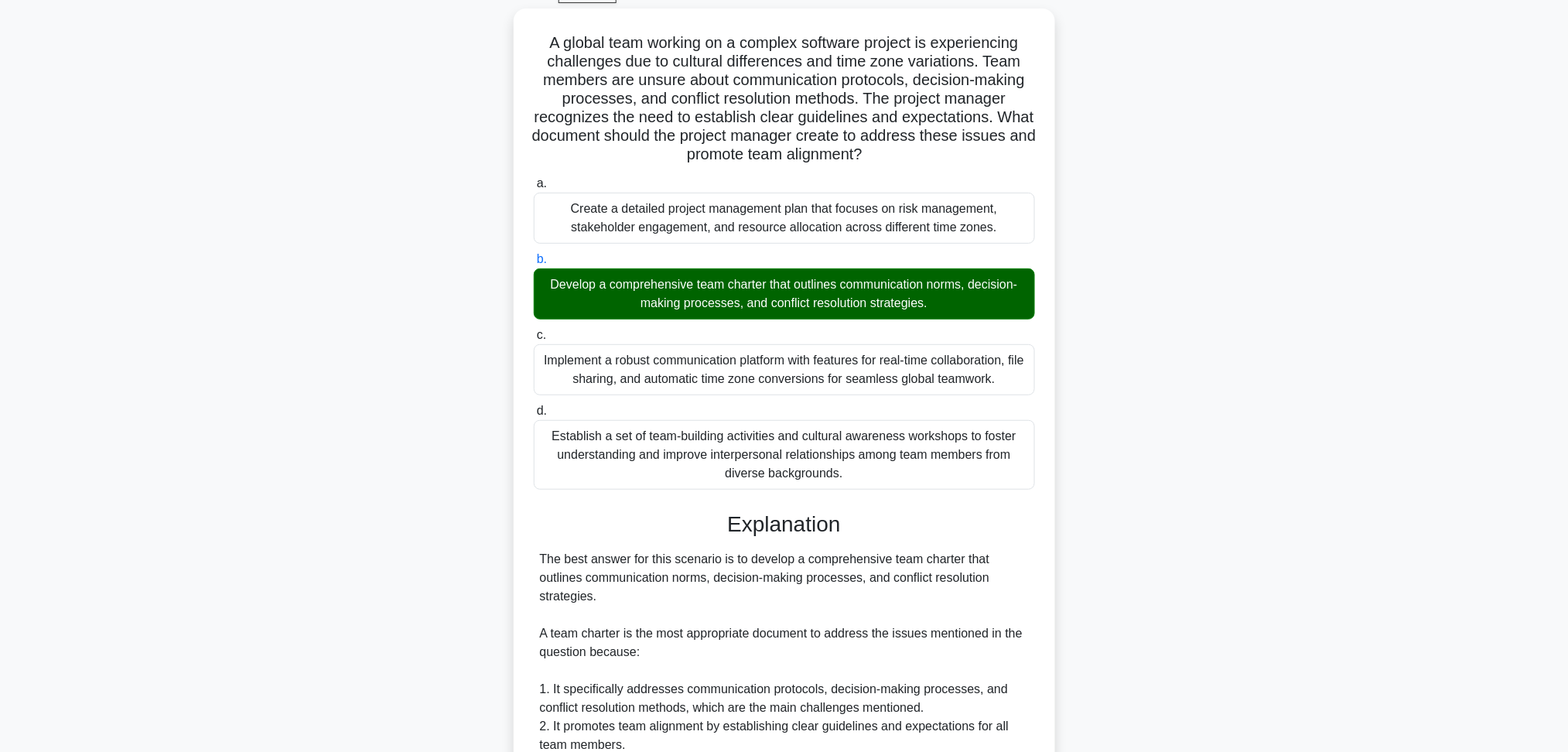 click on "c.
Implement a robust communication platform with features for real-time collaboration, file sharing, and automatic time zone conversions for seamless global teamwork." at bounding box center (534, 335) 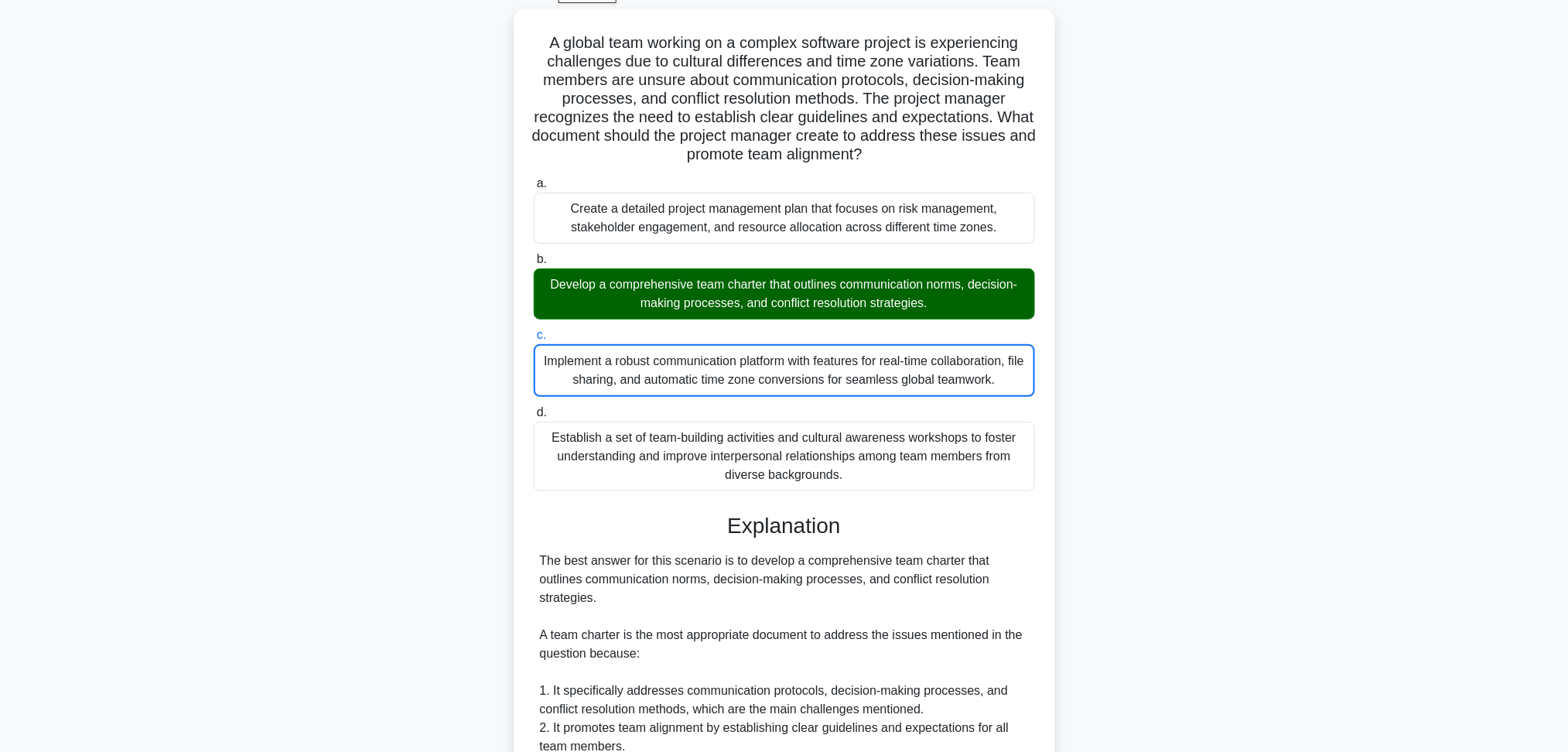 click on "d.
Establish a set of team-building activities and cultural awareness workshops to foster understanding and improve interpersonal relationships among team members from diverse backgrounds." at bounding box center (534, 412) 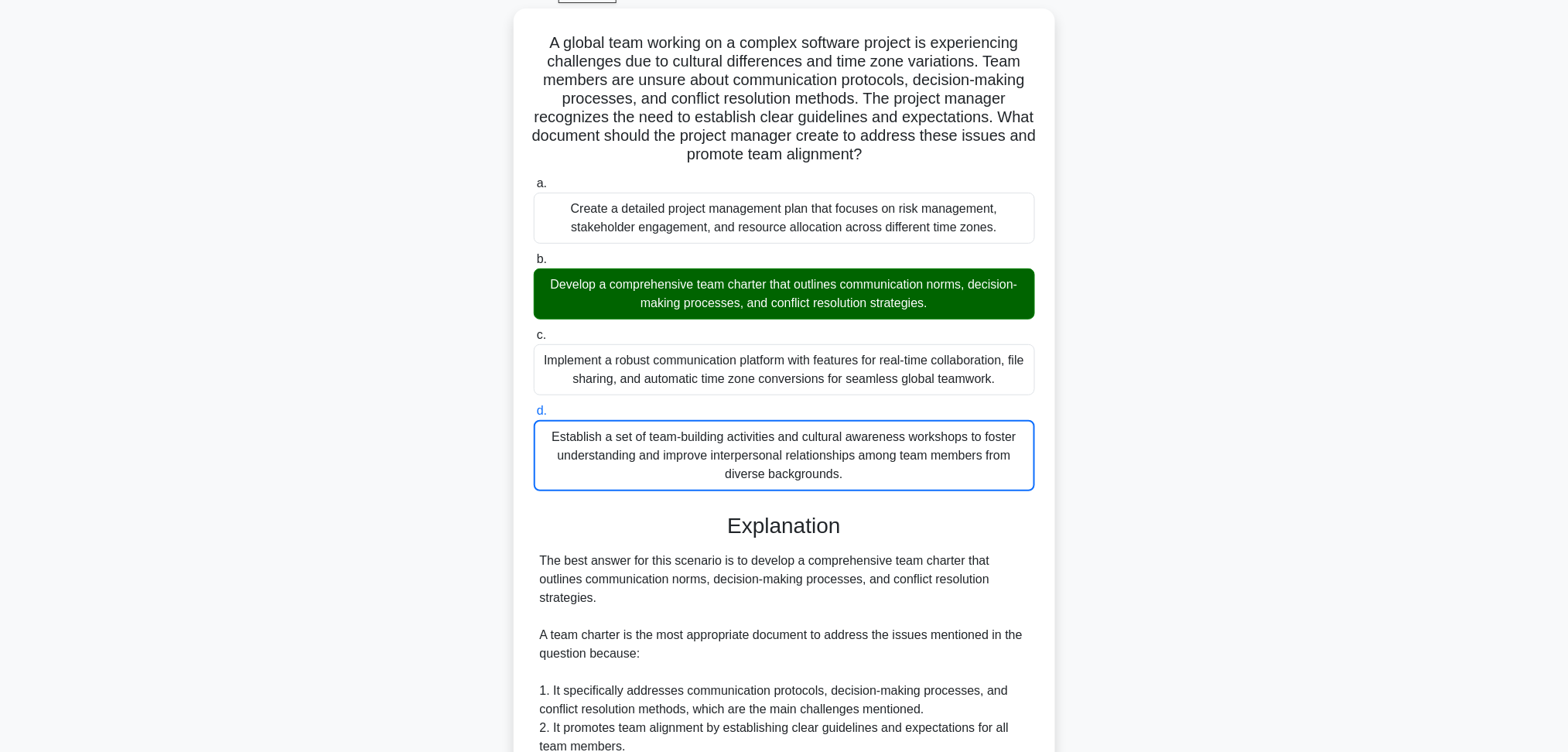 scroll, scrollTop: 536, scrollLeft: 0, axis: vertical 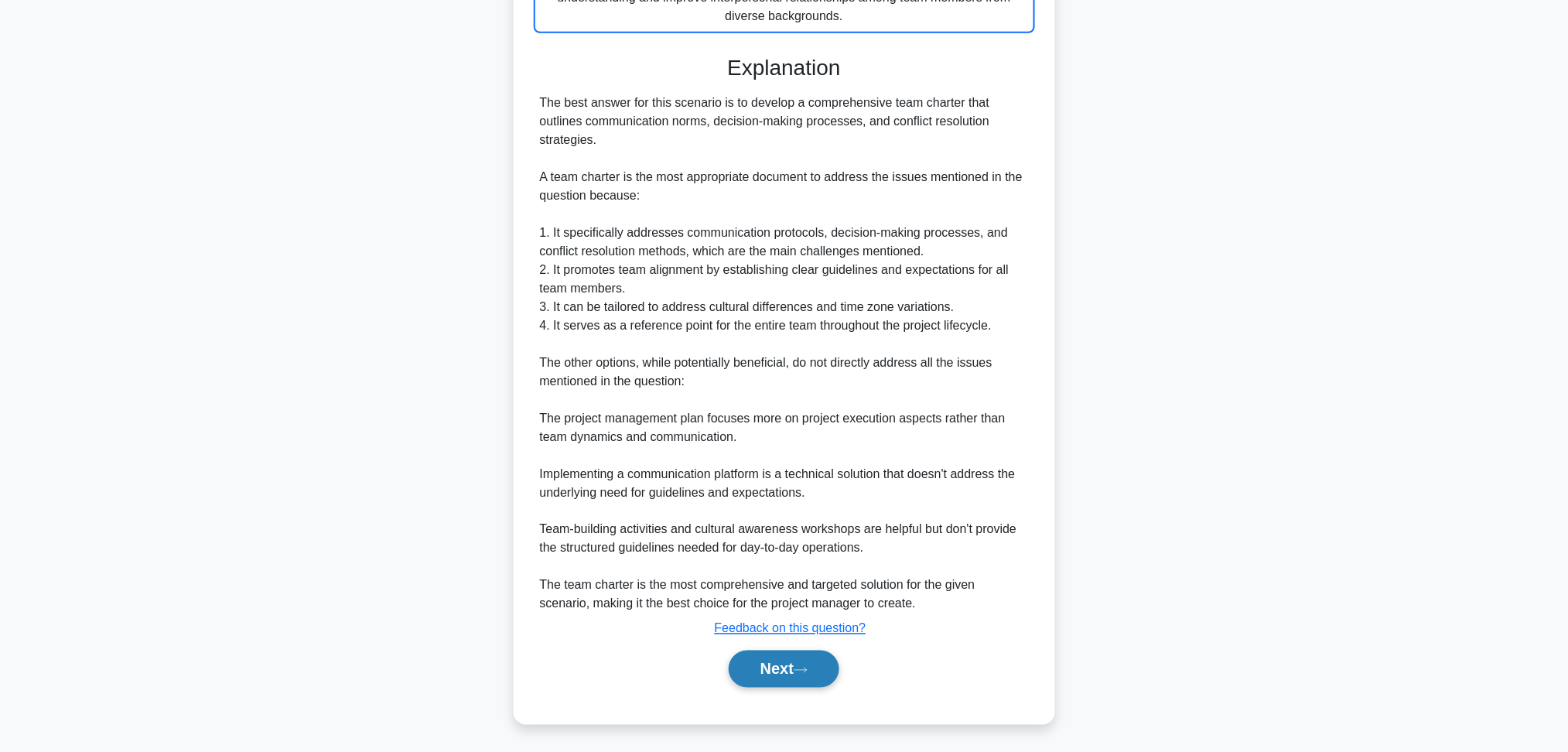 click on "Next" at bounding box center (784, 669) 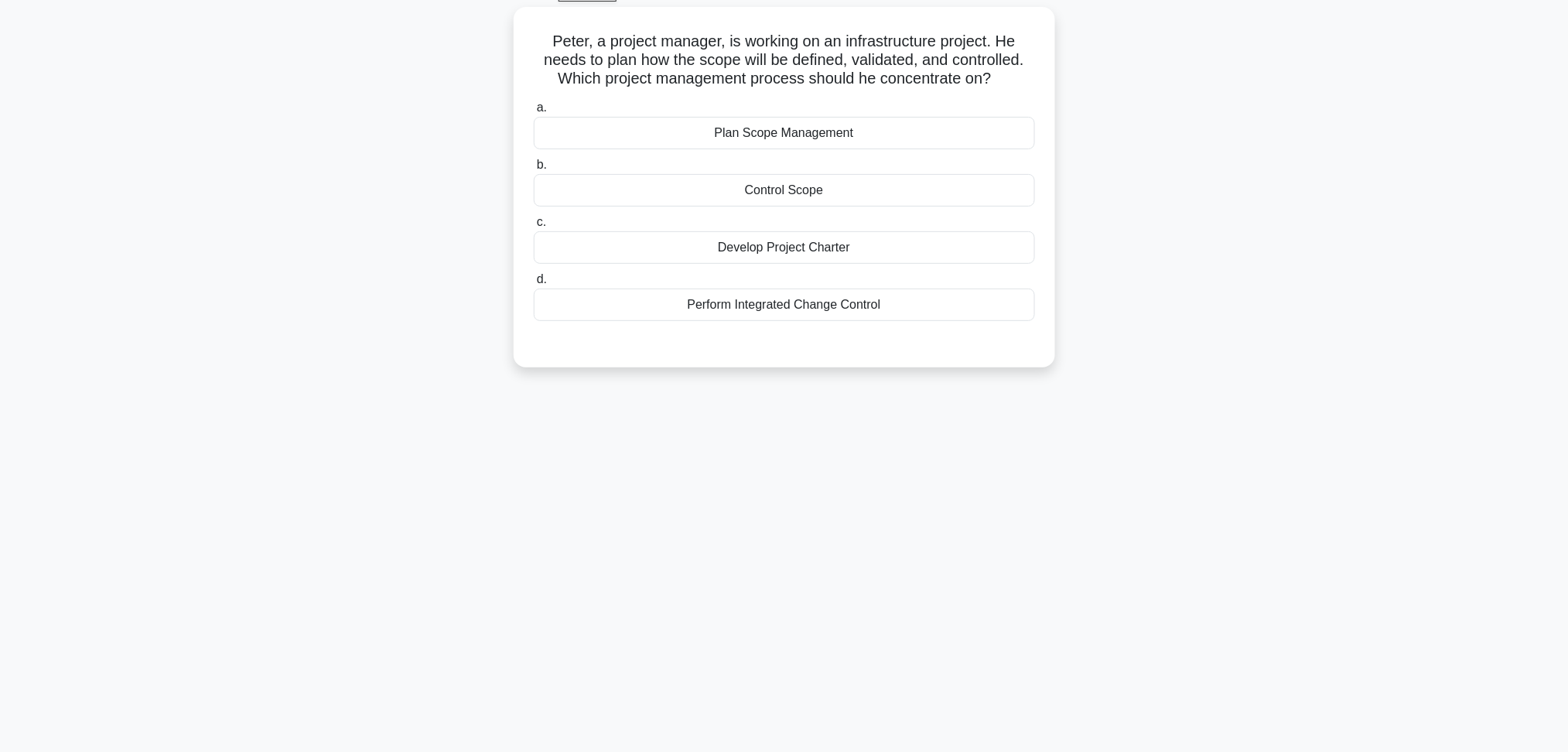 scroll, scrollTop: 83, scrollLeft: 0, axis: vertical 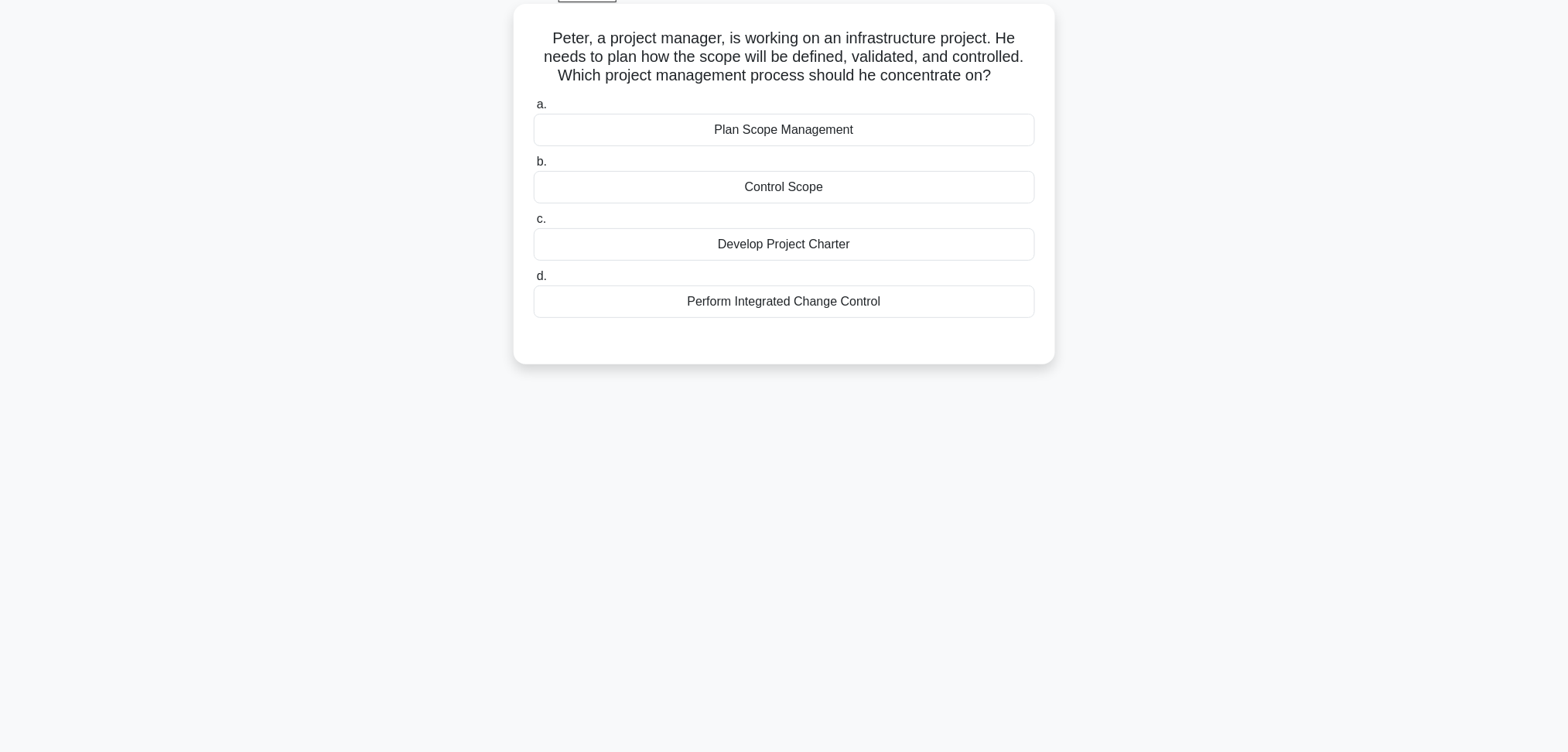 click on "Plan Scope Management" at bounding box center (784, 130) 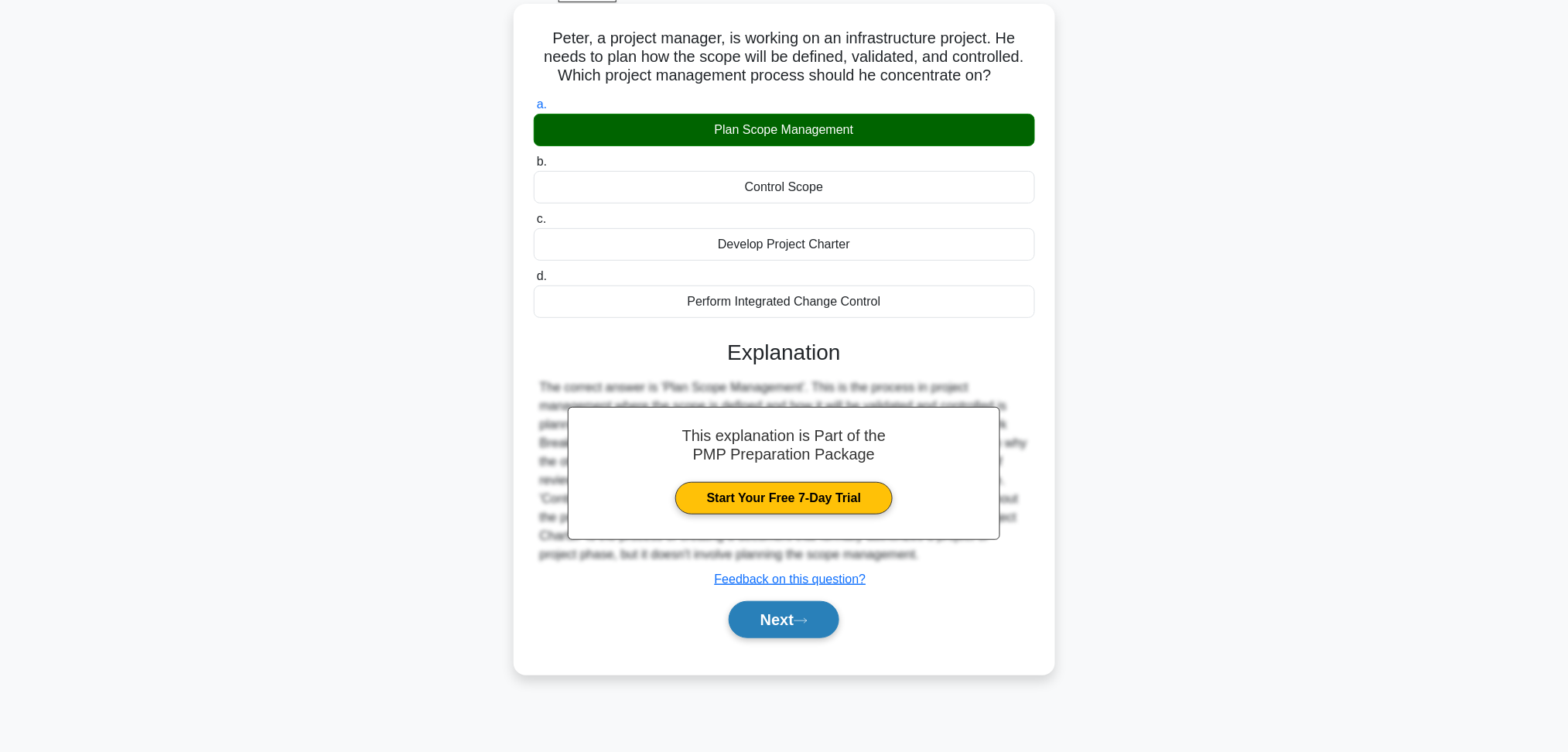click 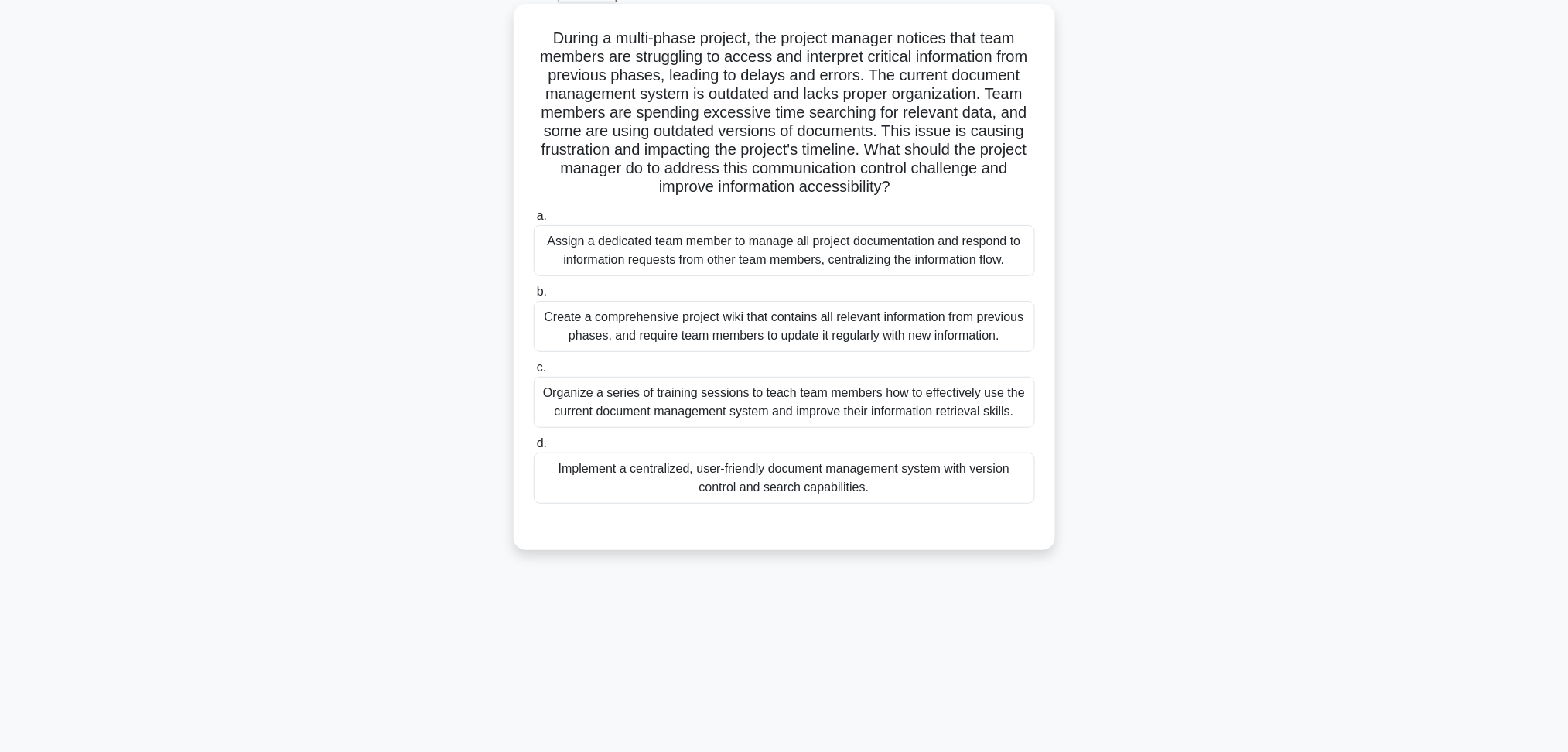 click on "Organize a series of training sessions to teach team members how to effectively use the current document management system and improve their information retrieval skills." at bounding box center [784, 402] 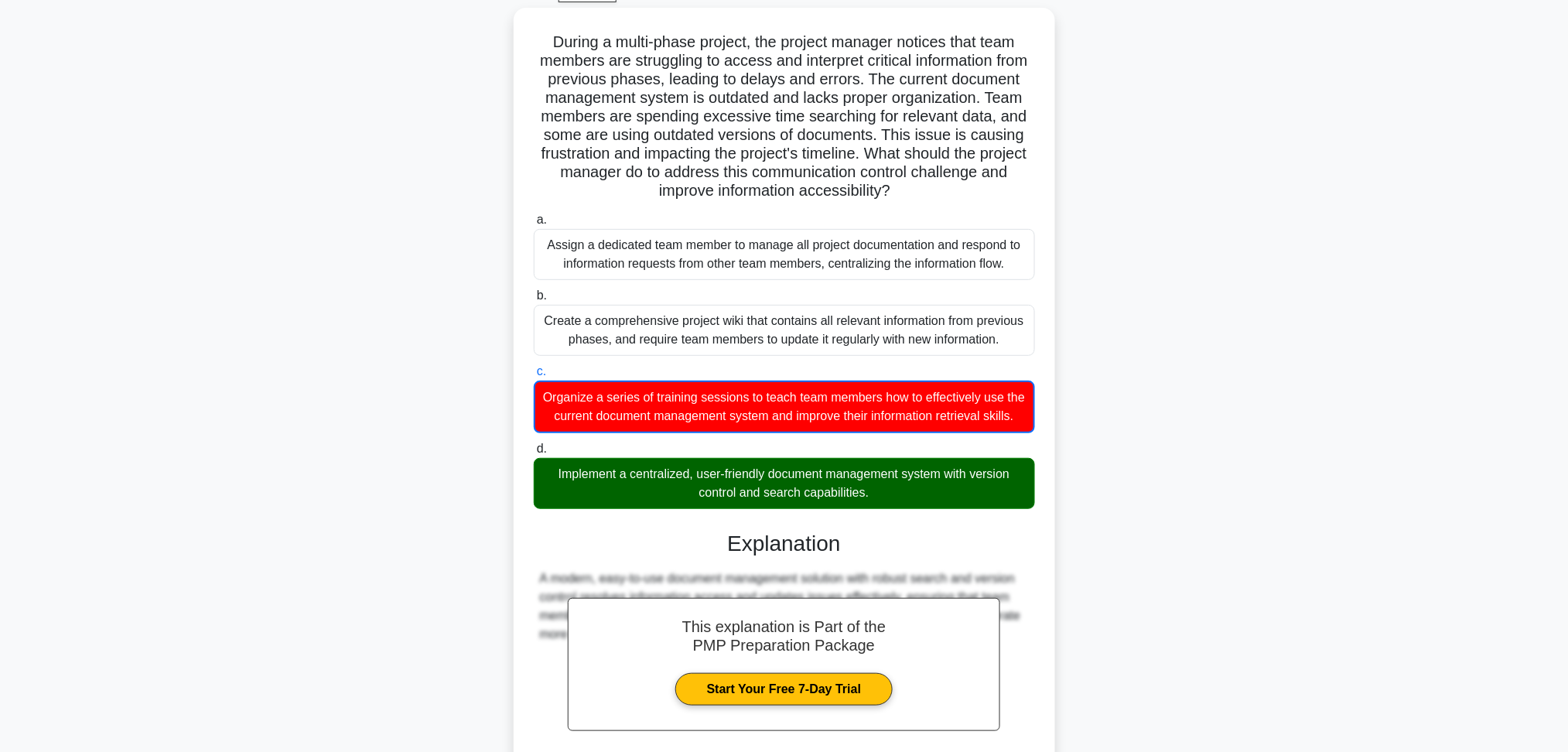 scroll, scrollTop: 239, scrollLeft: 0, axis: vertical 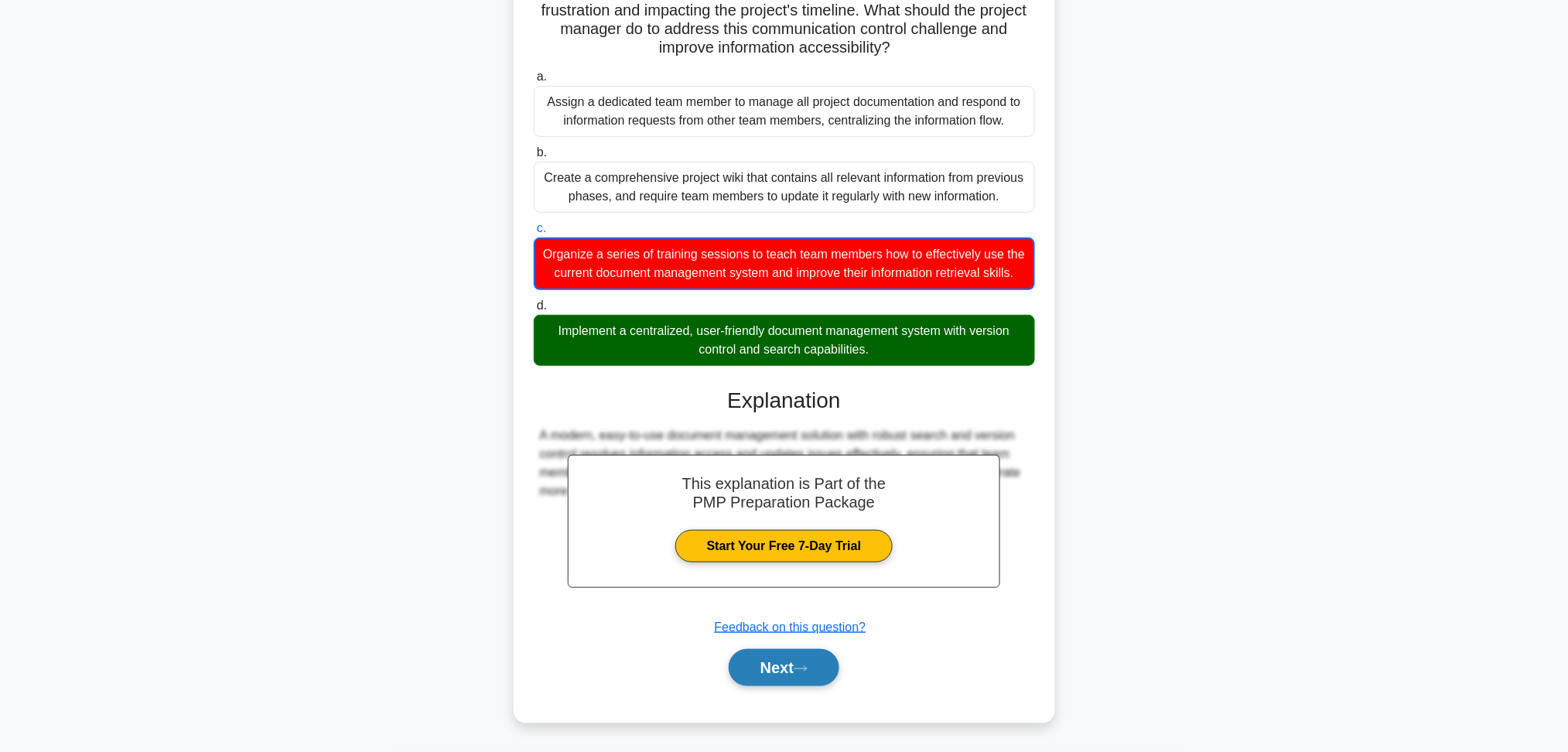 click on "Next" at bounding box center (784, 668) 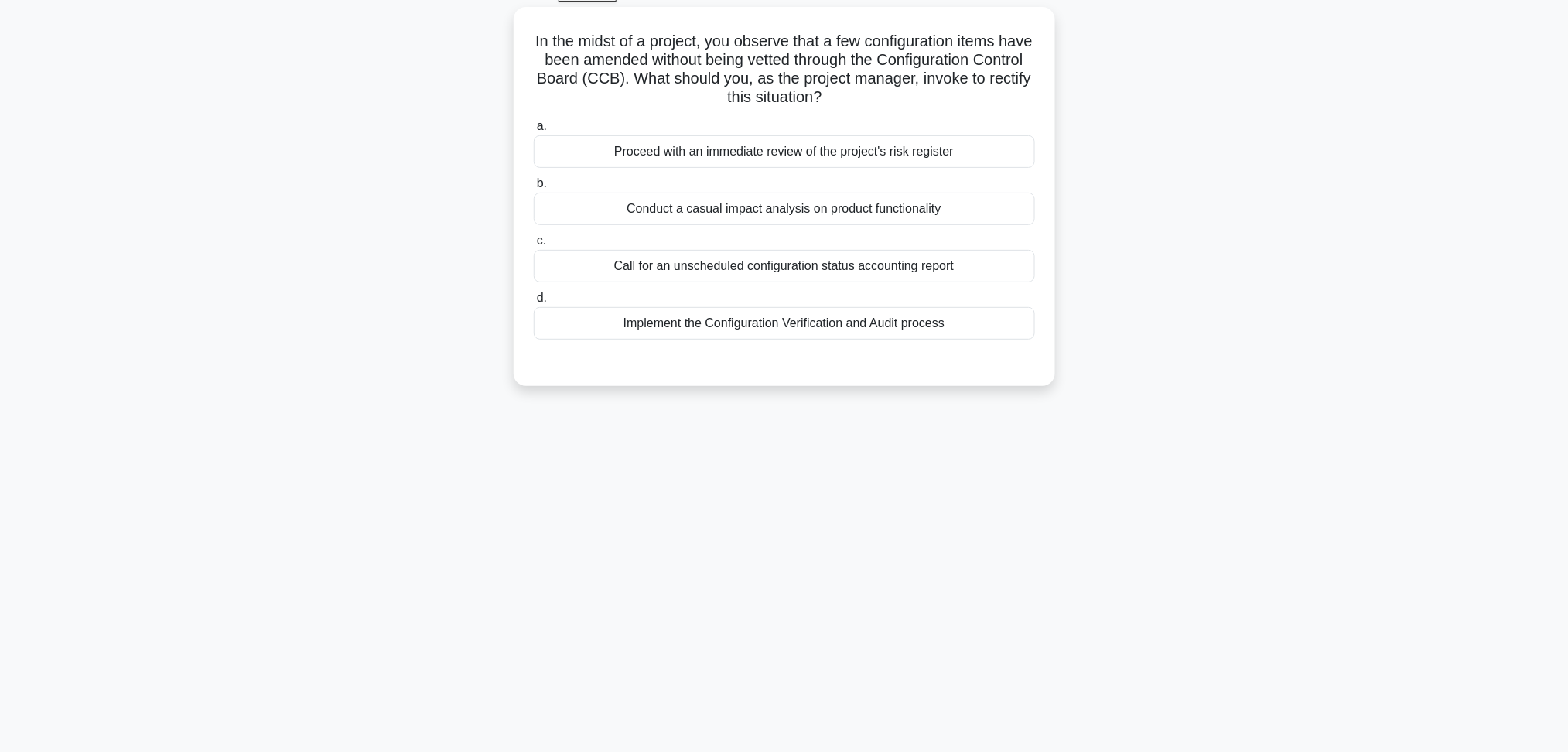 scroll, scrollTop: 83, scrollLeft: 0, axis: vertical 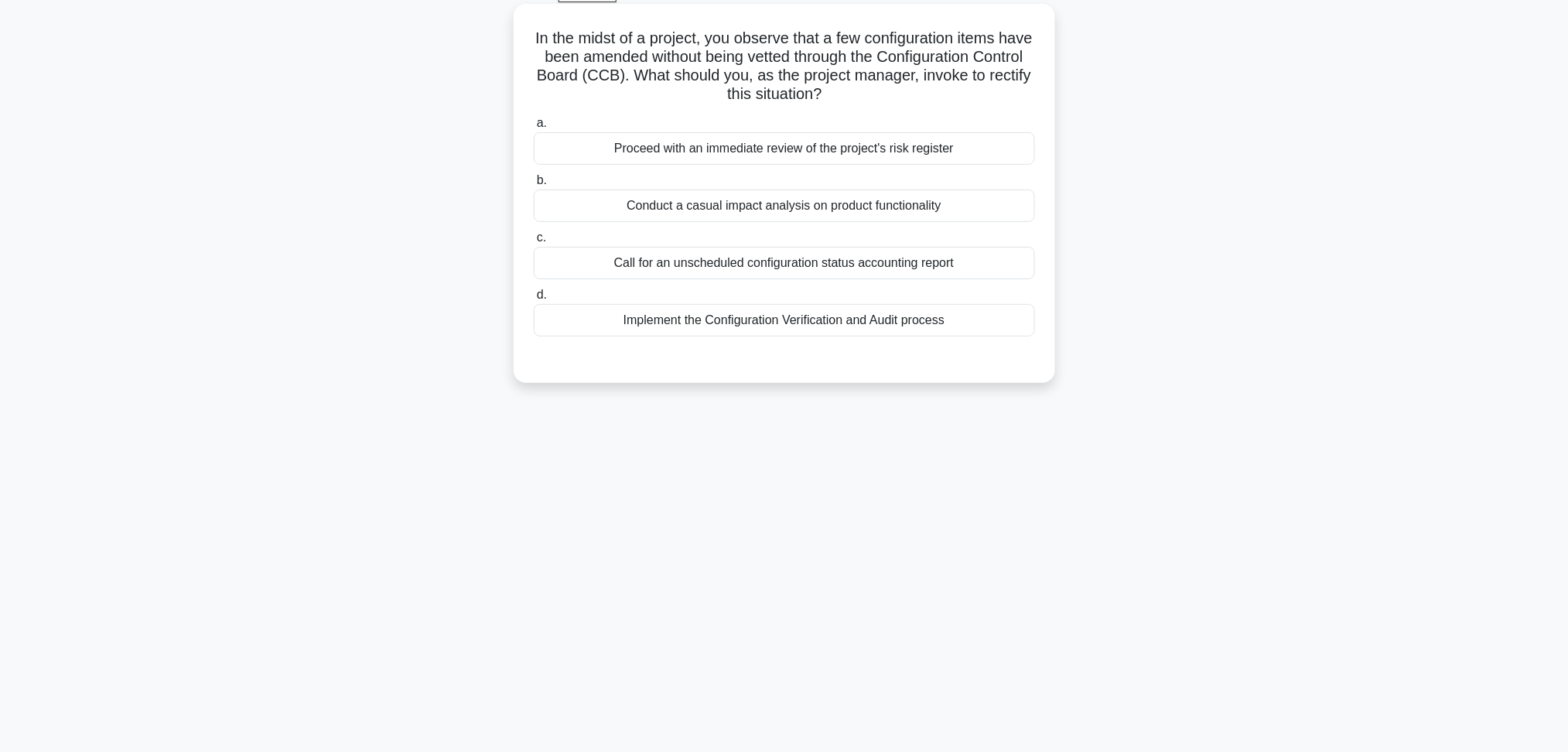 click on "Call for an unscheduled configuration status accounting report" at bounding box center (784, 263) 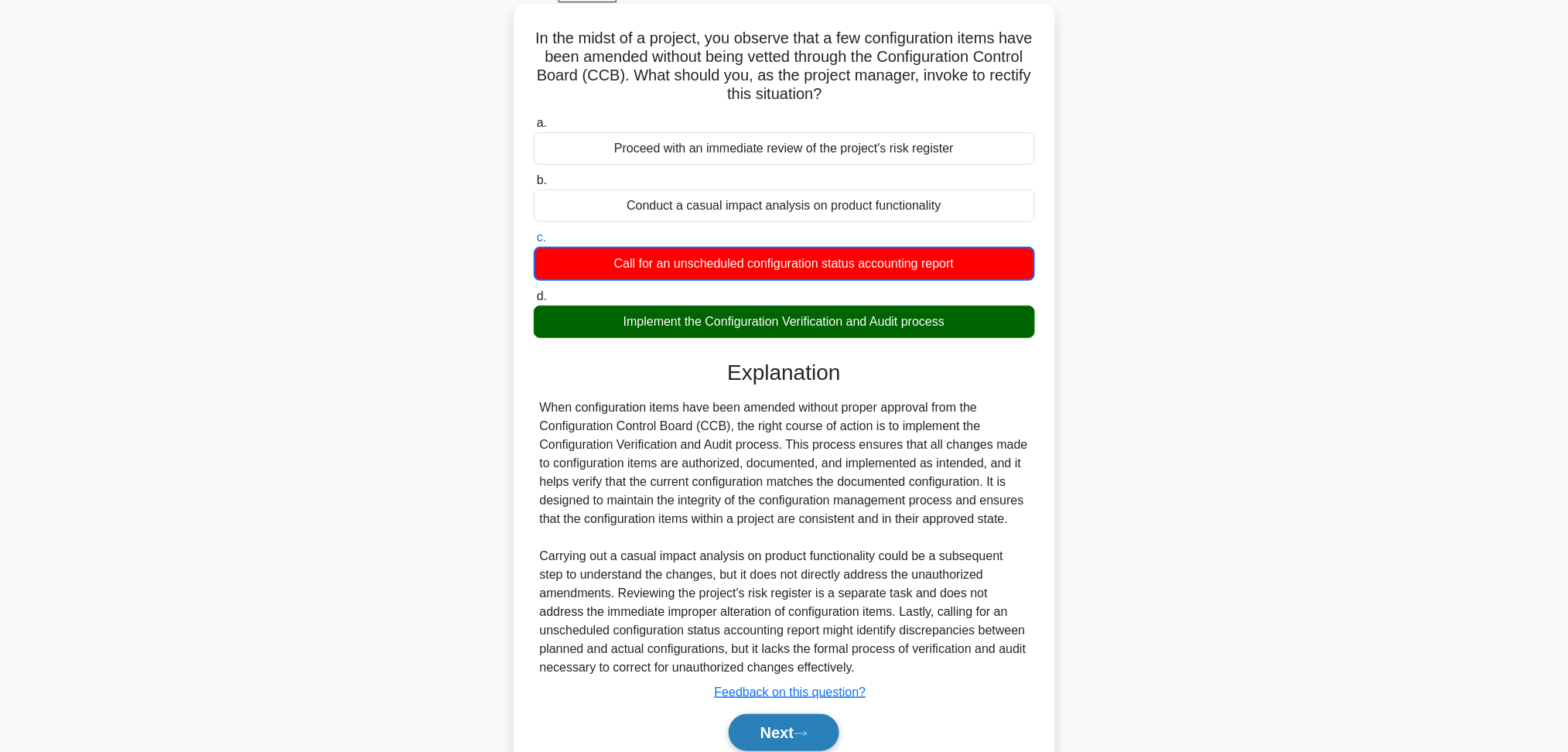click on "Next" at bounding box center (784, 733) 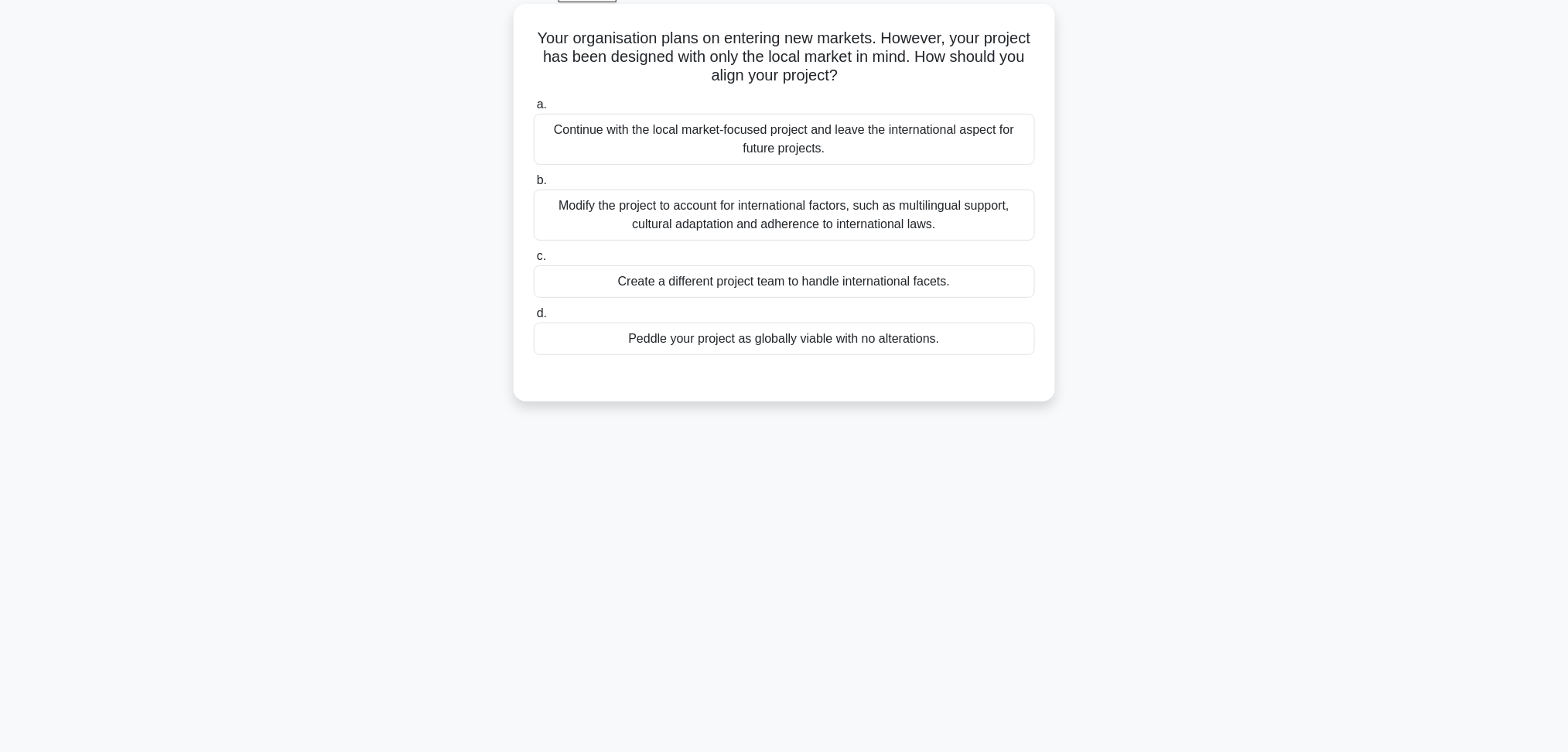 click on "Modify the project to account for international factors, such as multilingual support, cultural adaptation and adherence to international laws." at bounding box center [784, 215] 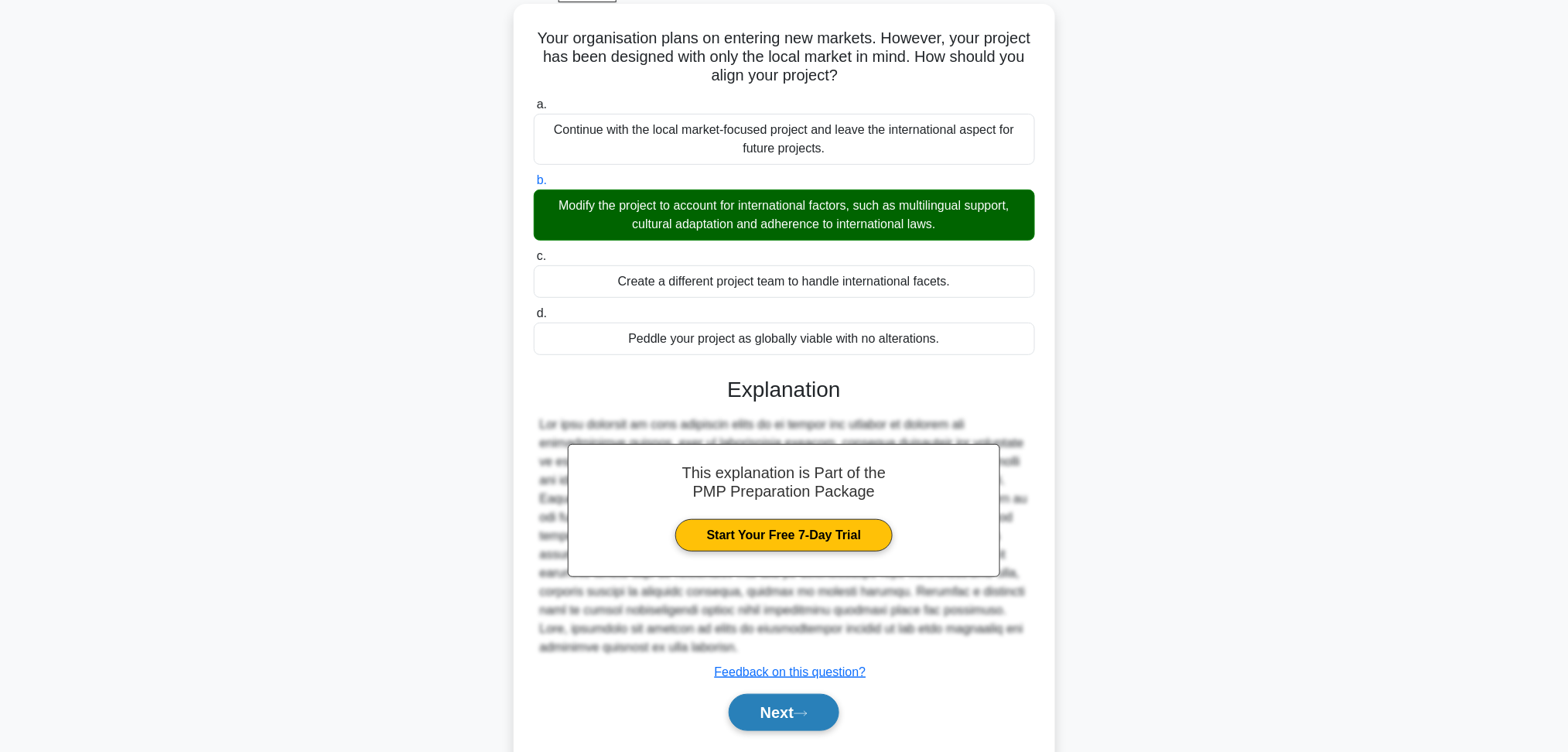 click on "Next" at bounding box center (784, 713) 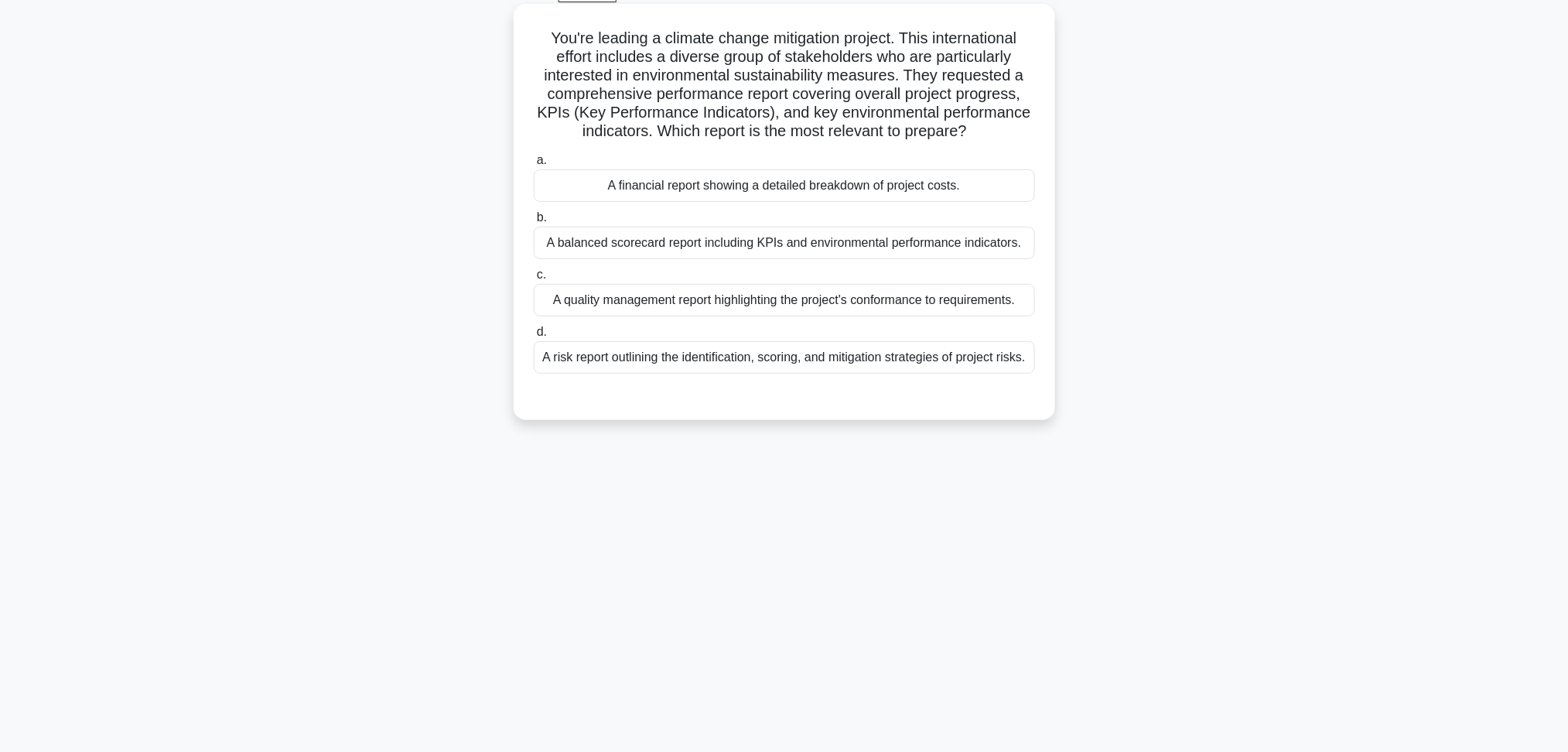 click on "A balanced scorecard report including KPIs and environmental performance indicators." at bounding box center [784, 243] 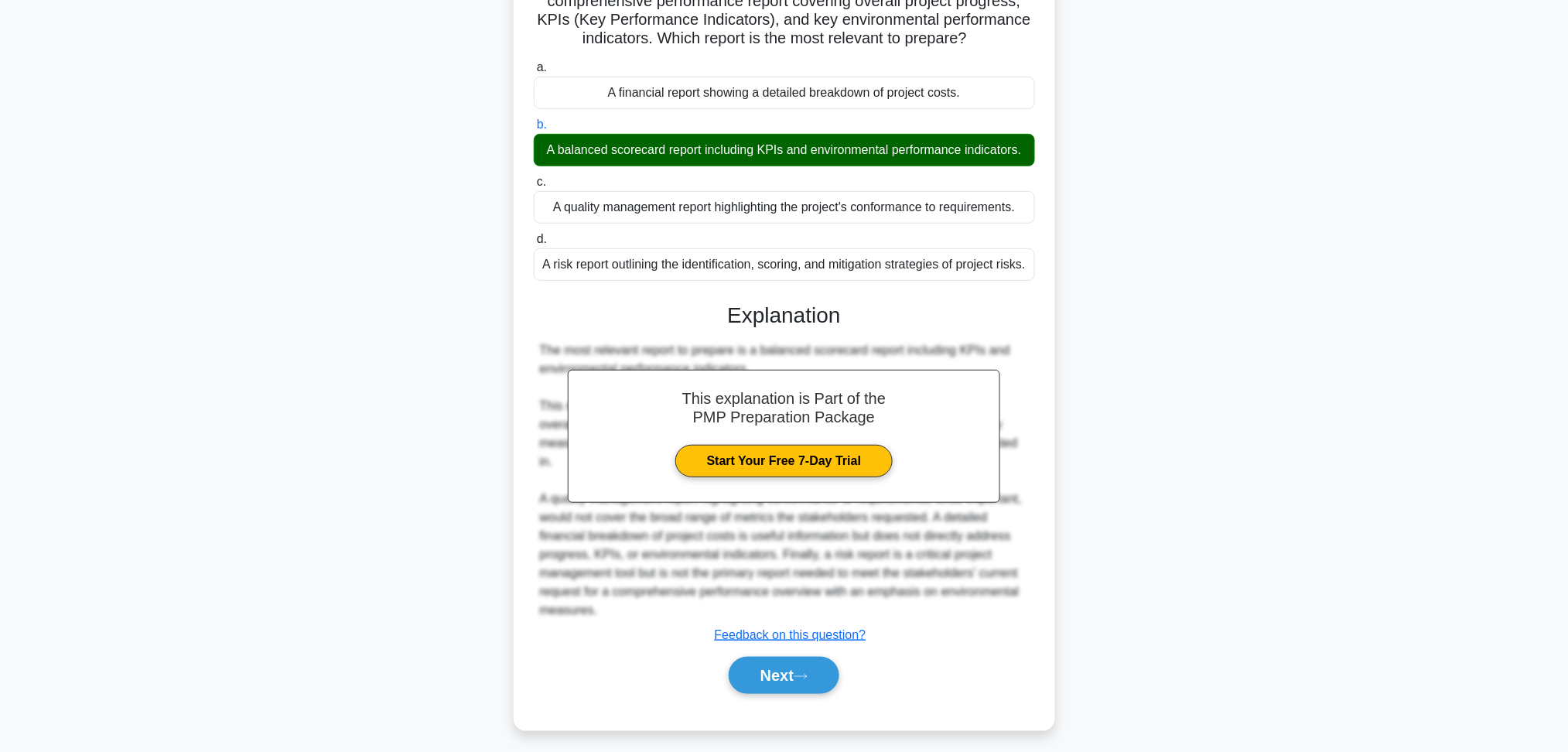 scroll, scrollTop: 202, scrollLeft: 0, axis: vertical 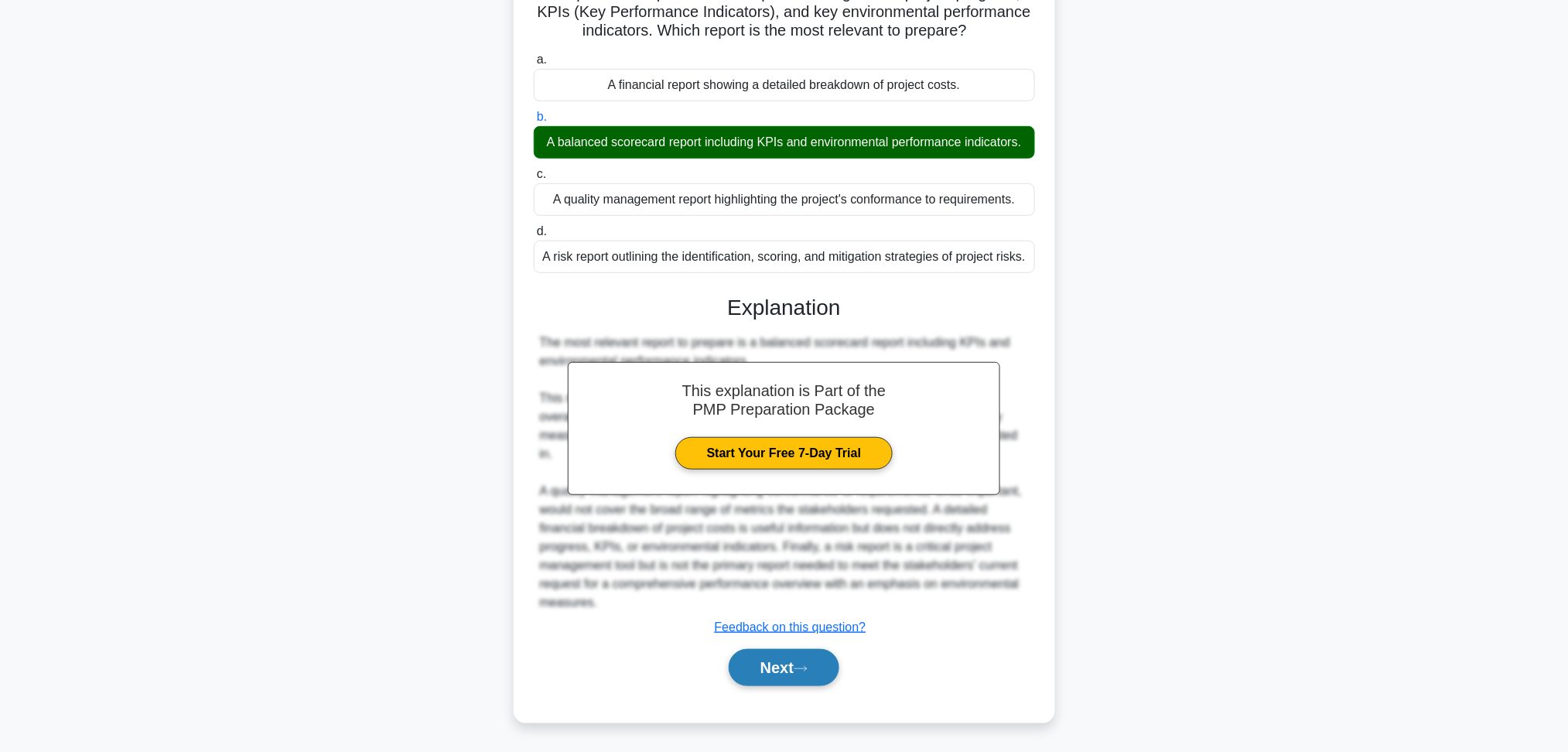 click on "Next" at bounding box center [784, 668] 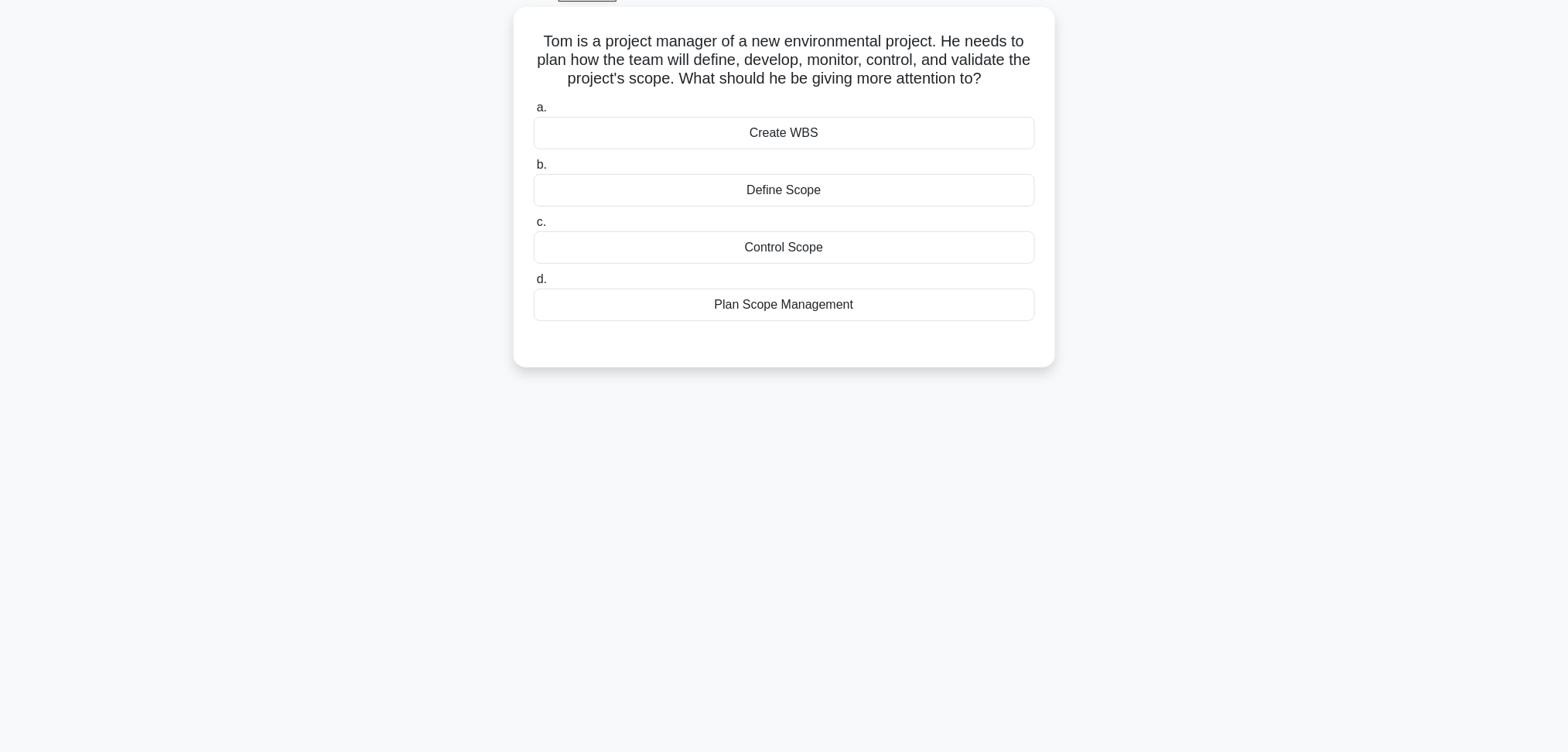 scroll, scrollTop: 83, scrollLeft: 0, axis: vertical 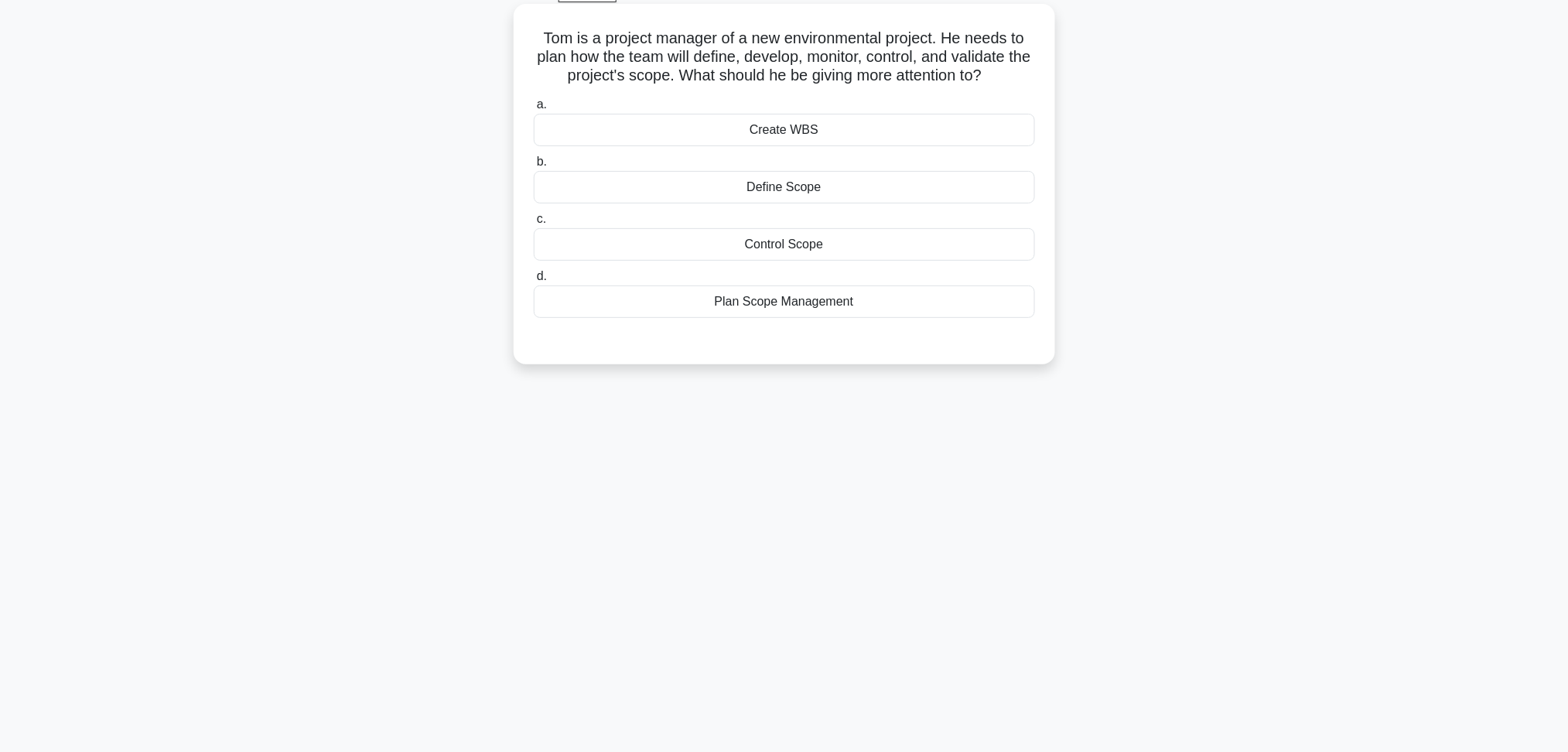 click on "Plan Scope Management" at bounding box center (784, 302) 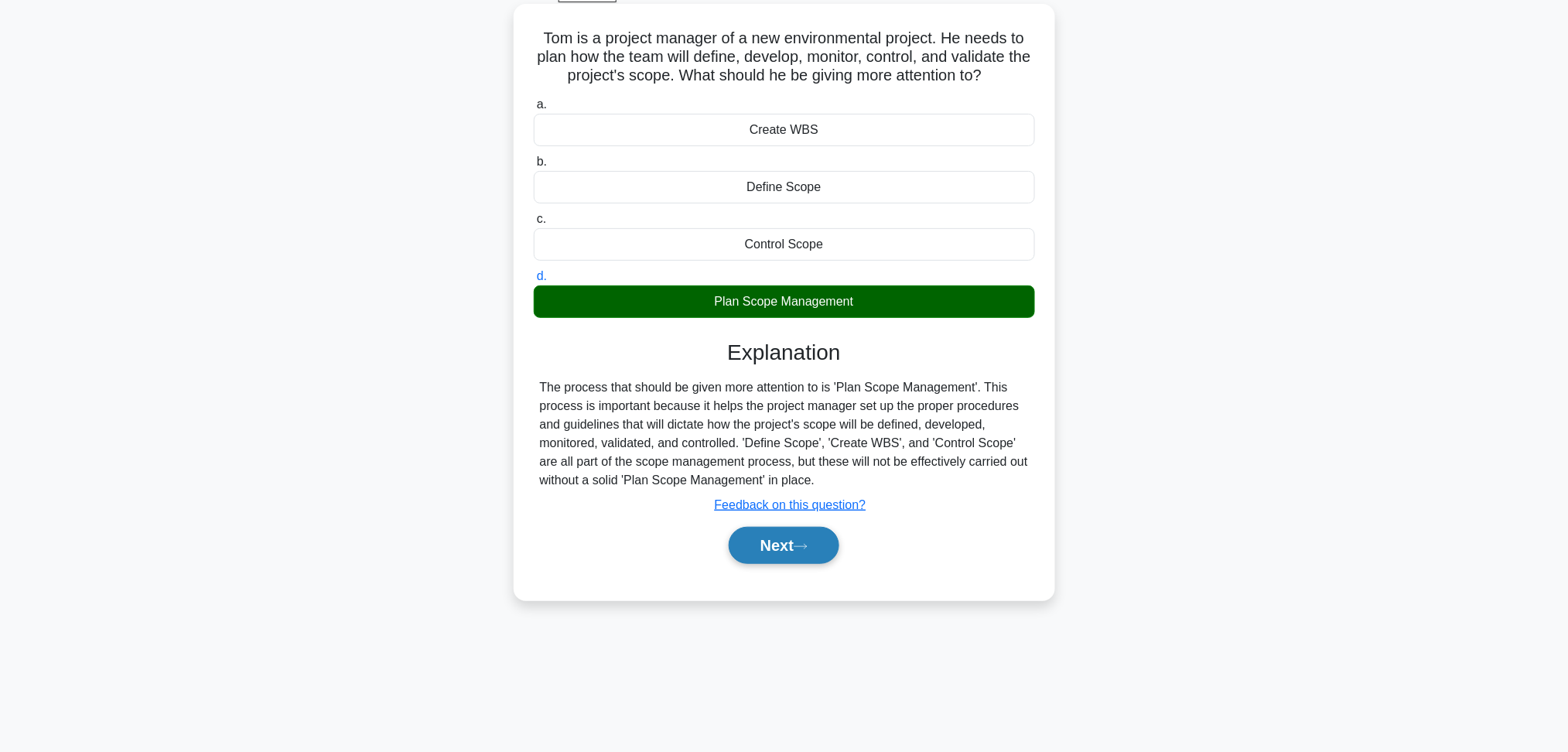click on "Next" at bounding box center (784, 545) 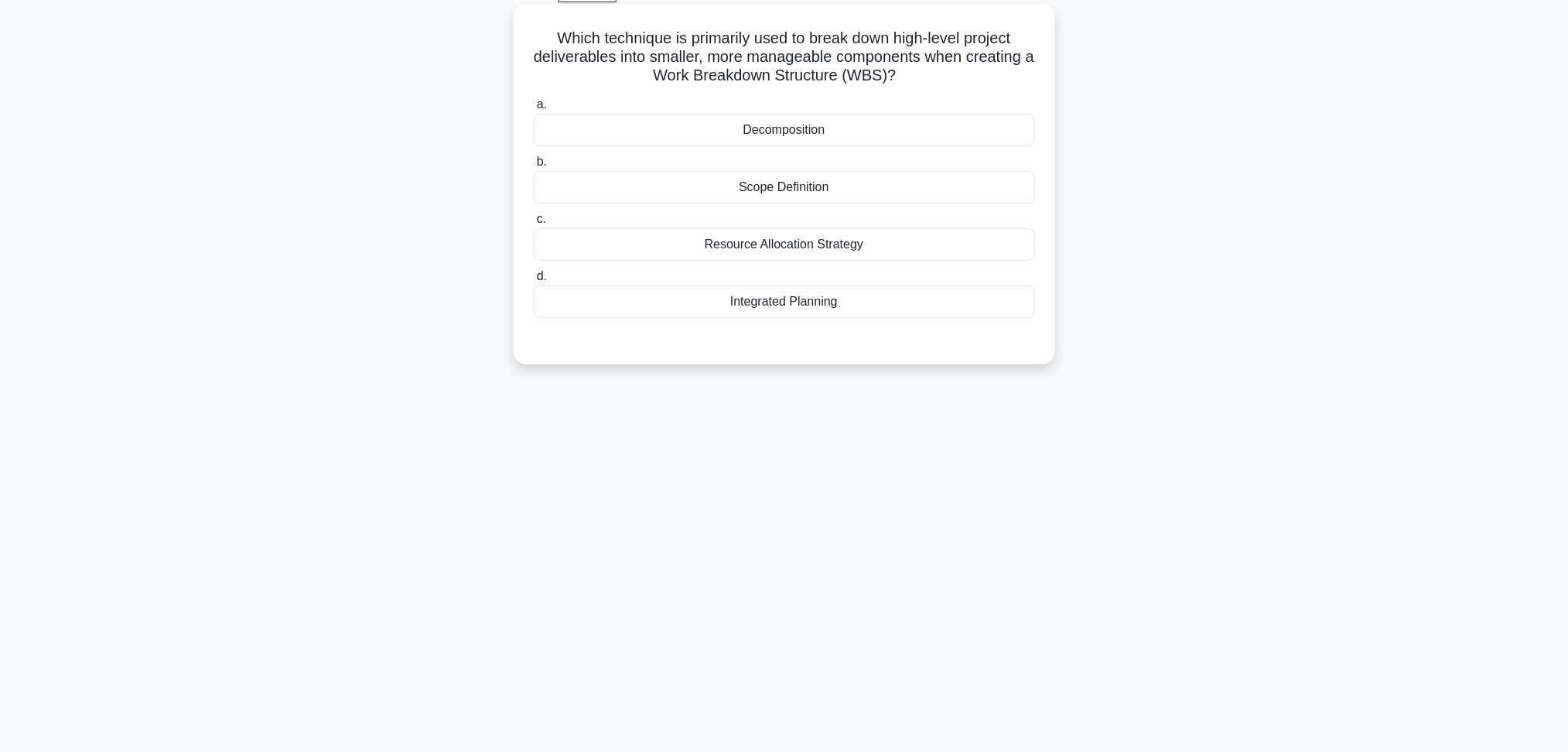 click on "Decomposition" at bounding box center (784, 130) 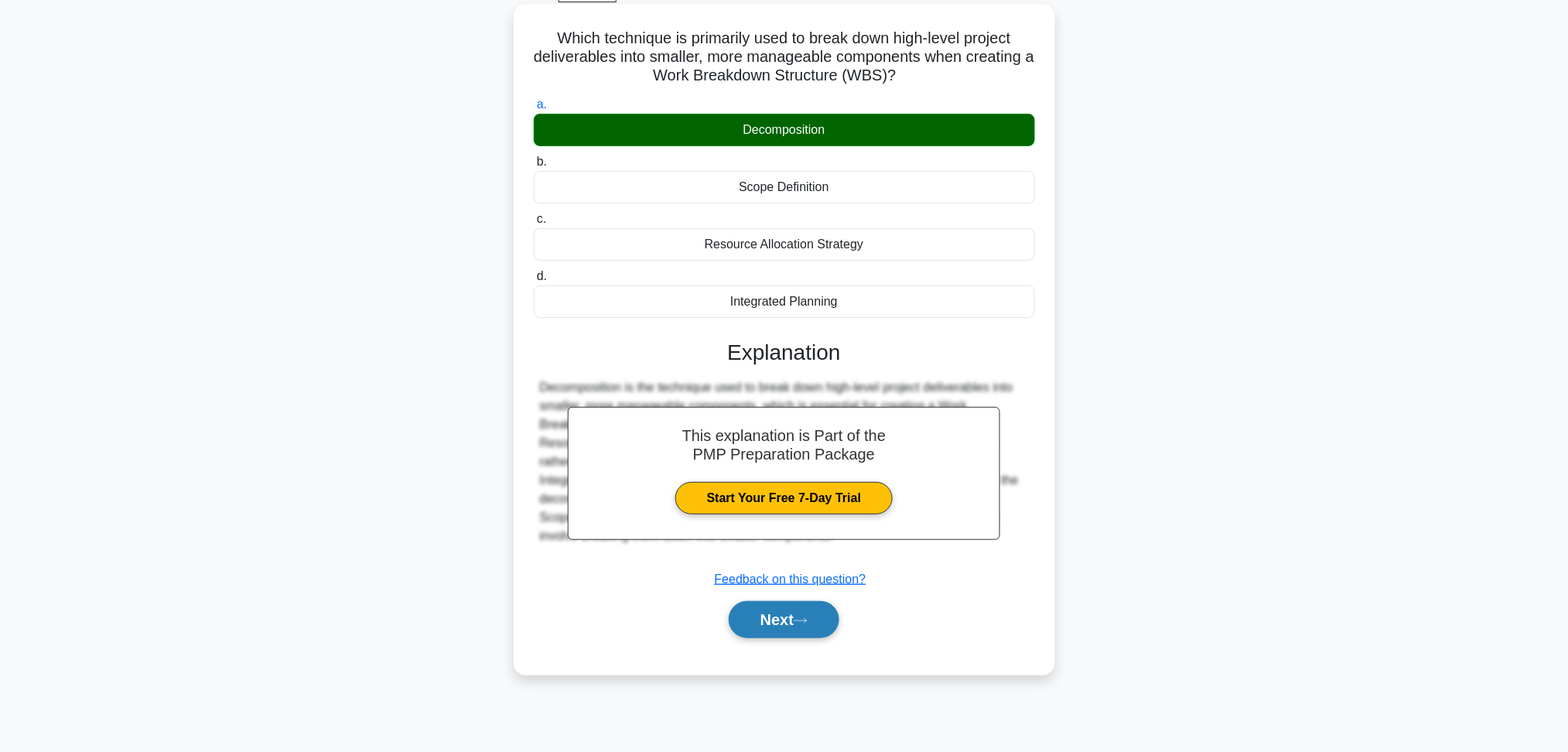 click on "Next" at bounding box center (784, 620) 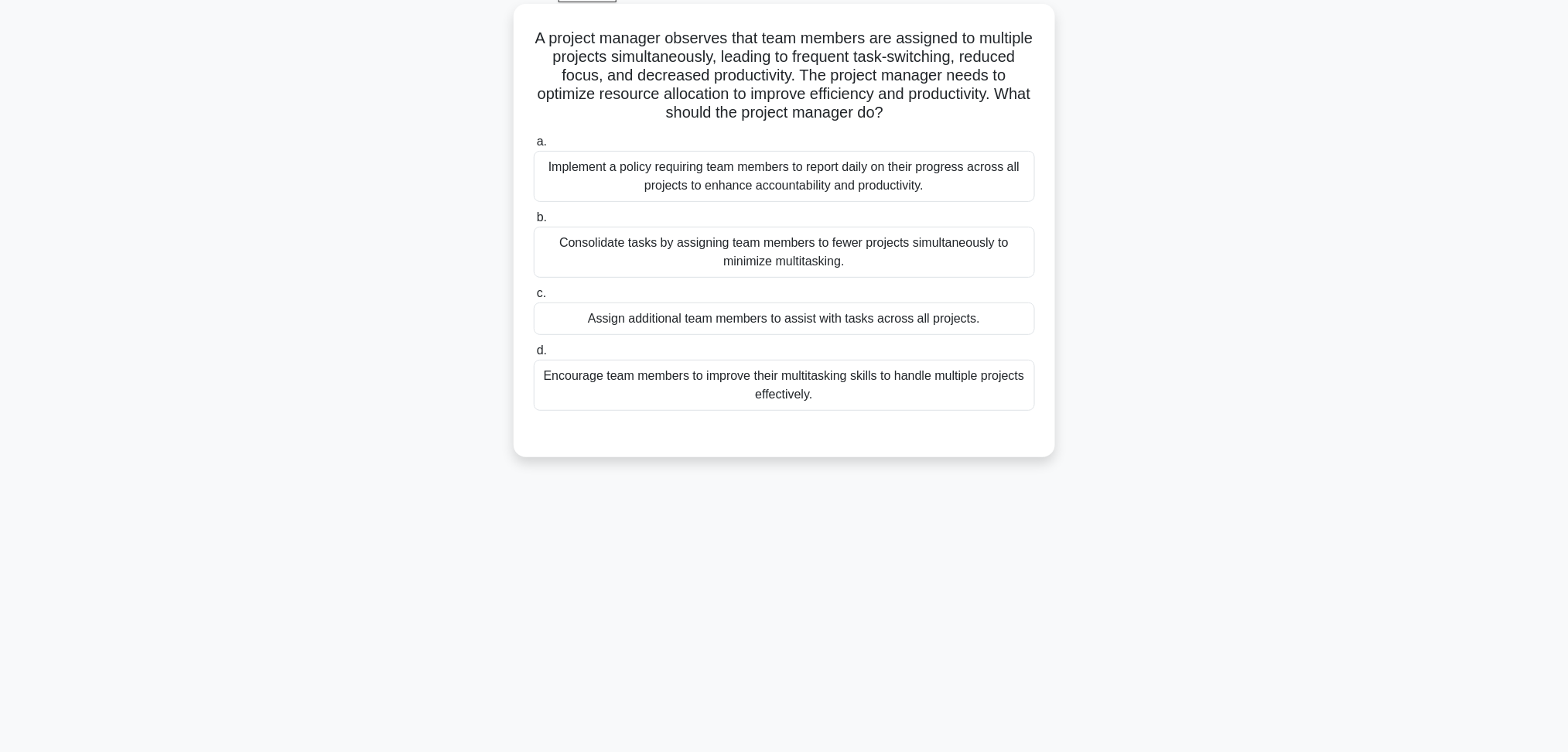 click on "Encourage team members to improve their multitasking skills to handle multiple projects effectively." at bounding box center [784, 385] 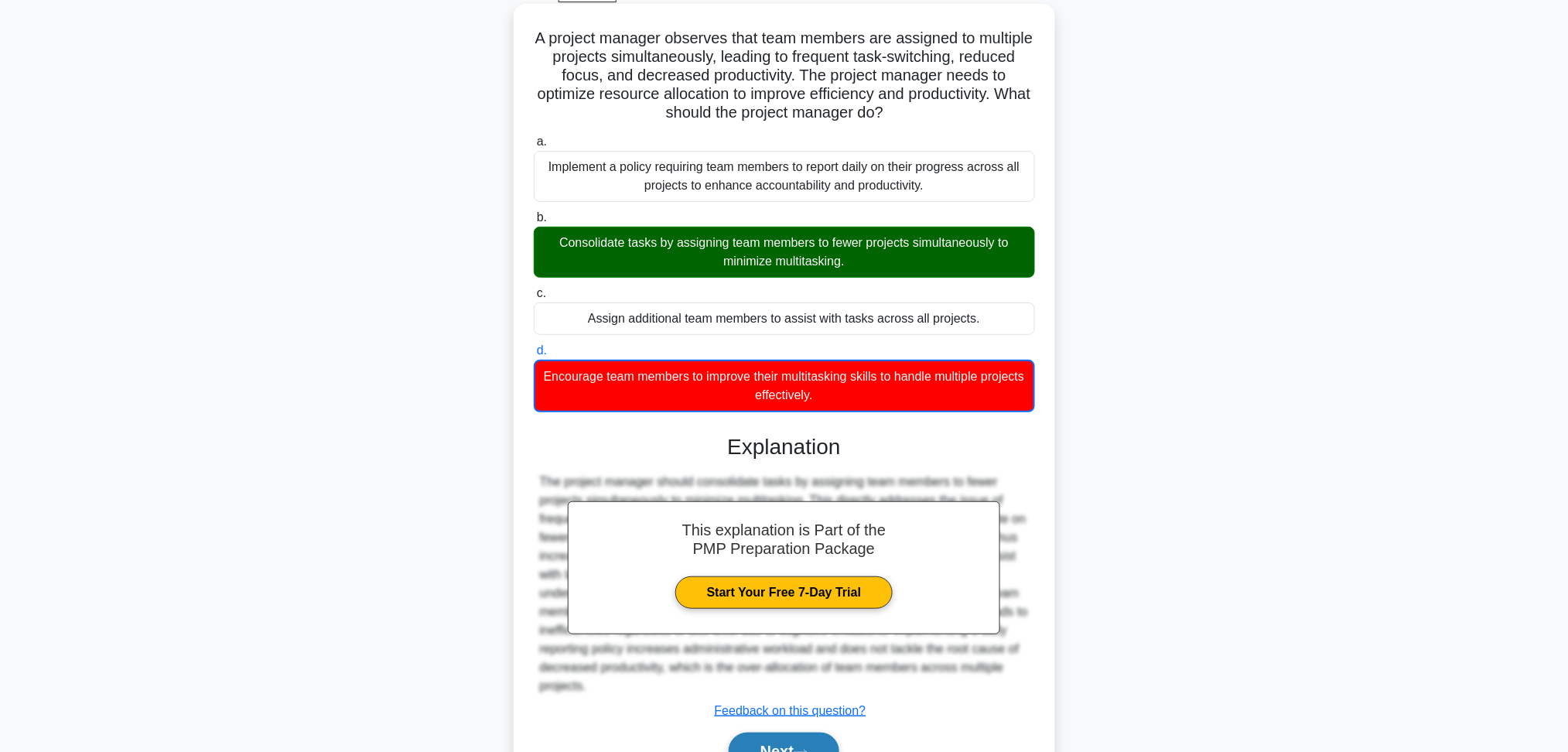 click on "Next" at bounding box center (784, 751) 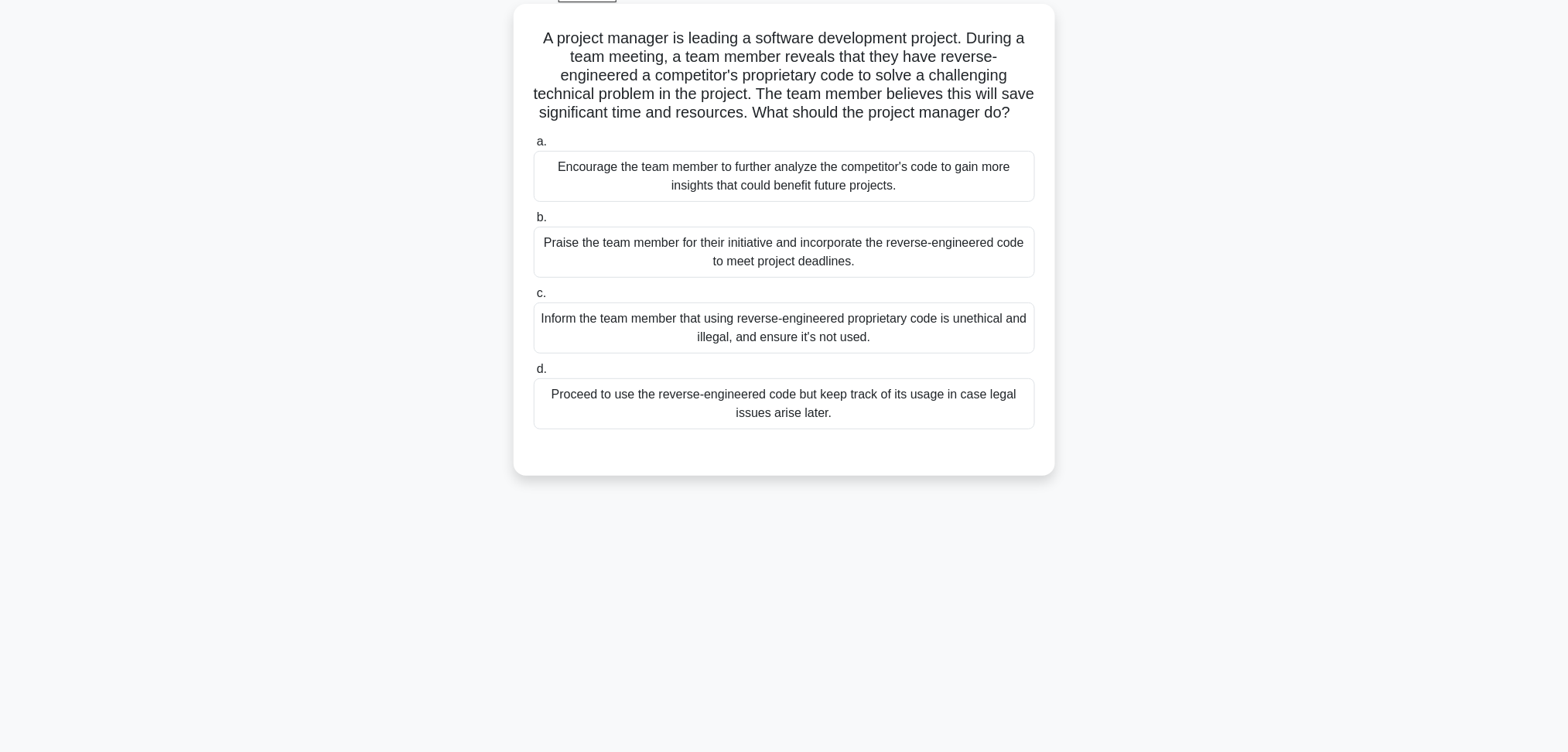 click on "Inform the team member that using reverse-engineered proprietary code is unethical and illegal, and ensure it's not used." at bounding box center (784, 328) 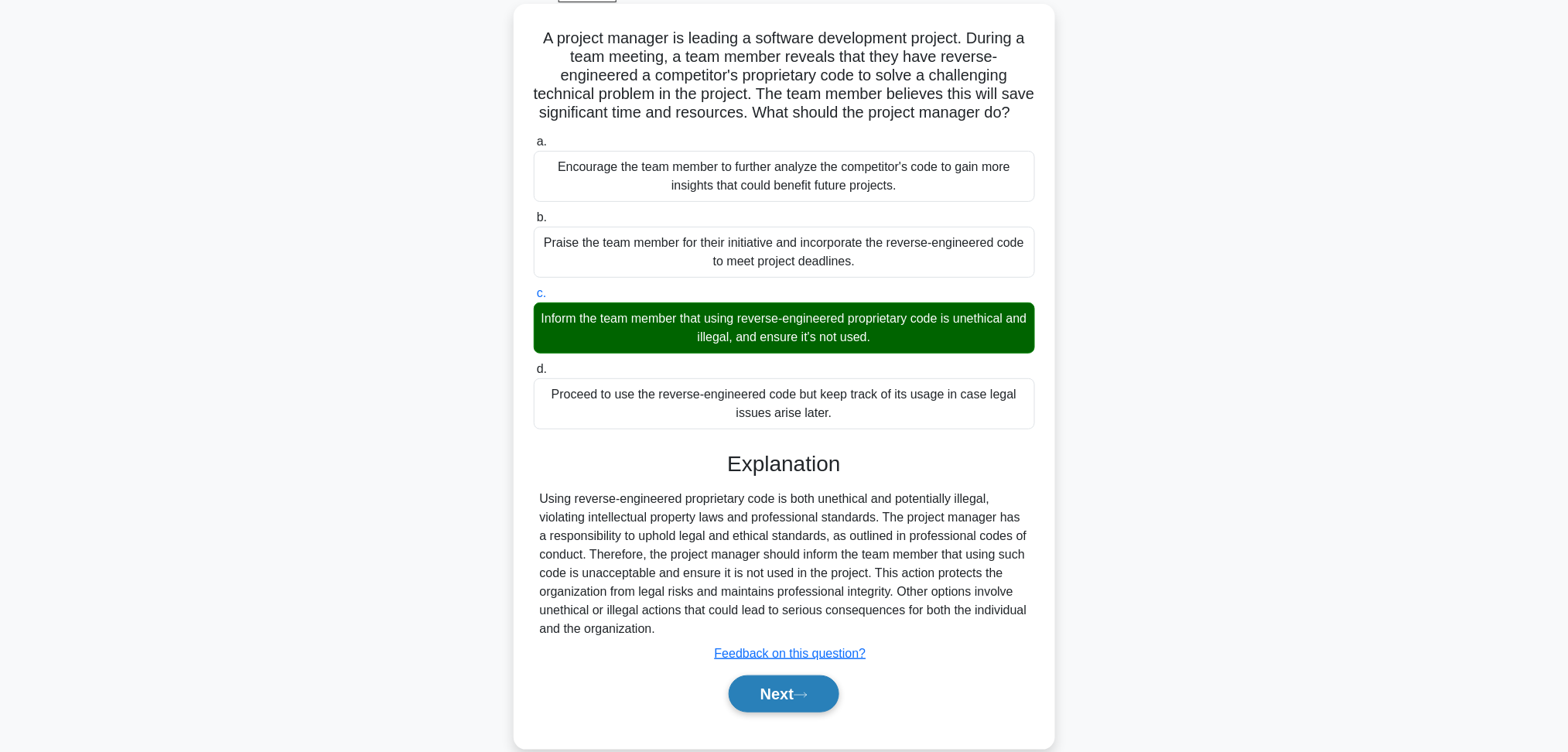 click 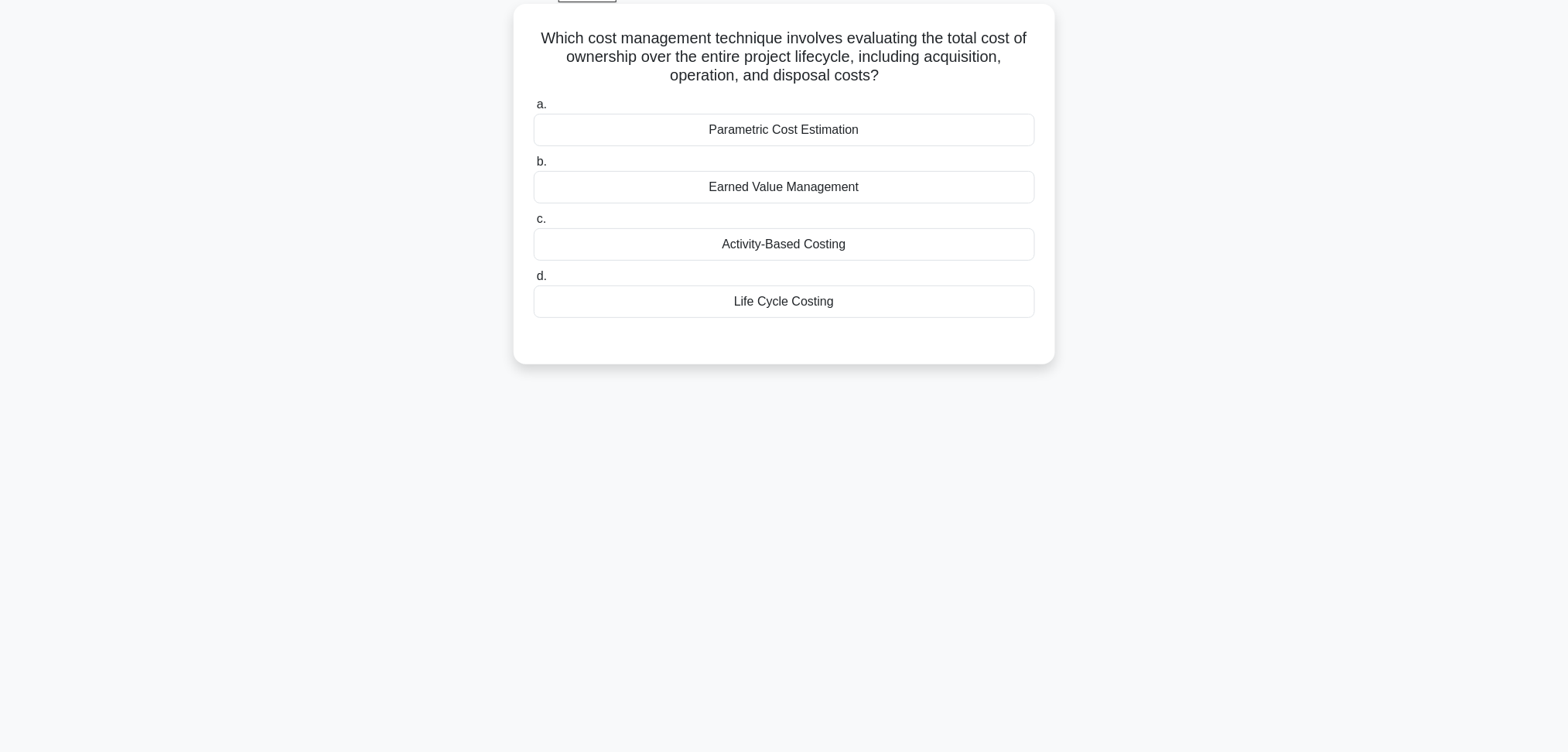 click on "Earned Value Management" at bounding box center [784, 187] 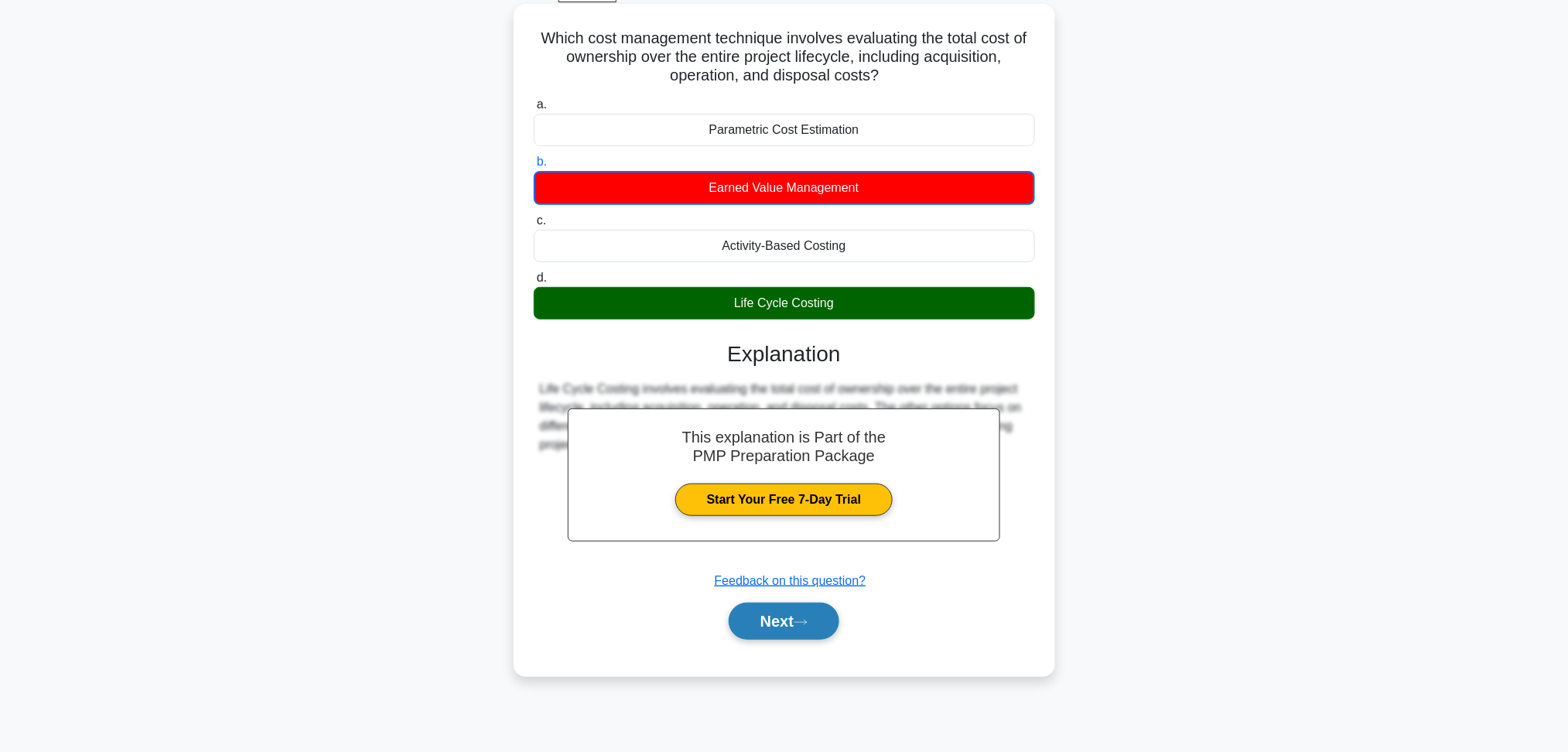 click on "Next" at bounding box center [784, 621] 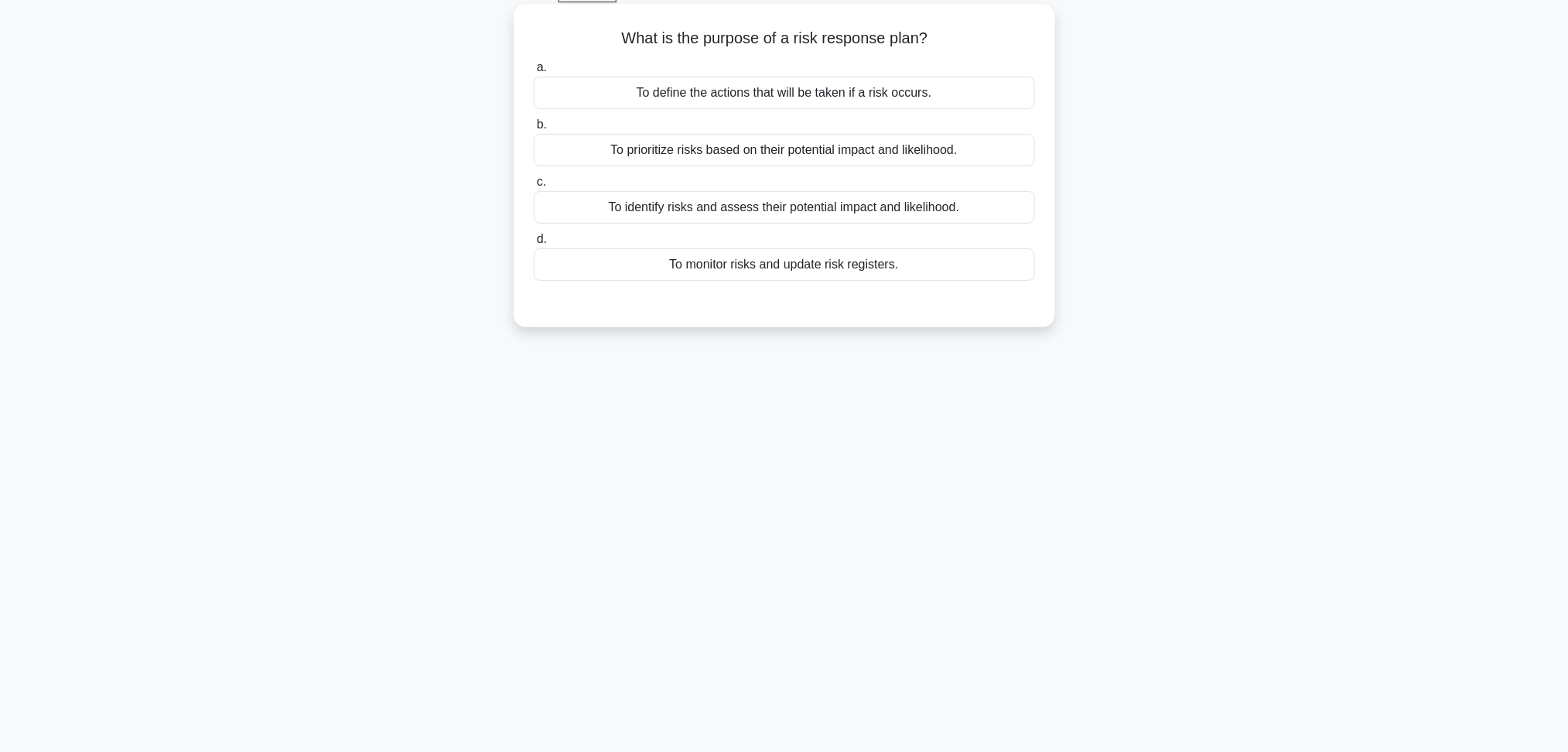 click on "To define the actions that will be taken if a risk occurs." at bounding box center [784, 93] 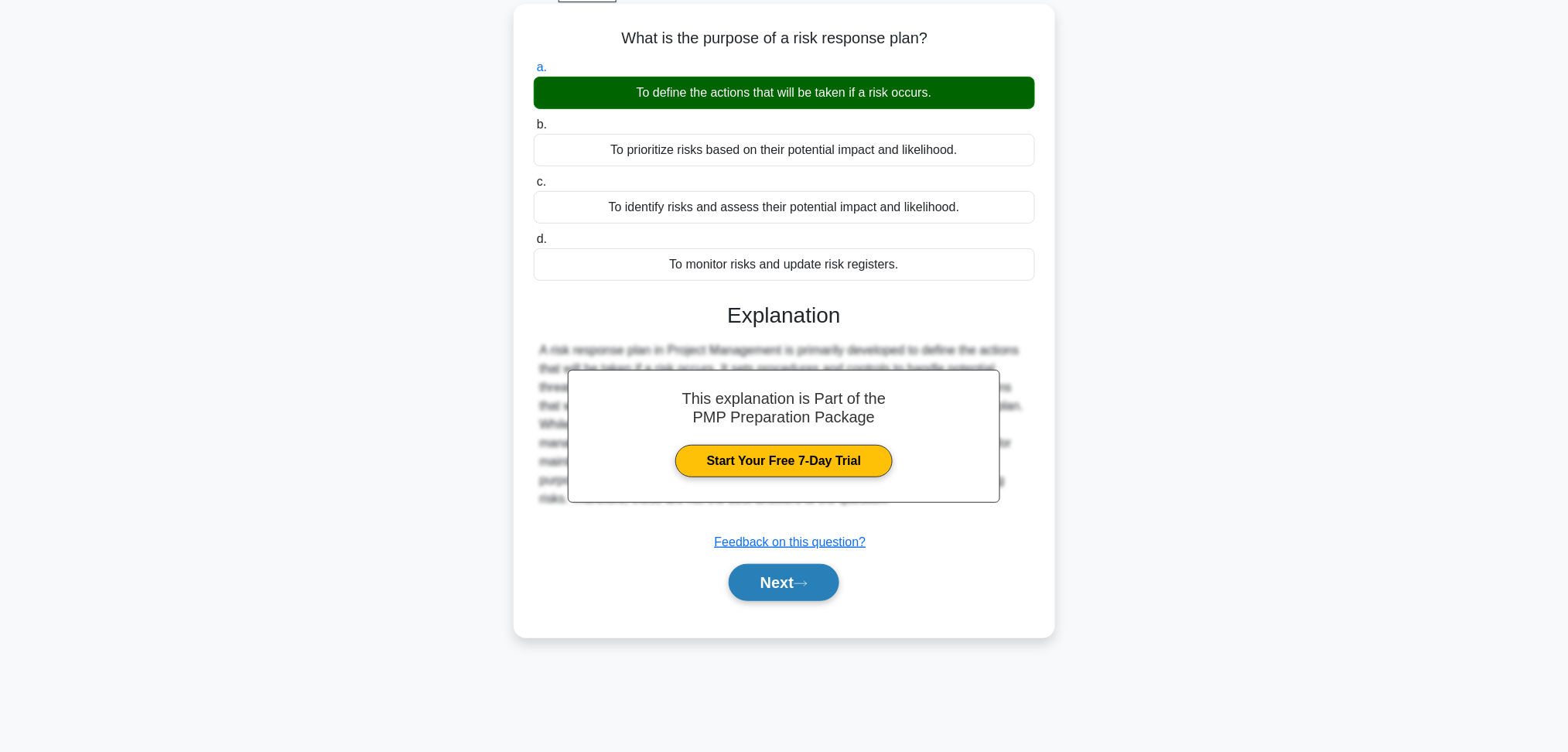 click on "Next" at bounding box center (784, 583) 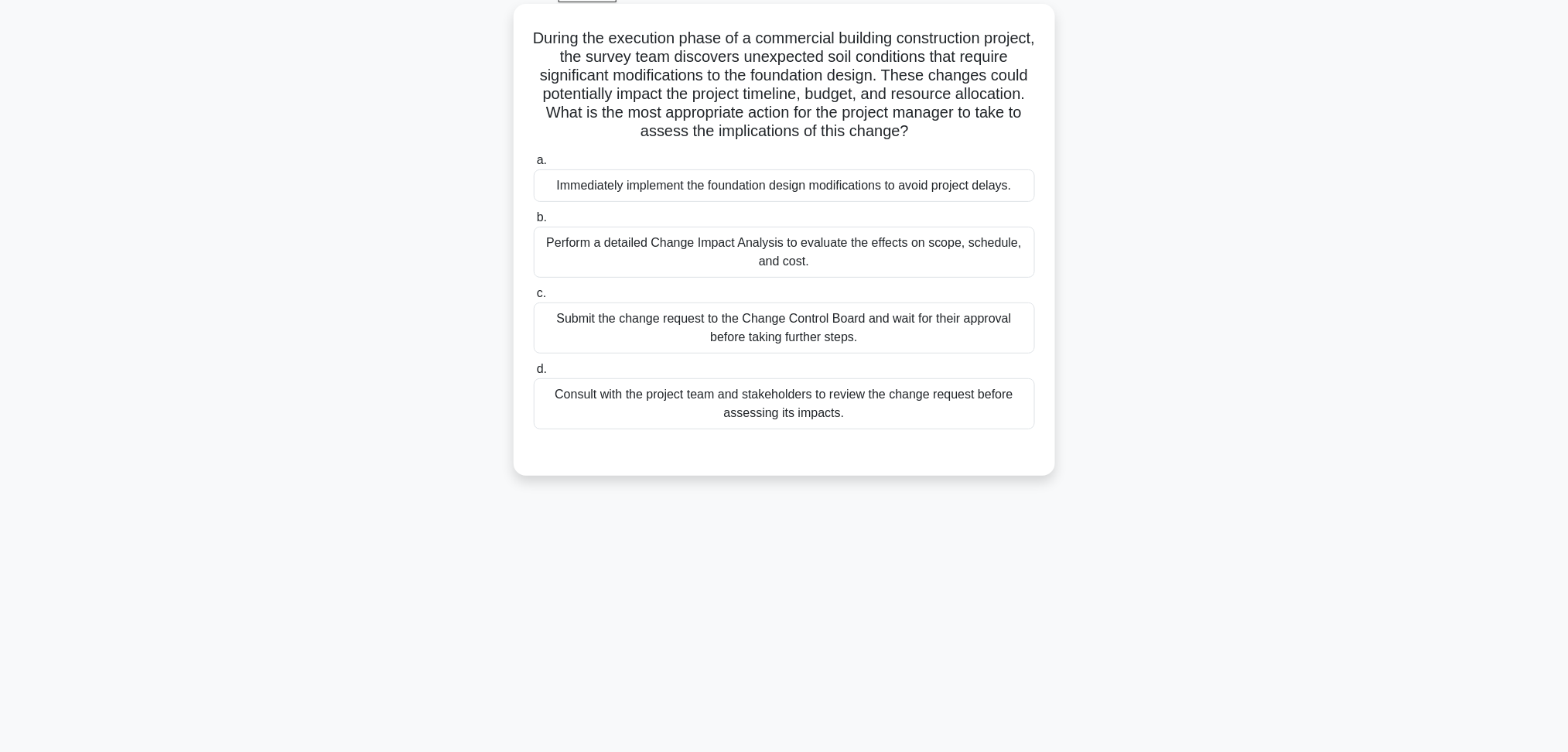 click on "Perform a detailed Change Impact Analysis to evaluate the effects on scope, schedule, and cost." at bounding box center (784, 252) 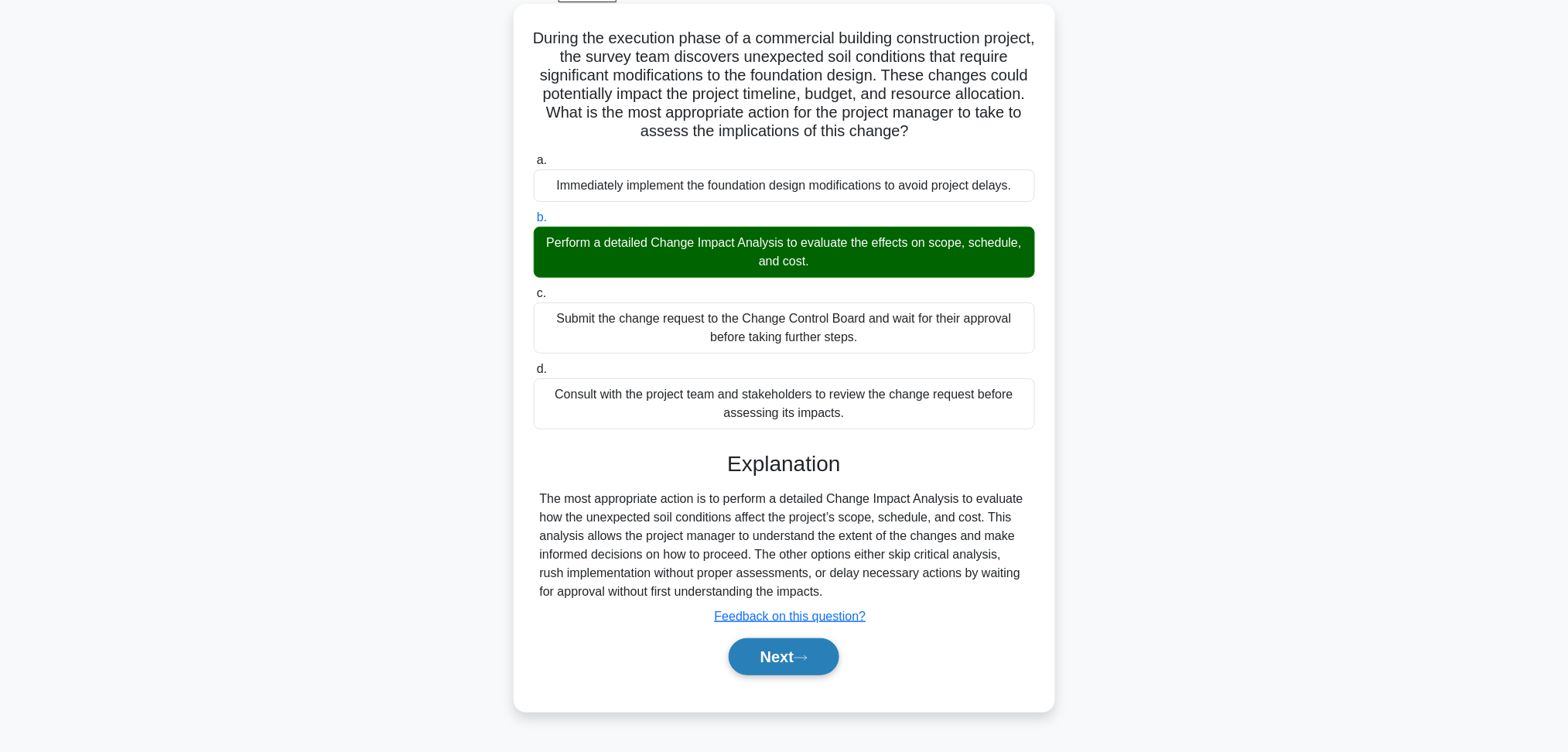 click on "Next" at bounding box center (784, 657) 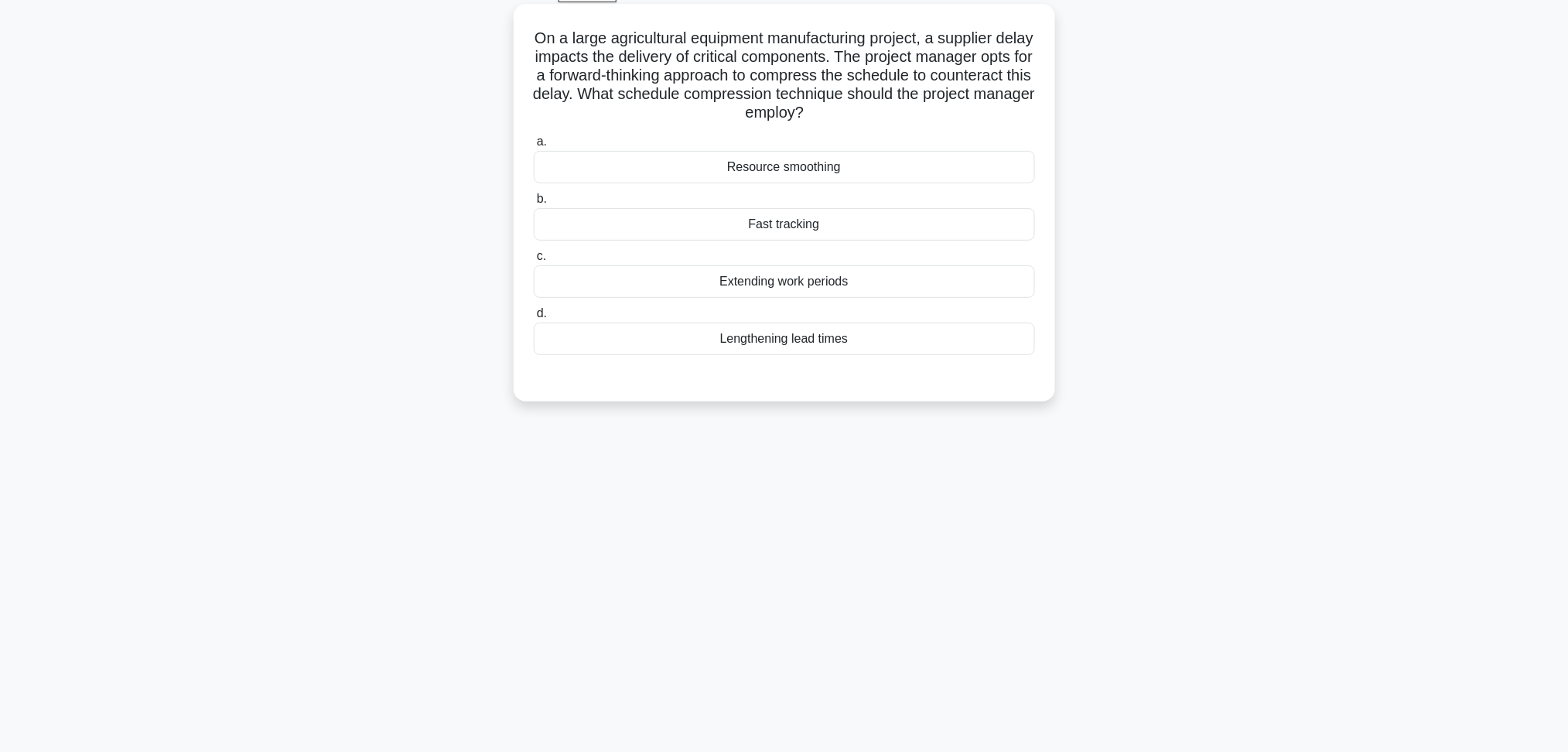 click on "Fast tracking" at bounding box center [784, 224] 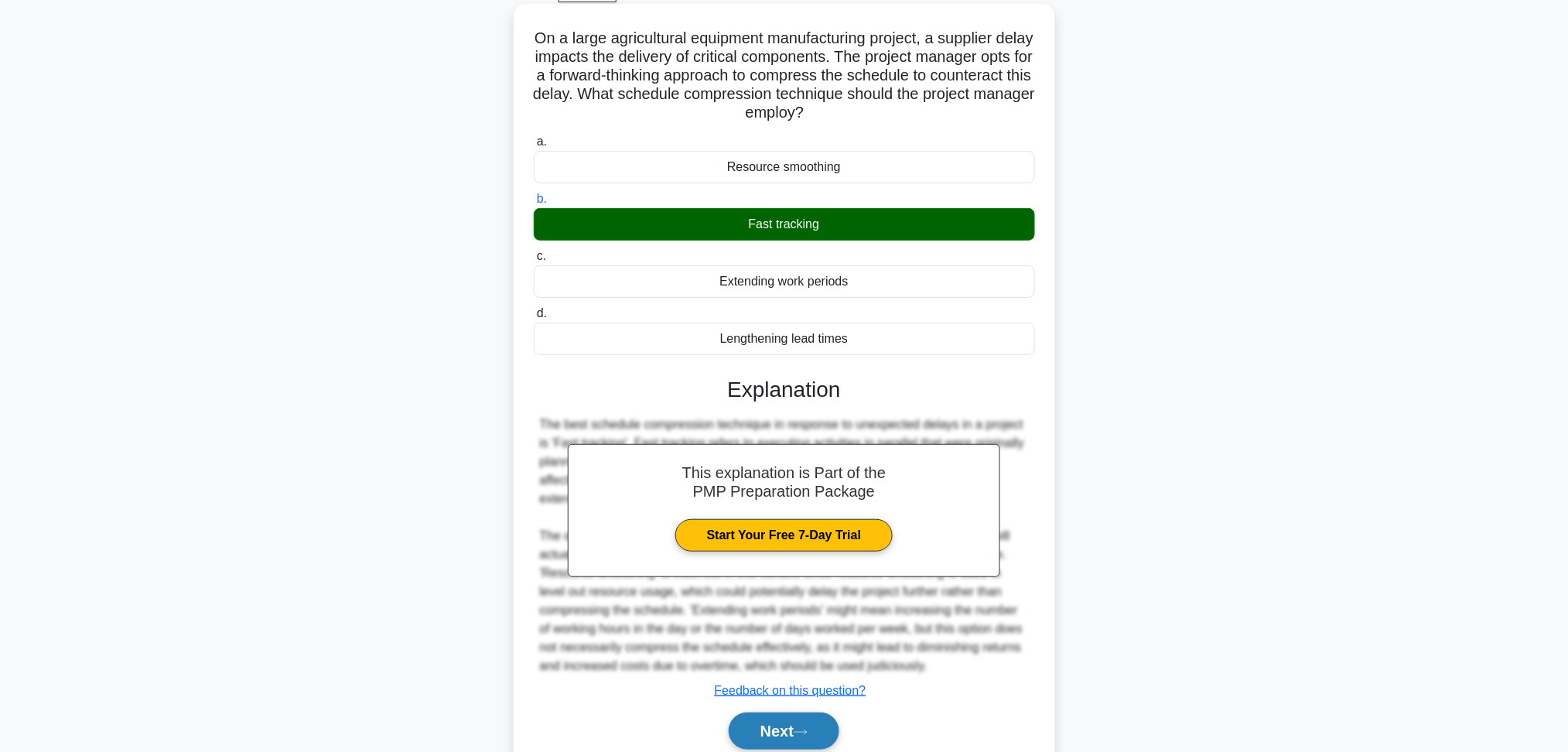 click on "Next" at bounding box center [784, 731] 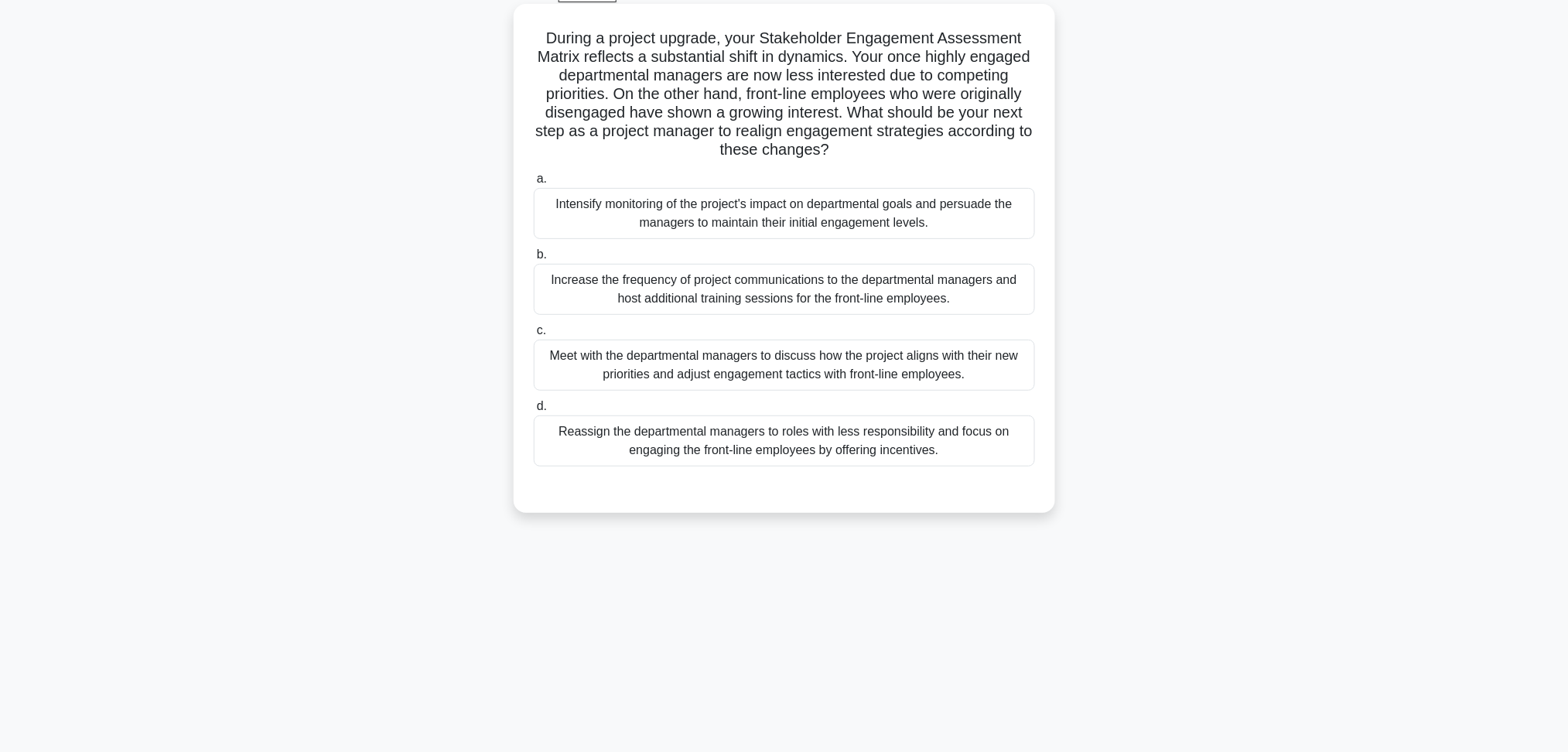 click on "Meet with the departmental managers to discuss how the project aligns with their new priorities and adjust engagement tactics with front-line employees." at bounding box center (784, 365) 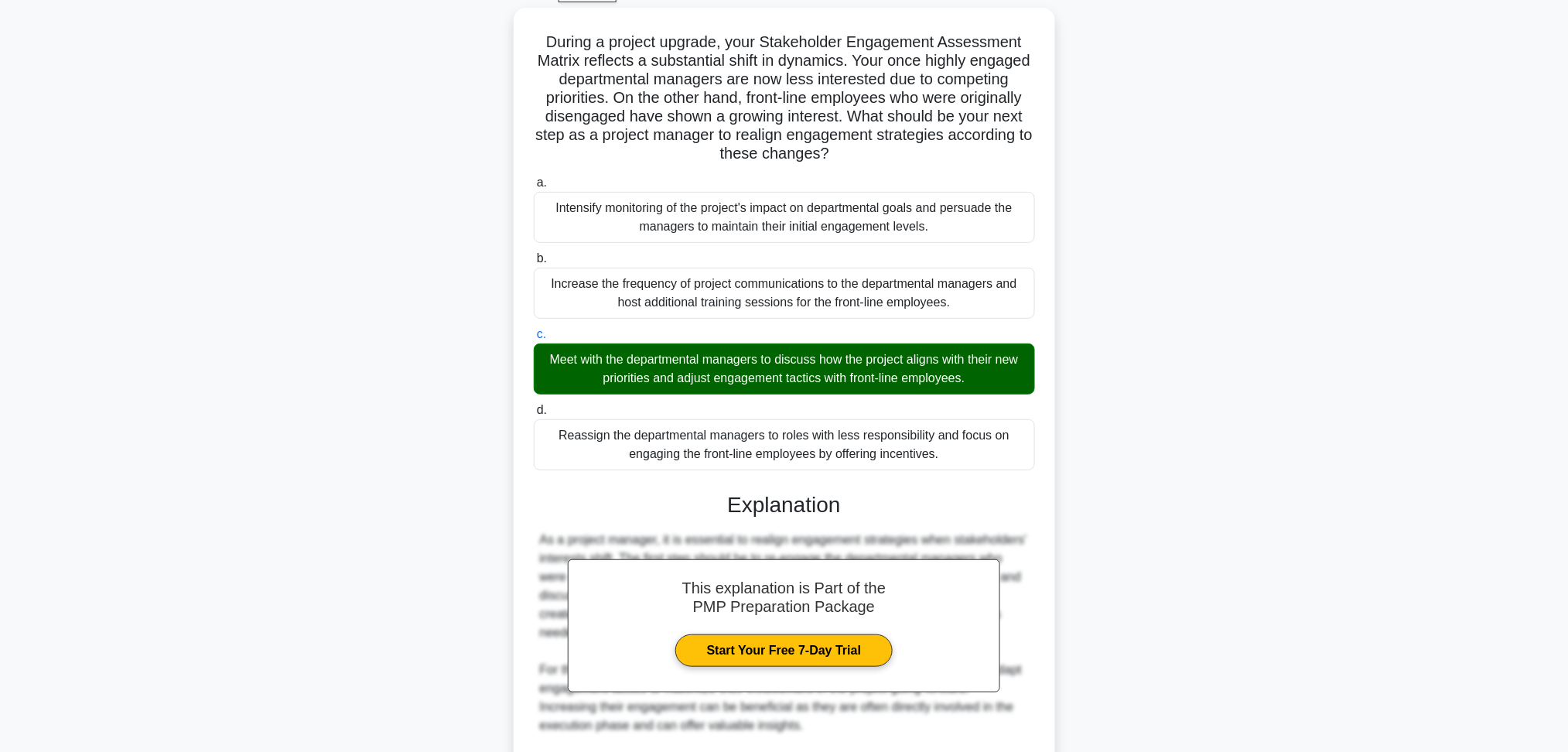 scroll, scrollTop: 350, scrollLeft: 0, axis: vertical 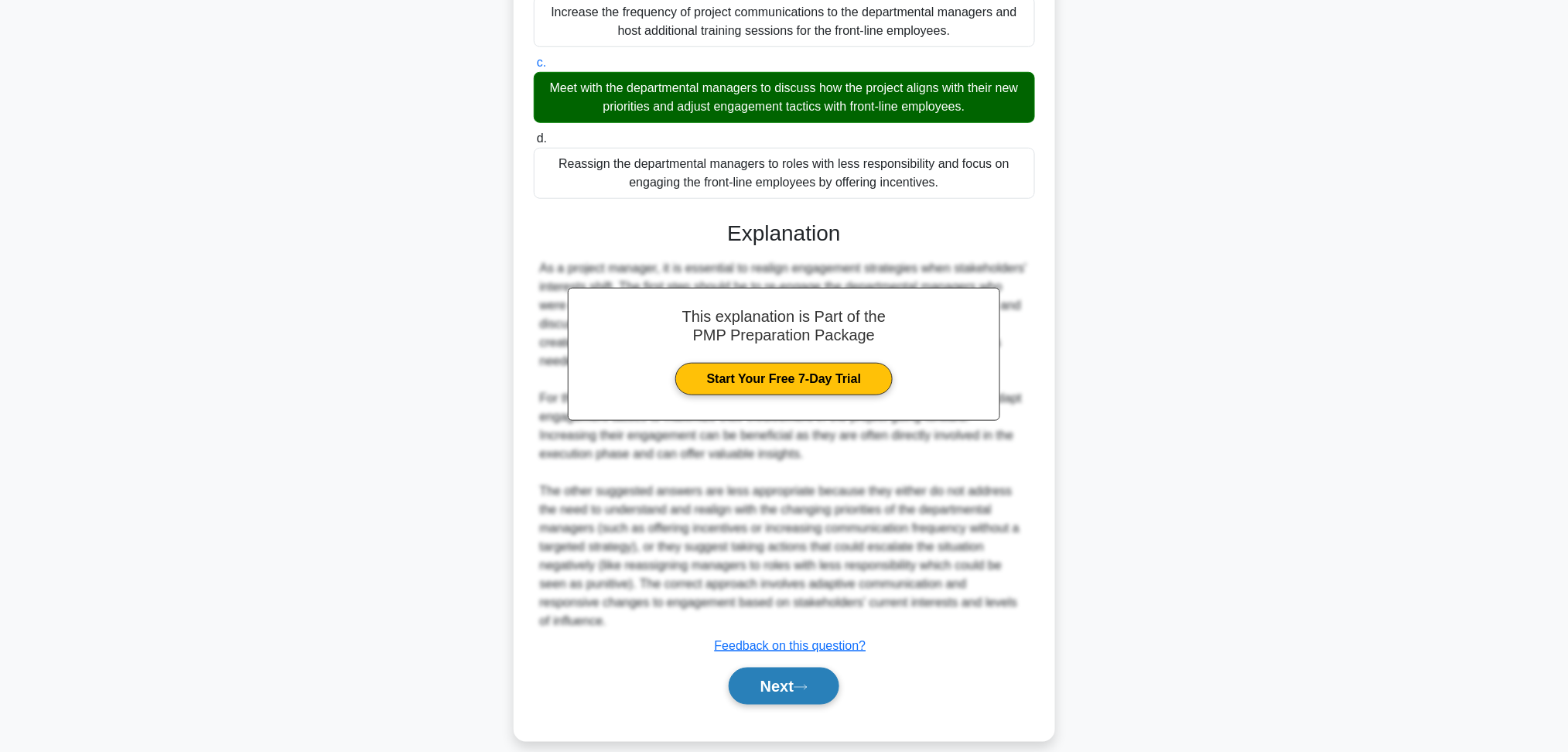click on "Next" at bounding box center [784, 686] 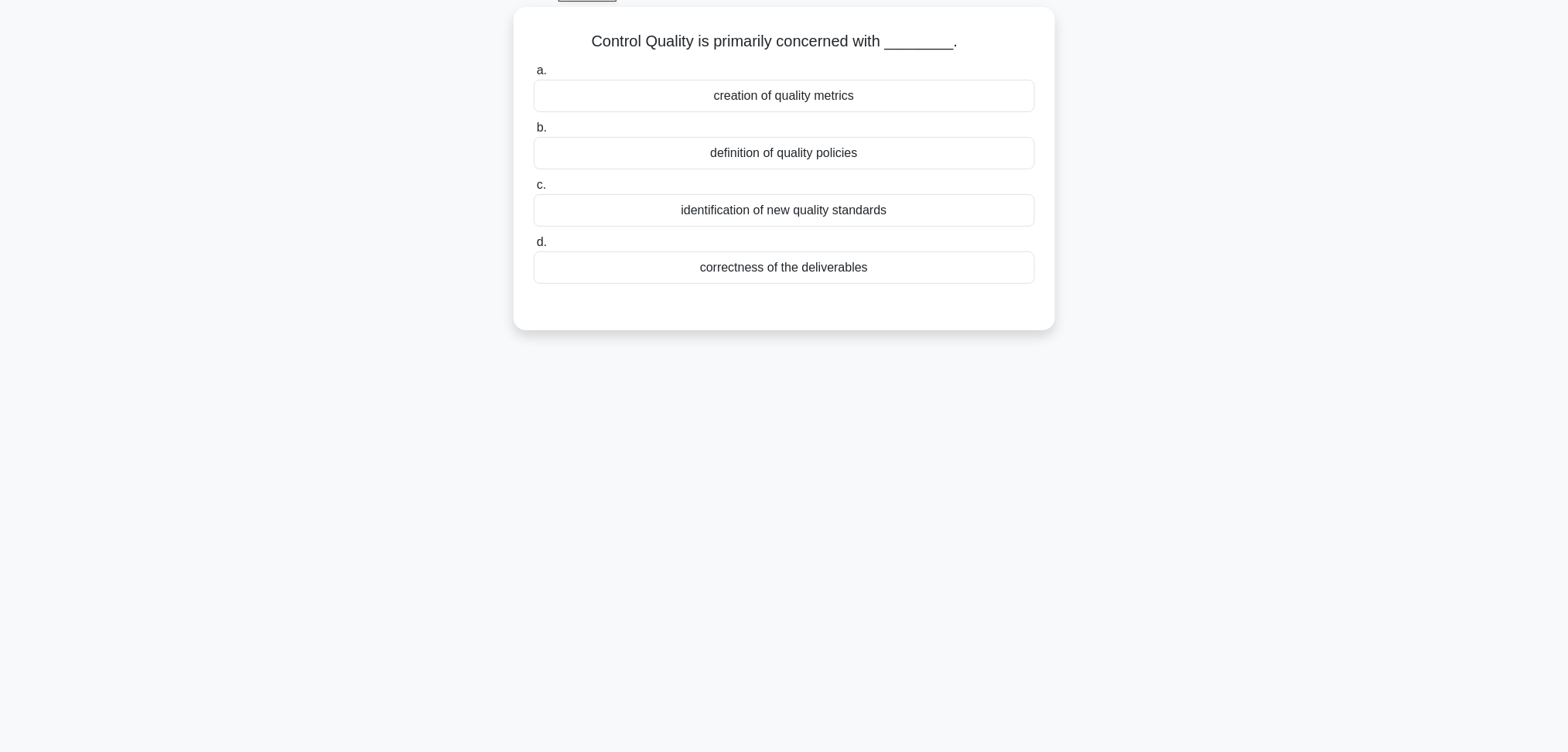 scroll, scrollTop: 83, scrollLeft: 0, axis: vertical 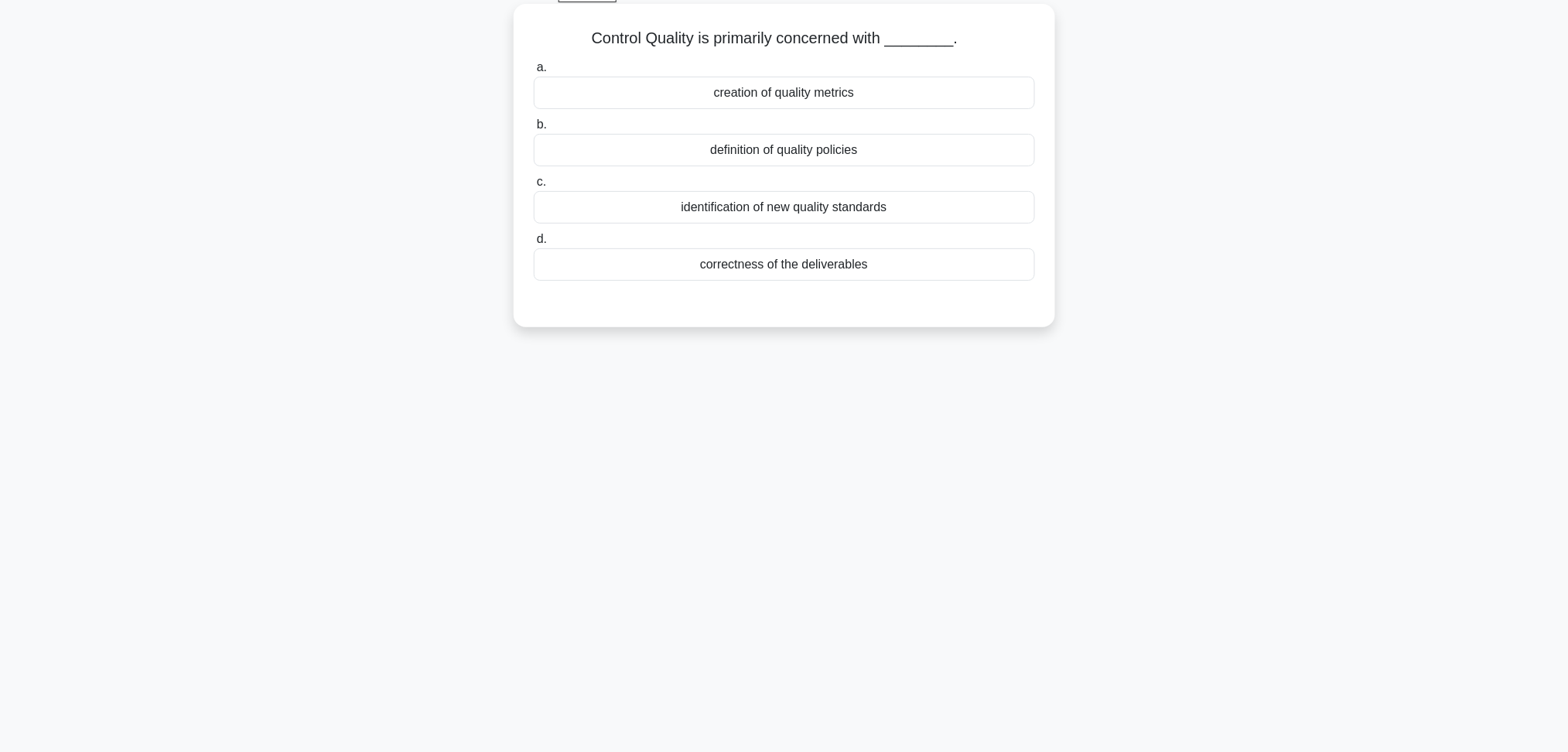click on "creation of quality metrics" at bounding box center [784, 93] 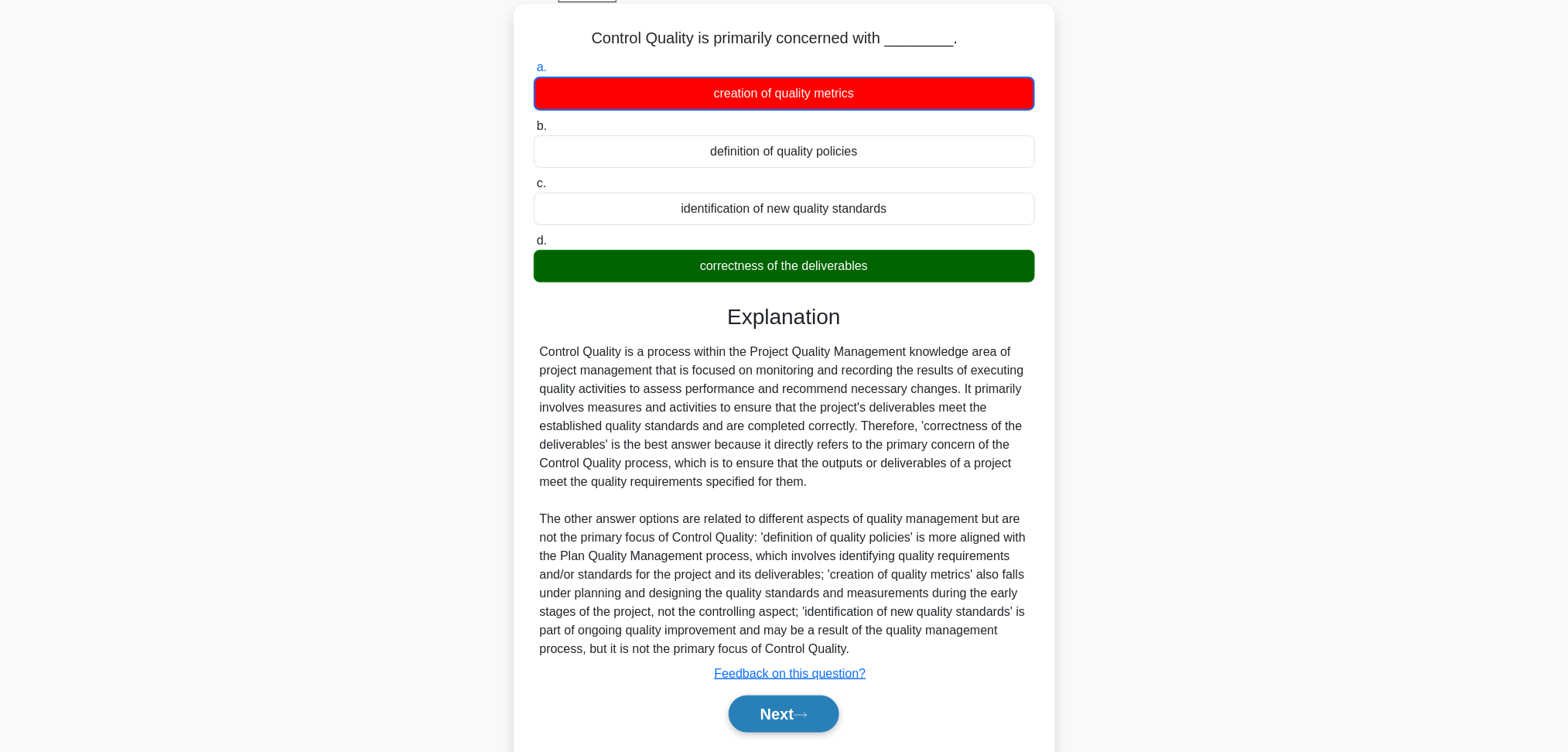 click on "Next" at bounding box center [784, 714] 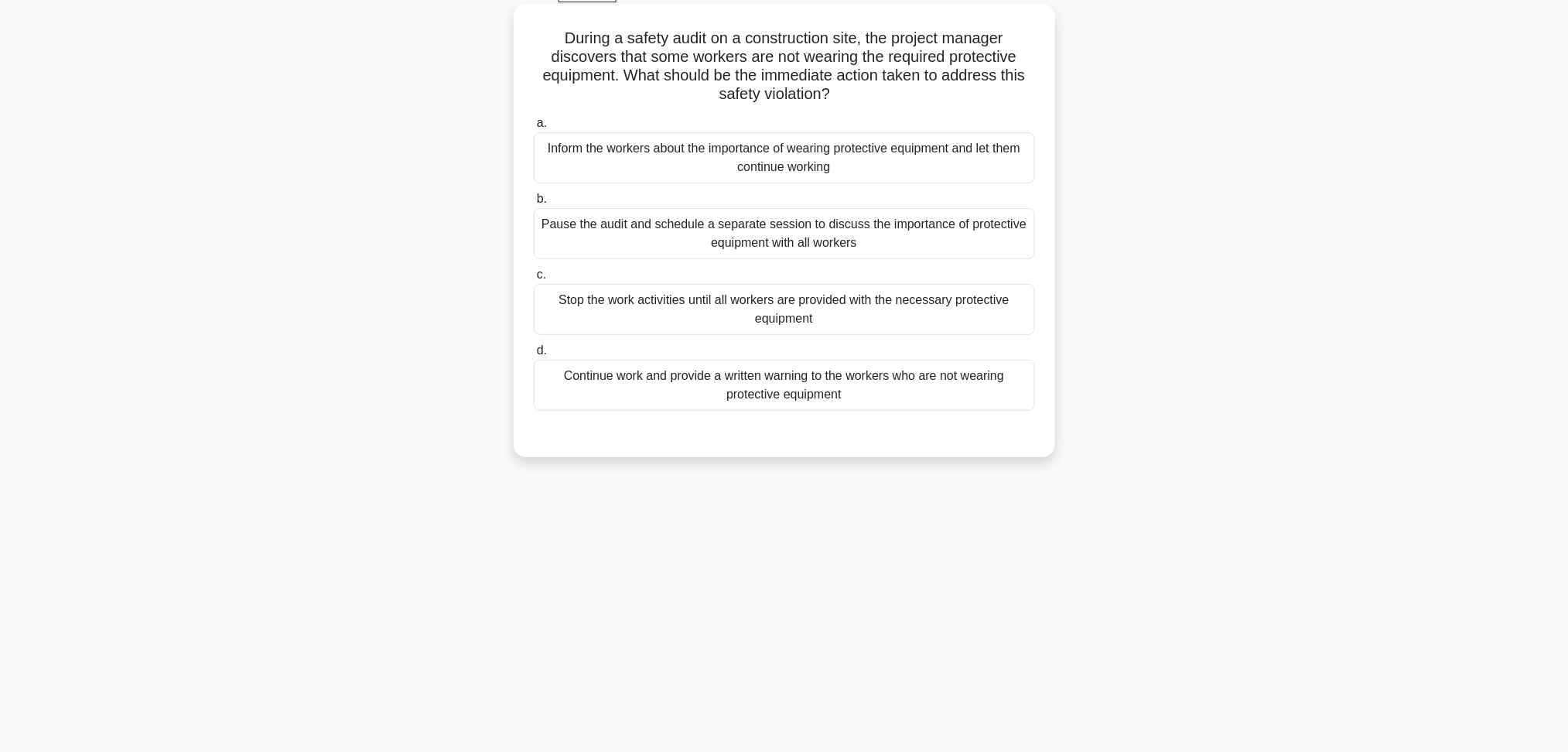 click on "Pause the audit and schedule a separate session to discuss the importance of protective equipment with all workers" at bounding box center (784, 234) 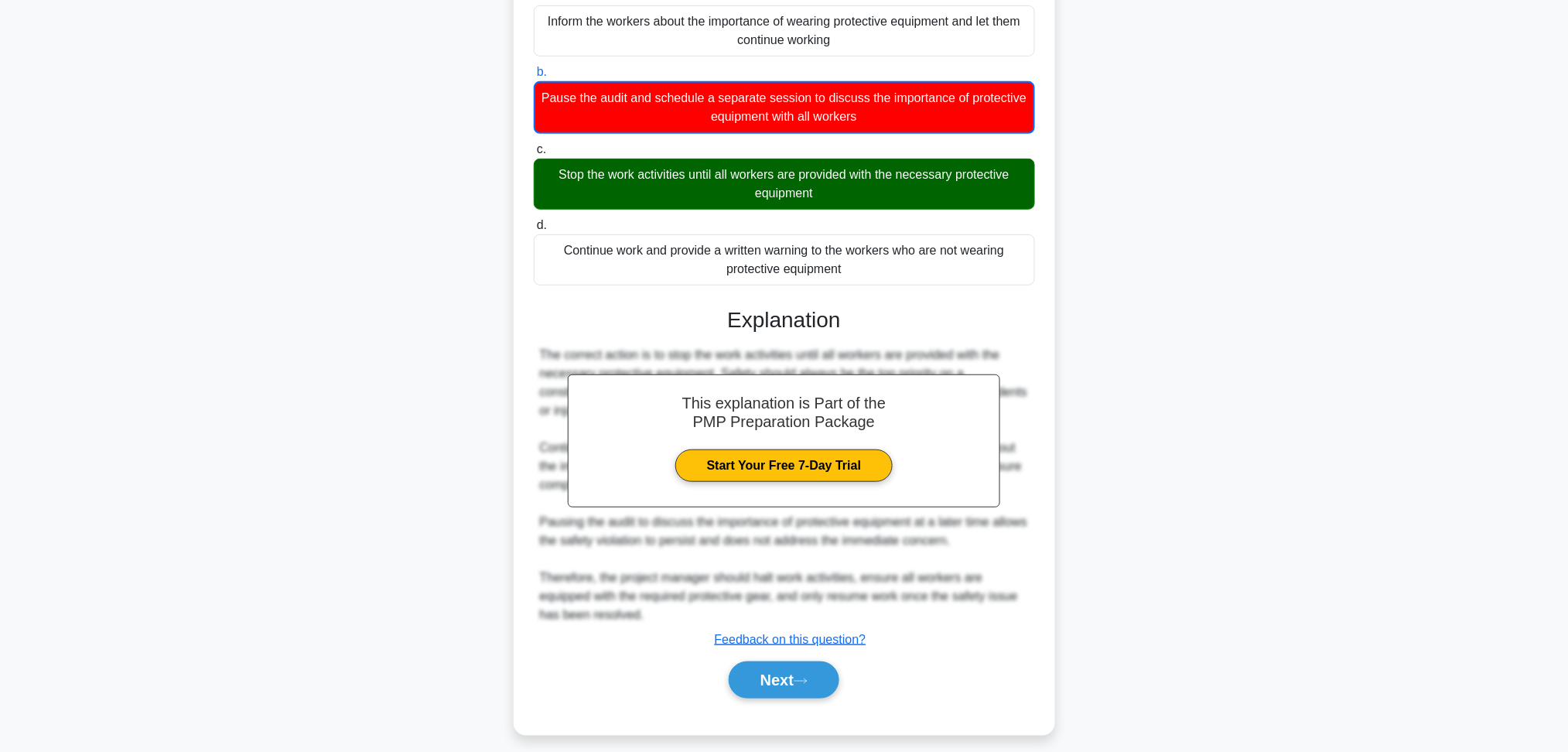 scroll, scrollTop: 220, scrollLeft: 0, axis: vertical 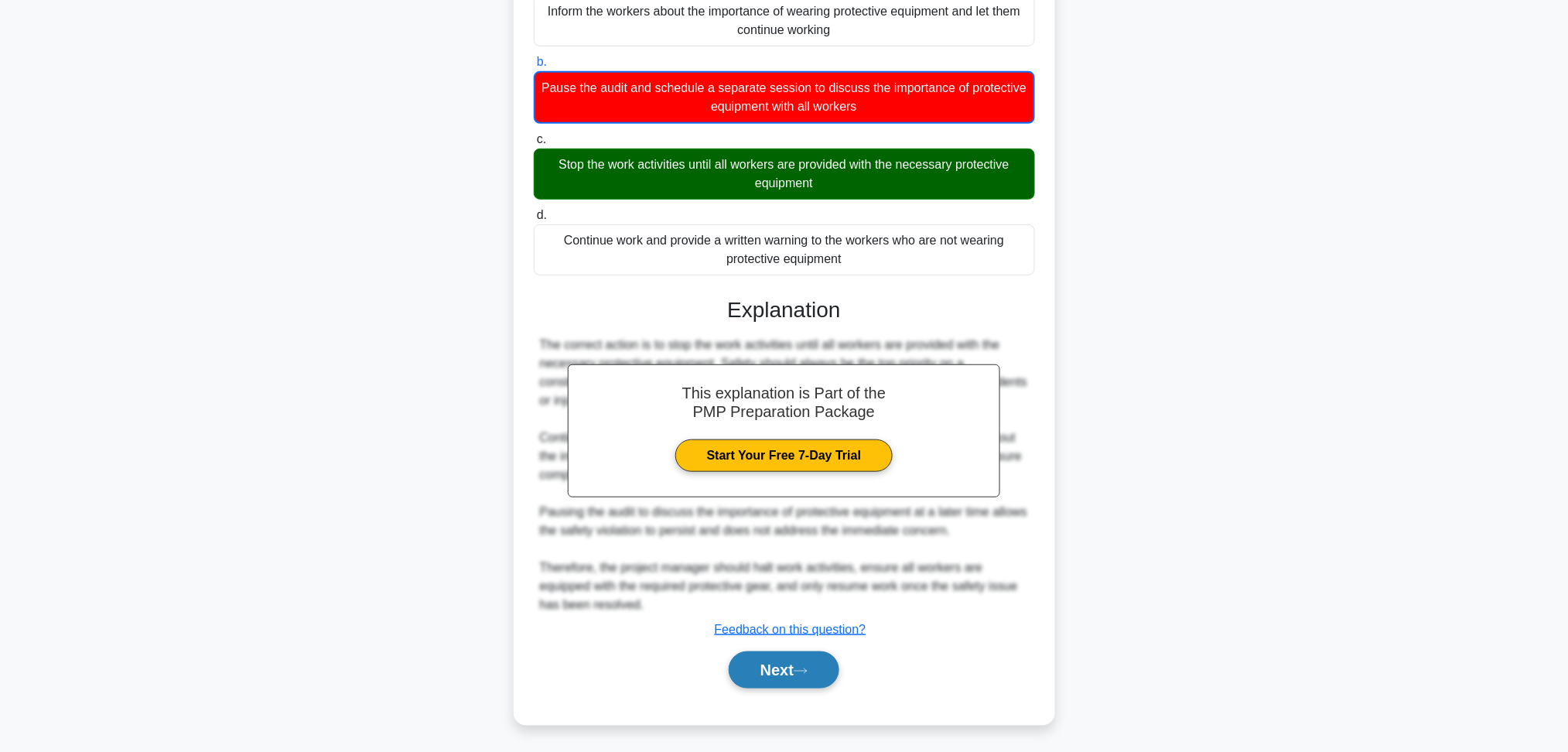 click on "Next" at bounding box center (784, 670) 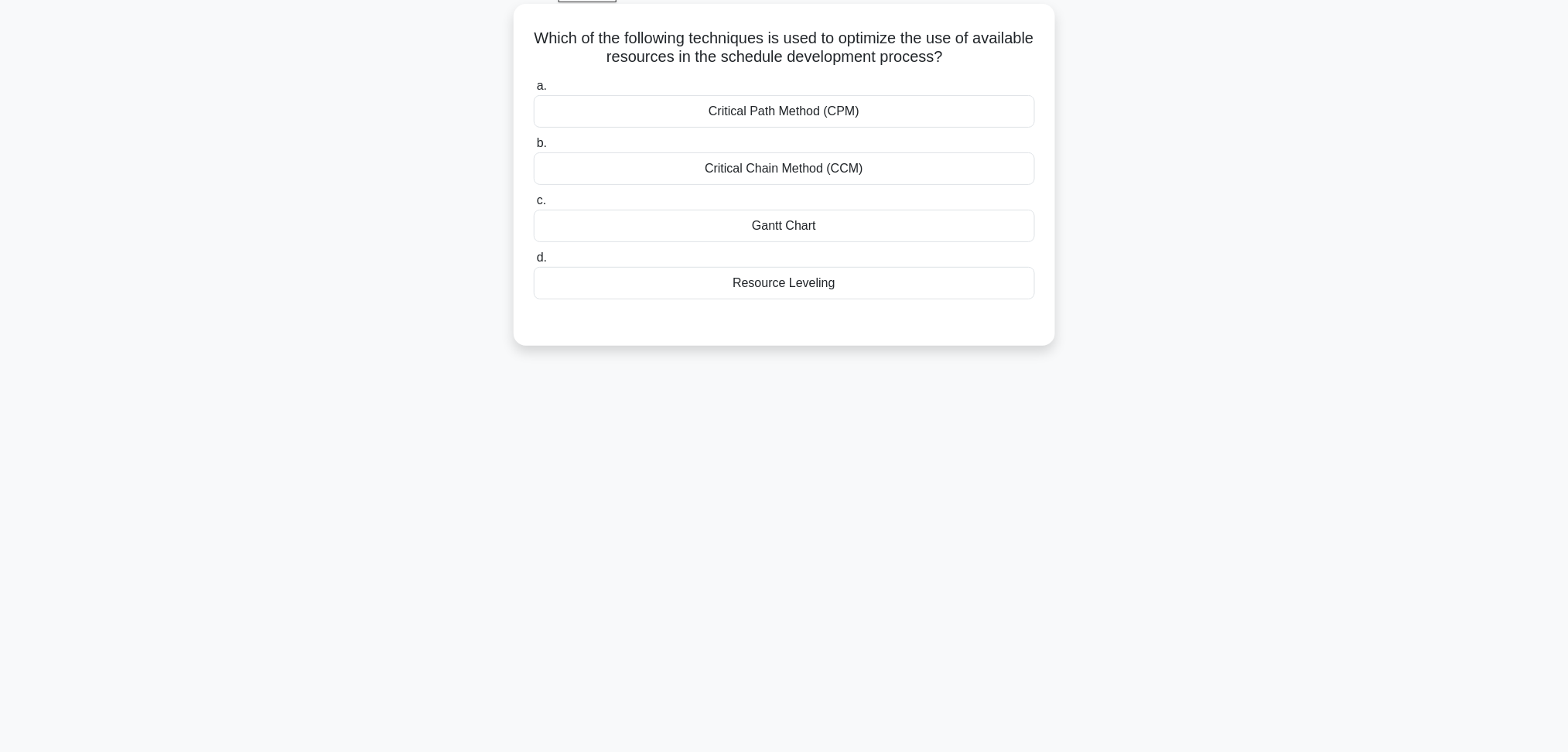 click on "Resource Leveling" at bounding box center (784, 283) 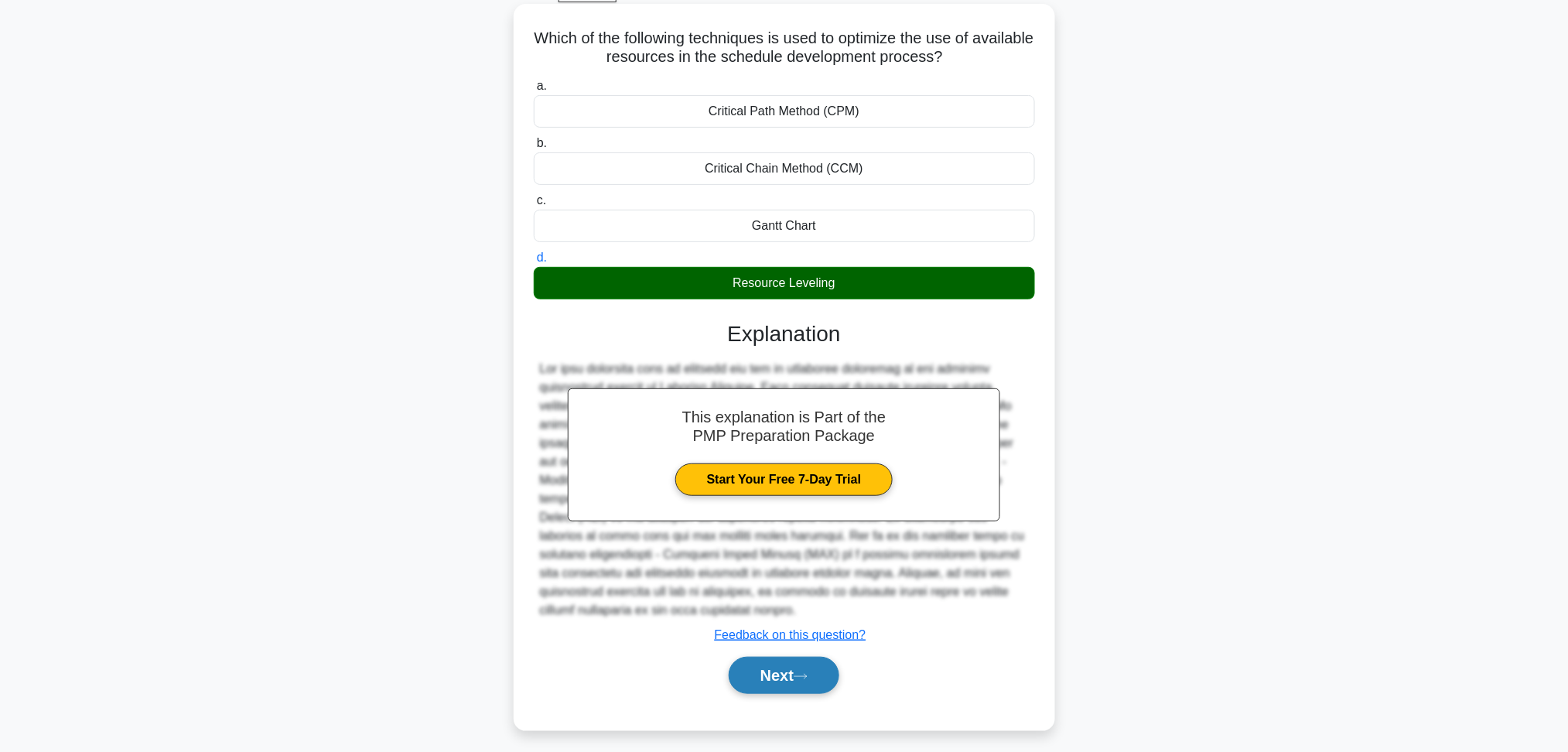 click on "Next" at bounding box center (784, 675) 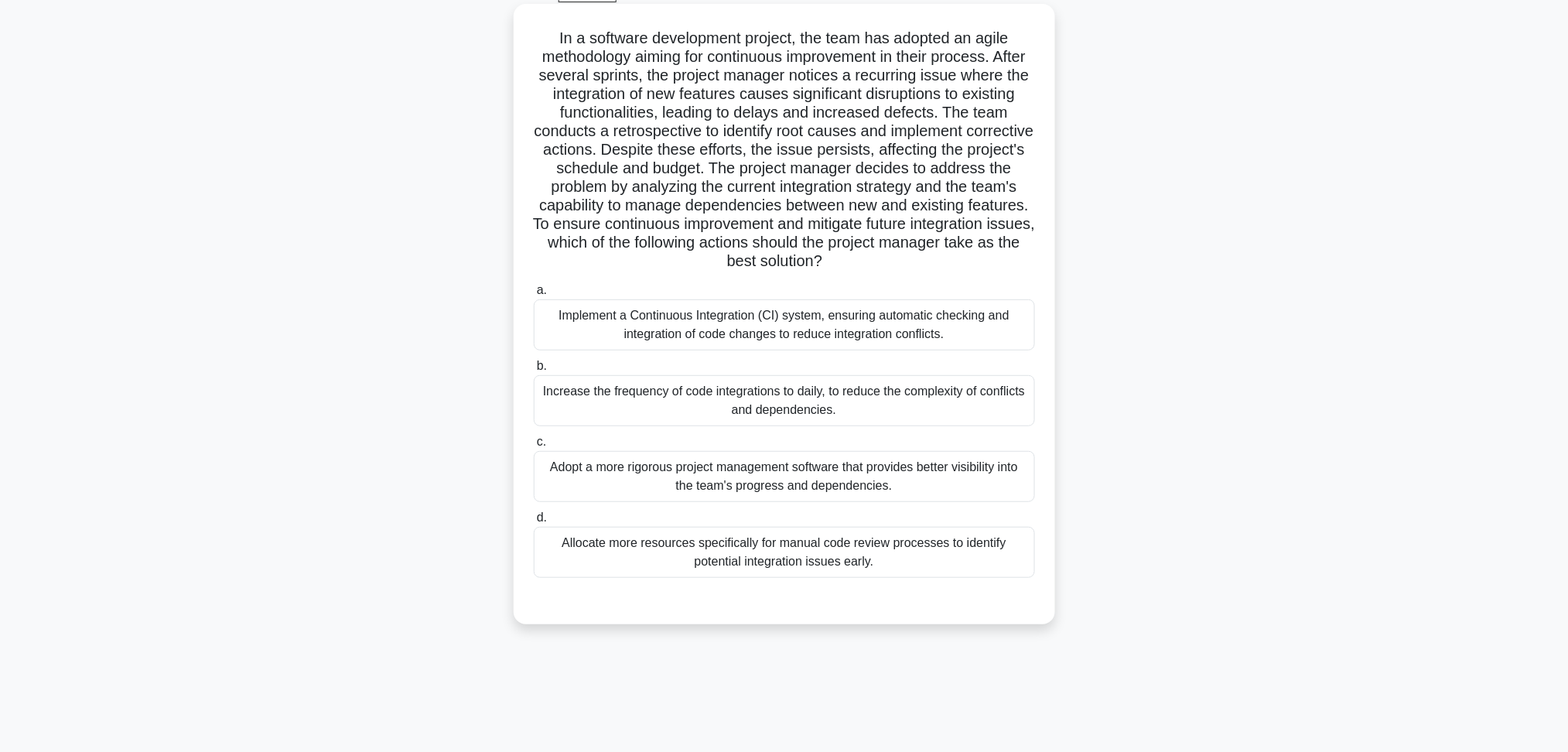 click on "Implement a Continuous Integration (CI) system, ensuring automatic checking and integration of code changes to reduce integration conflicts." at bounding box center (784, 325) 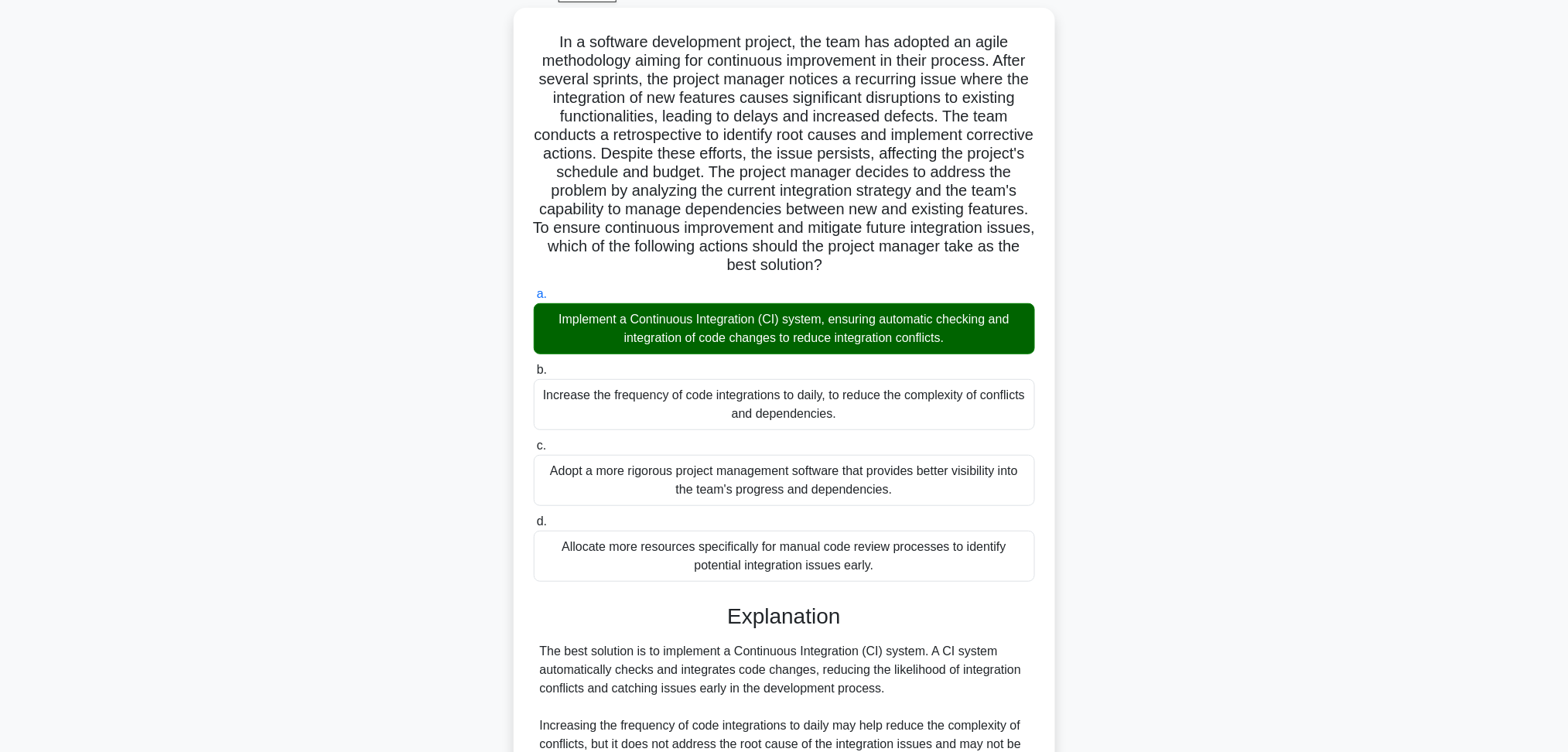 scroll, scrollTop: 405, scrollLeft: 0, axis: vertical 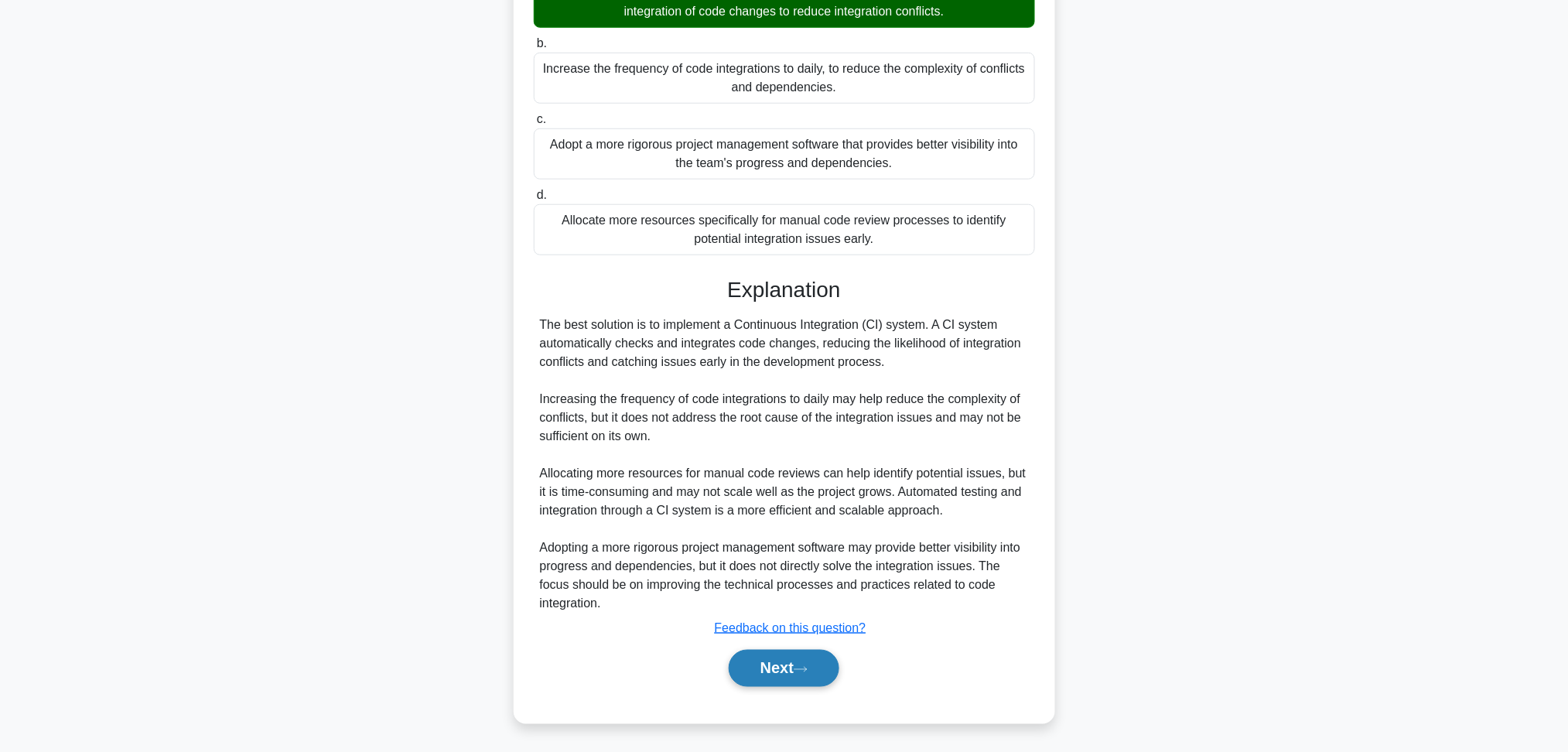 click on "Next" at bounding box center (784, 668) 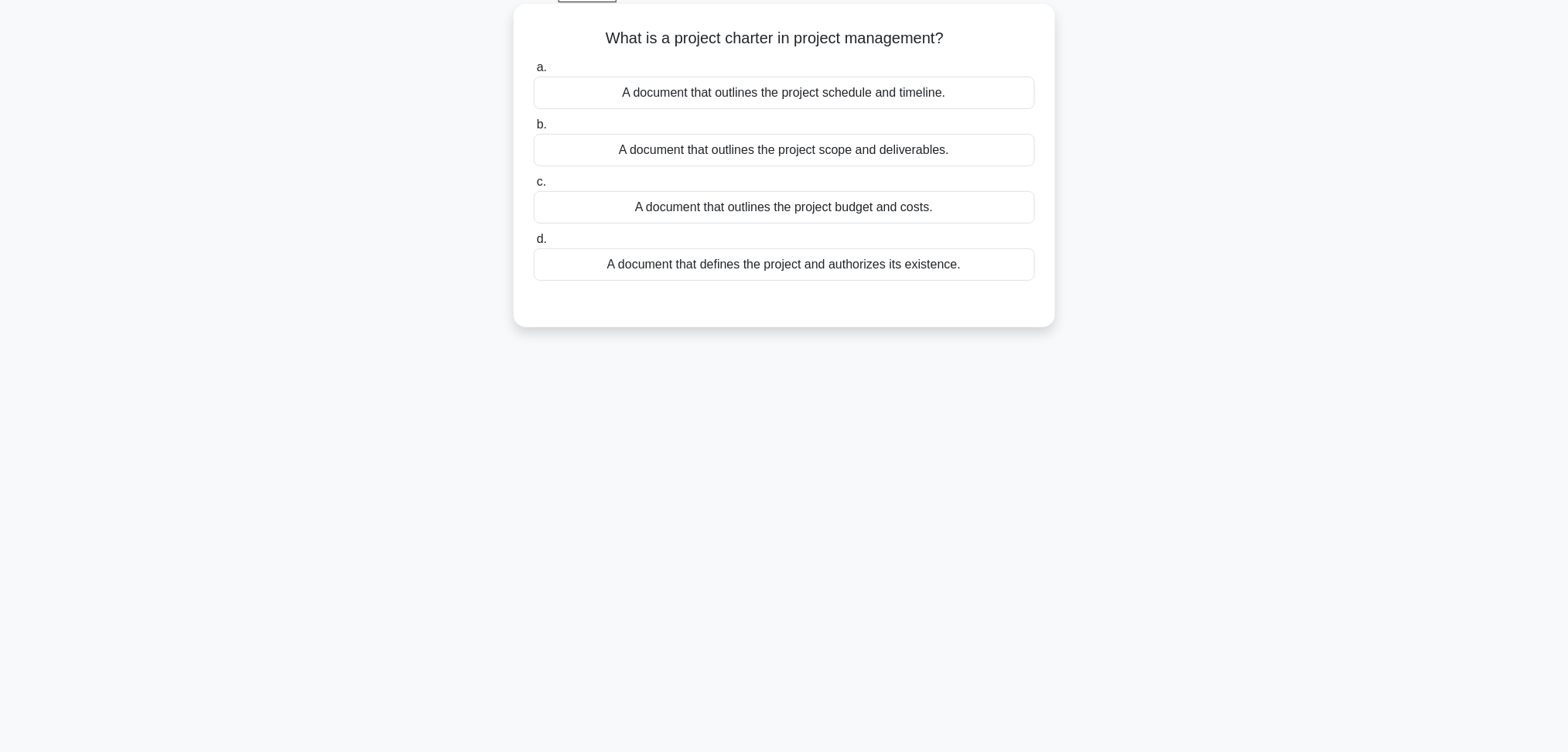 click on "A document that defines the project and authorizes its existence." at bounding box center [784, 265] 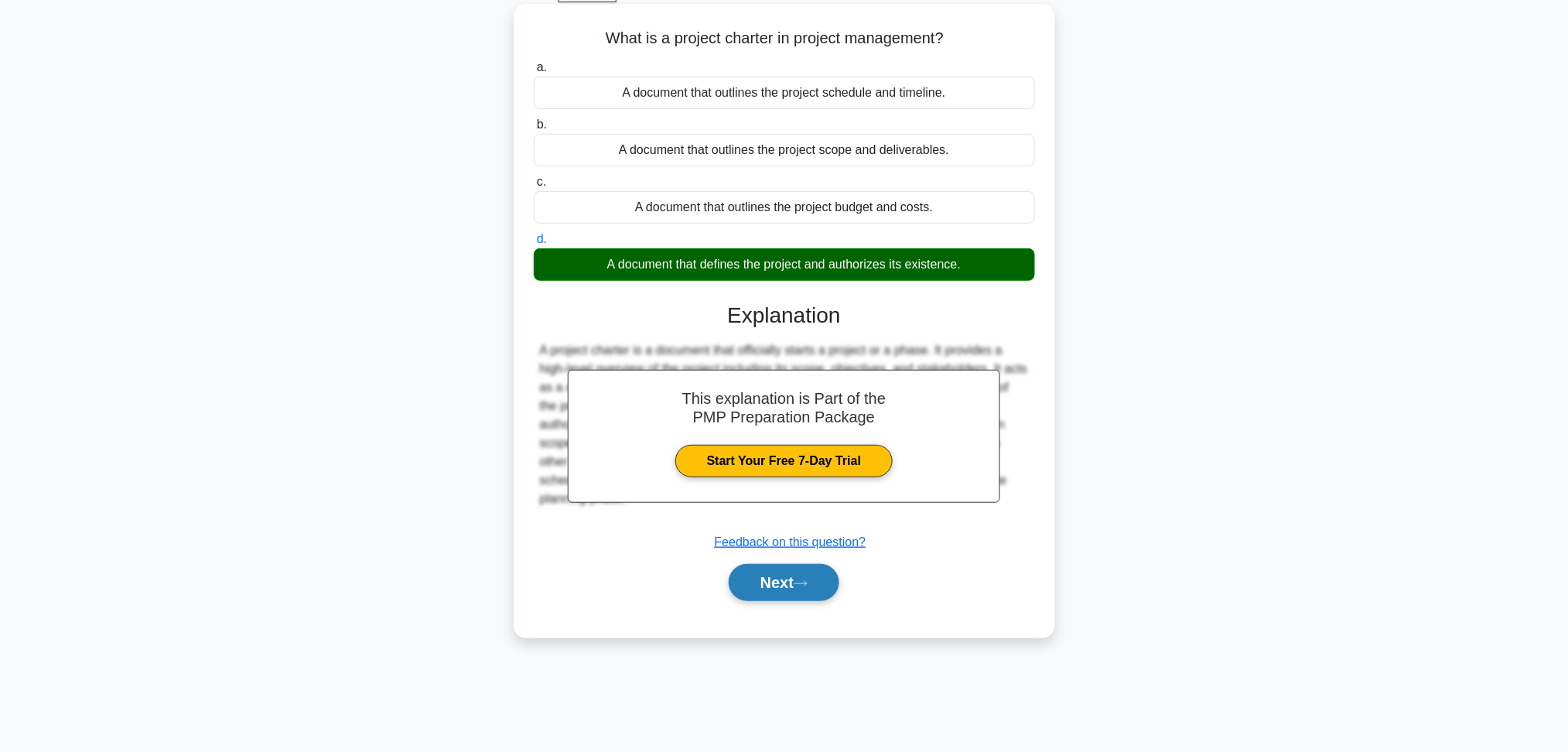 click on "Next" at bounding box center [784, 583] 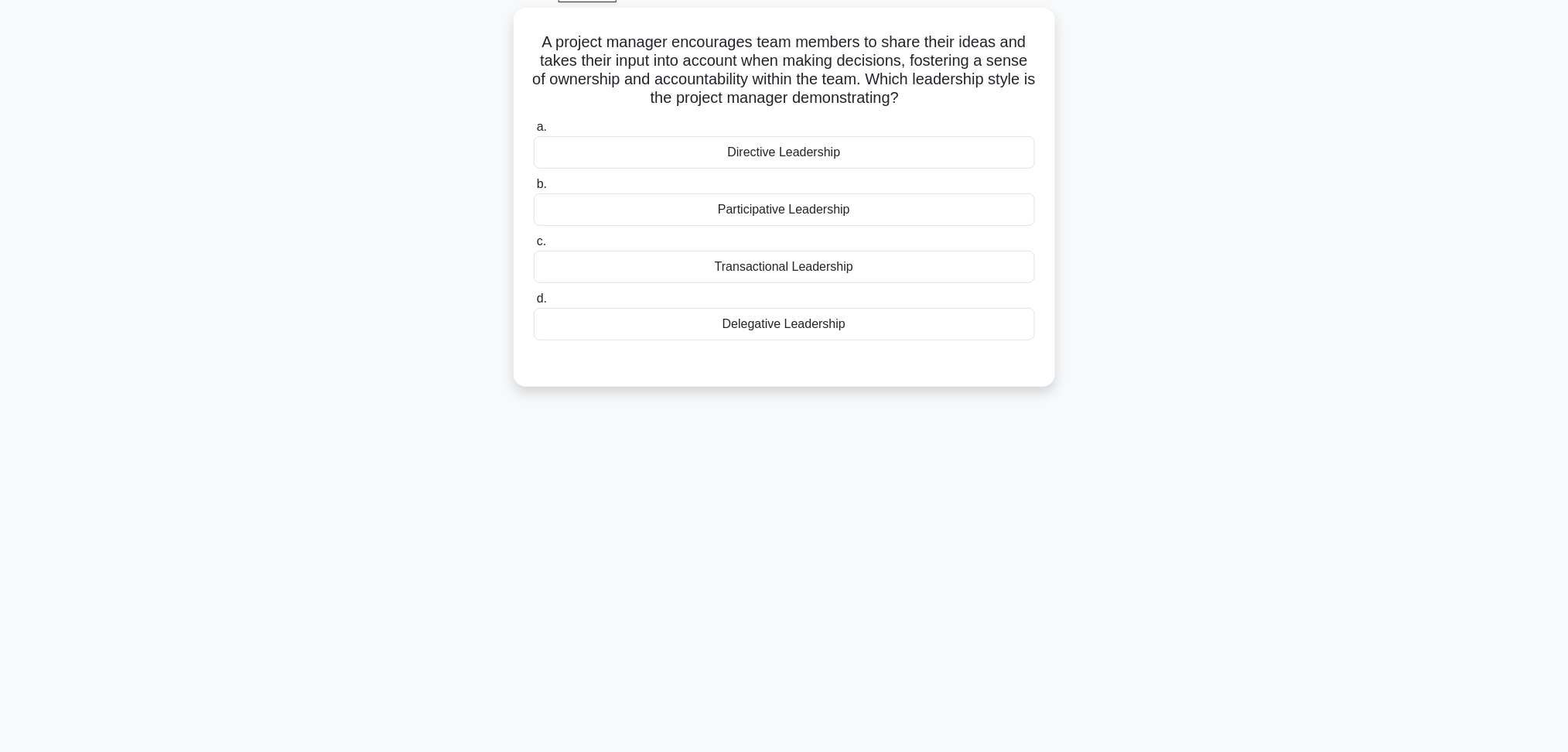 scroll, scrollTop: 9, scrollLeft: 0, axis: vertical 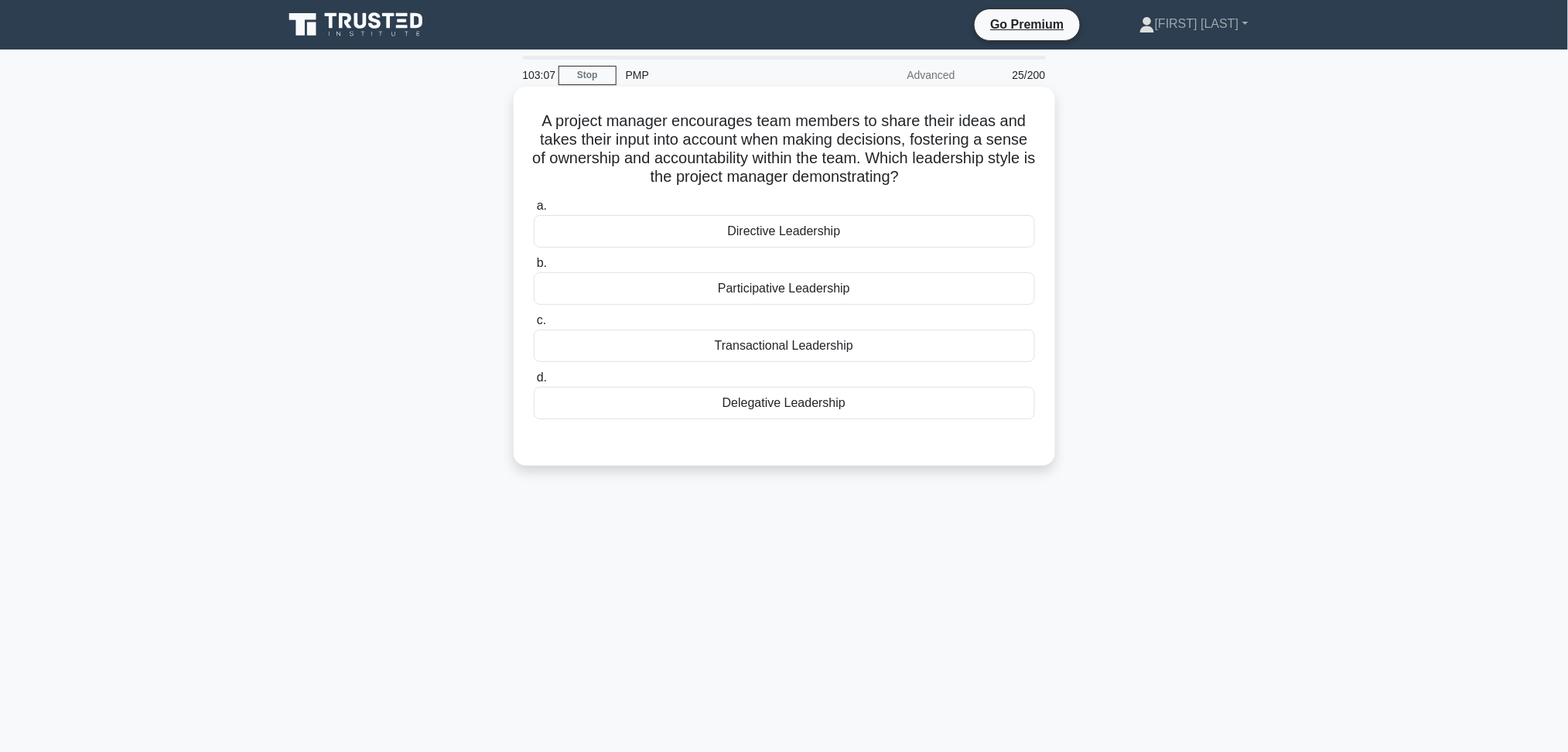 click on "Participative Leadership" at bounding box center (784, 289) 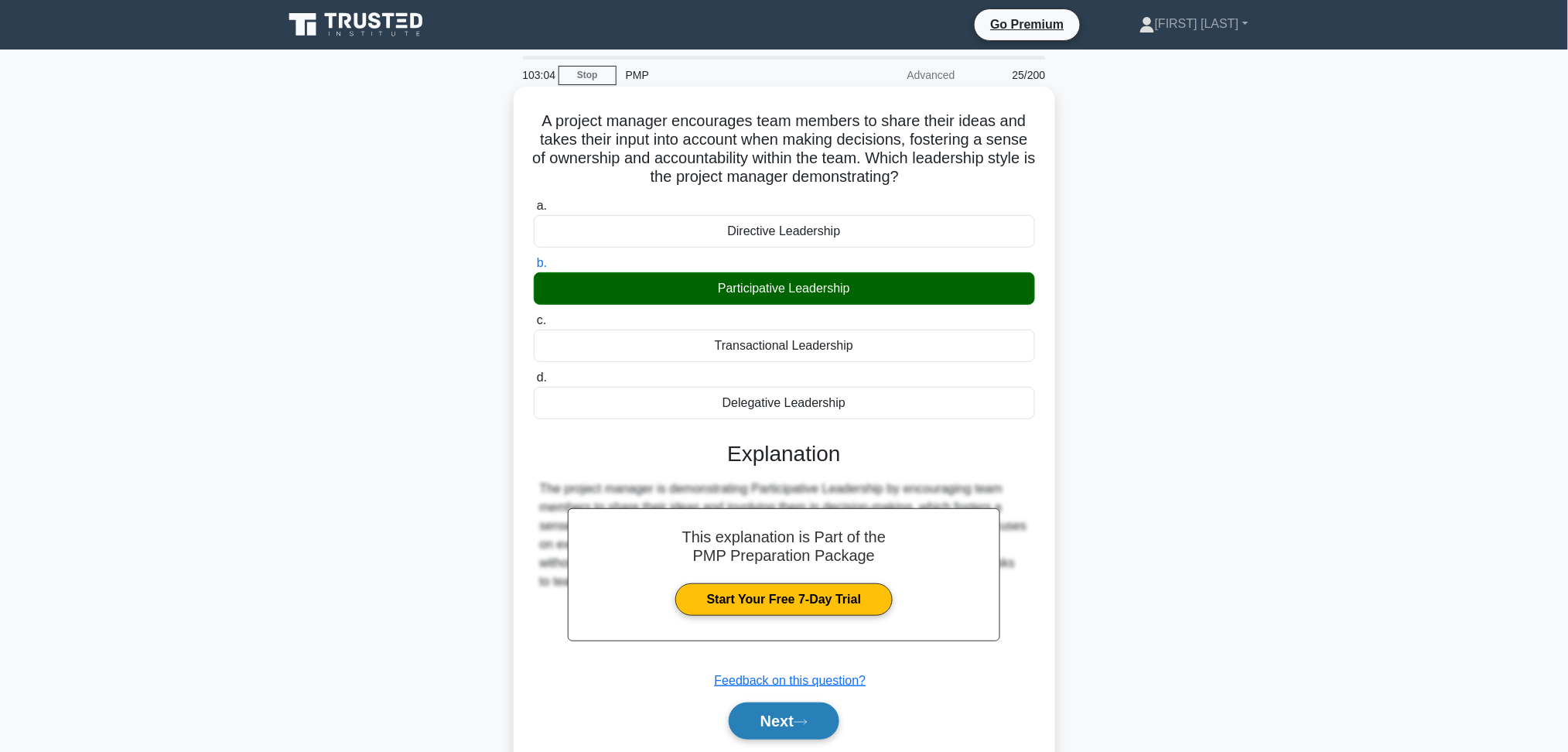 click on "Next" at bounding box center (784, 721) 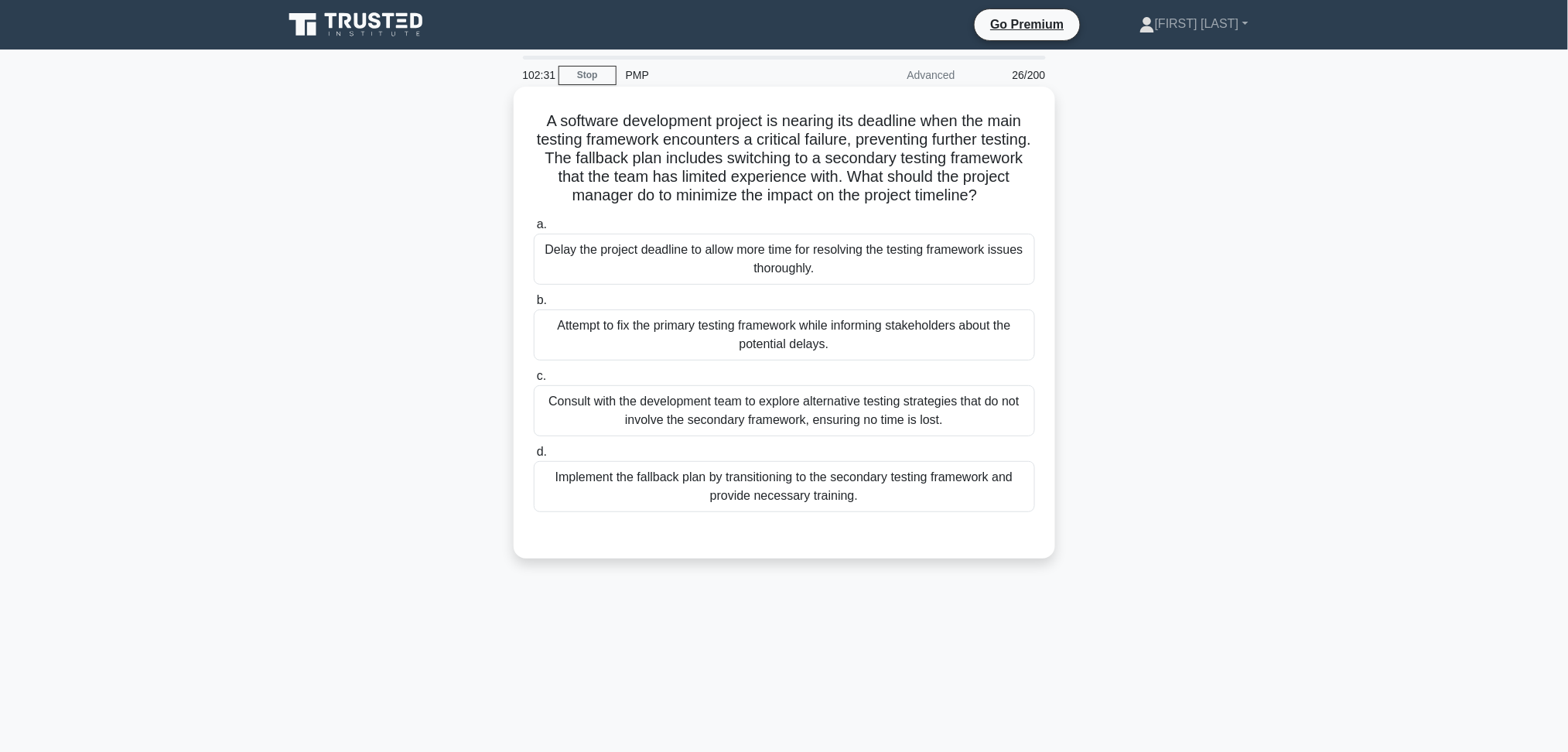 click on "Consult with the development team to explore alternative testing strategies that do not involve the secondary framework, ensuring no time is lost." at bounding box center [784, 411] 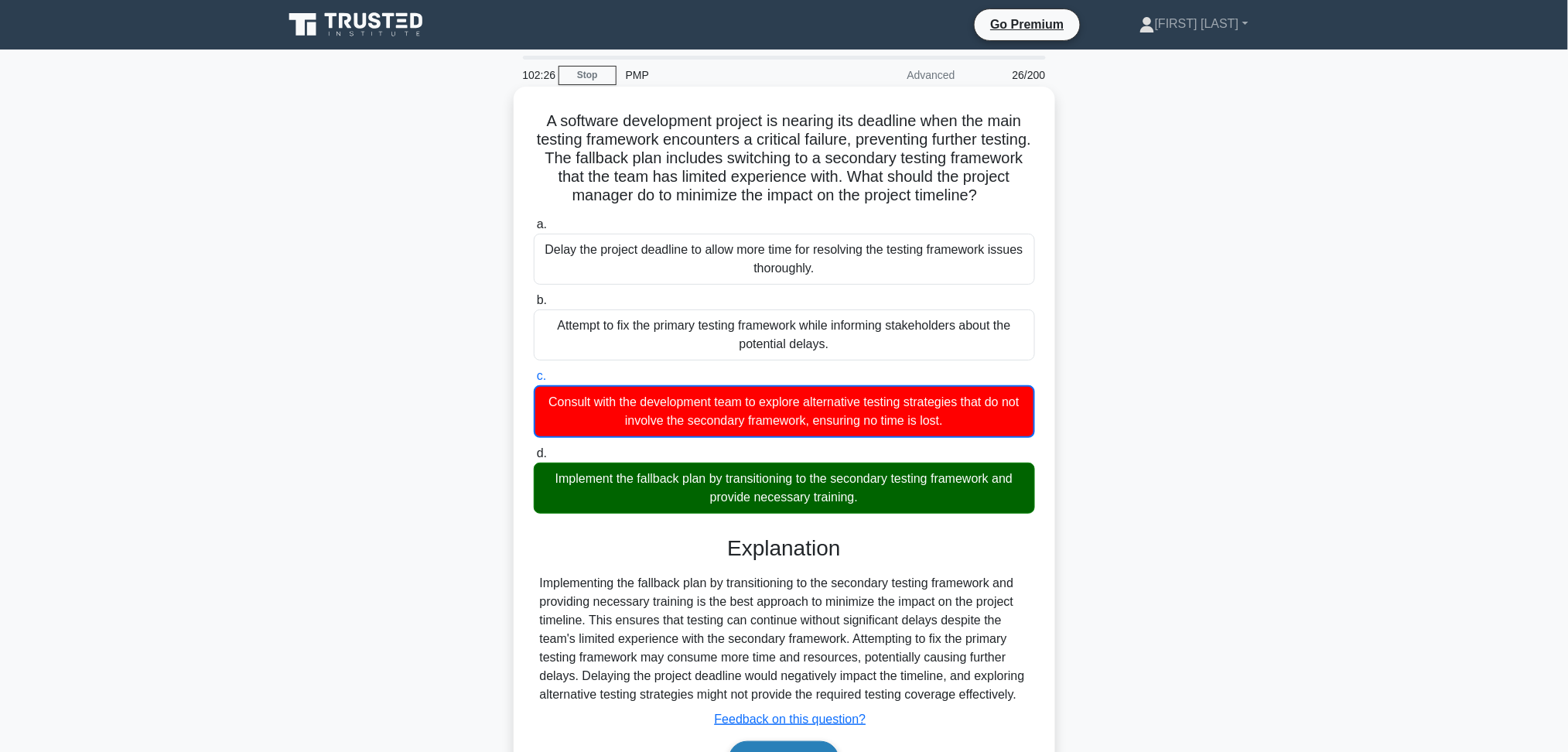 click on "Next" at bounding box center [784, 760] 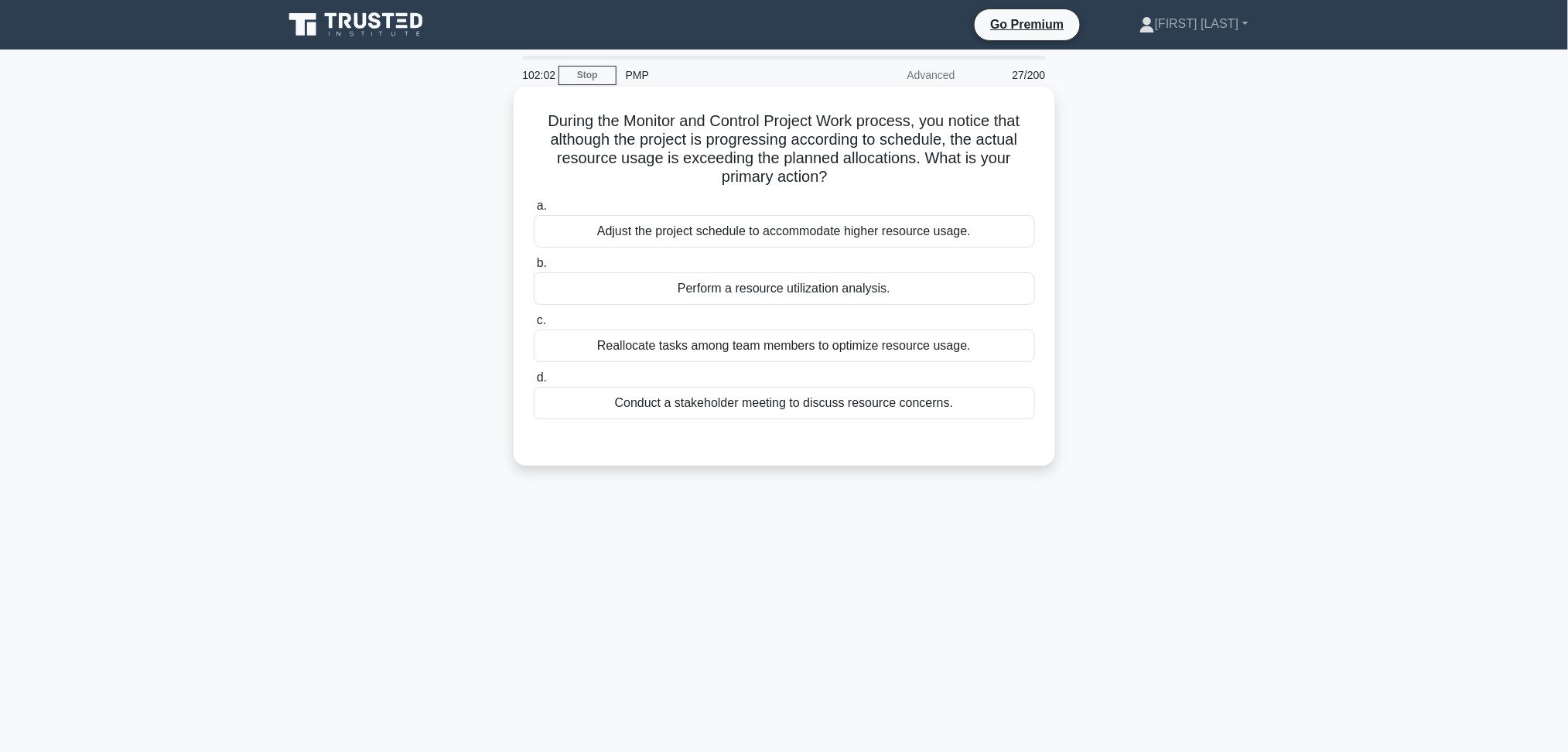 click on "Perform a resource utilization analysis." at bounding box center [784, 289] 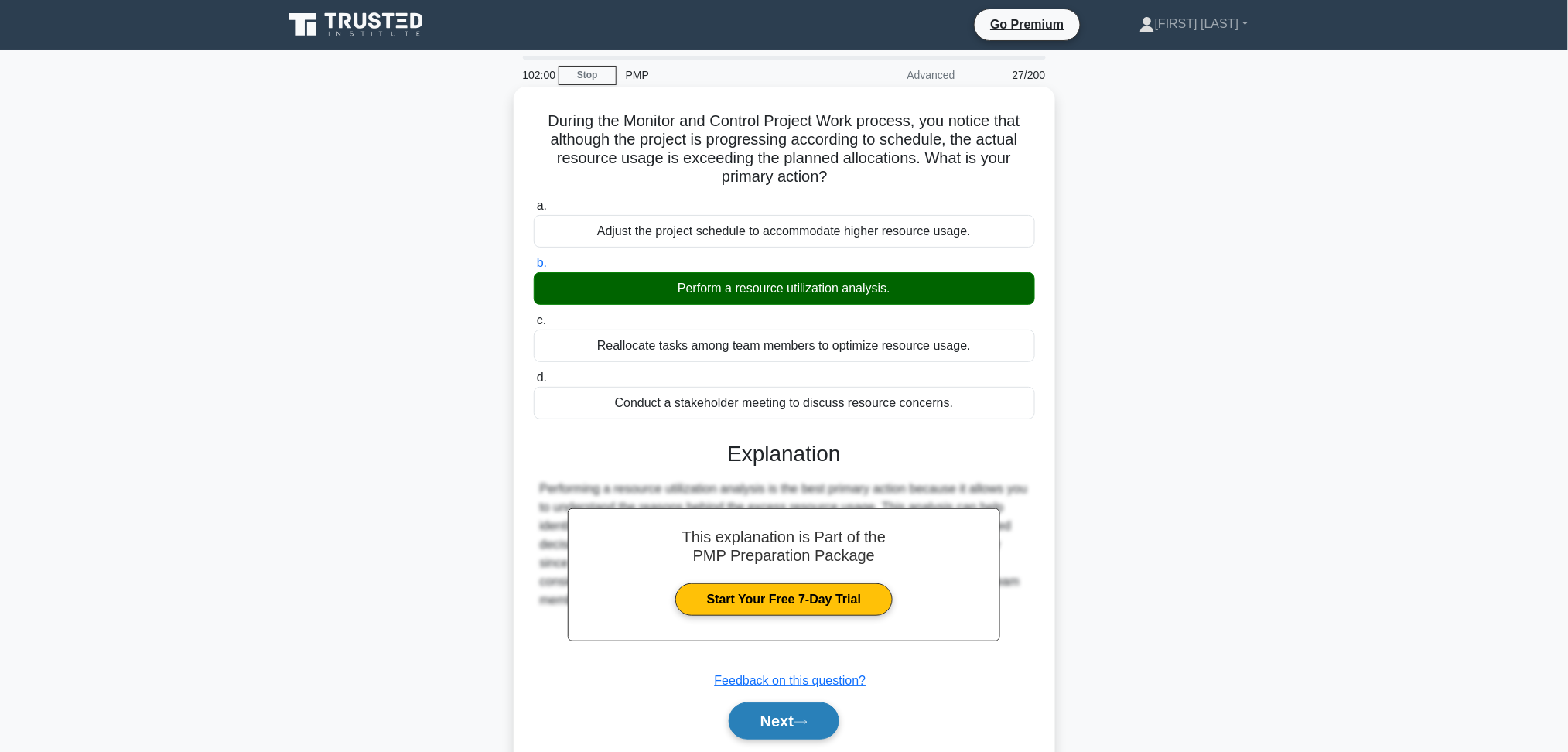 click on "Next" at bounding box center [784, 721] 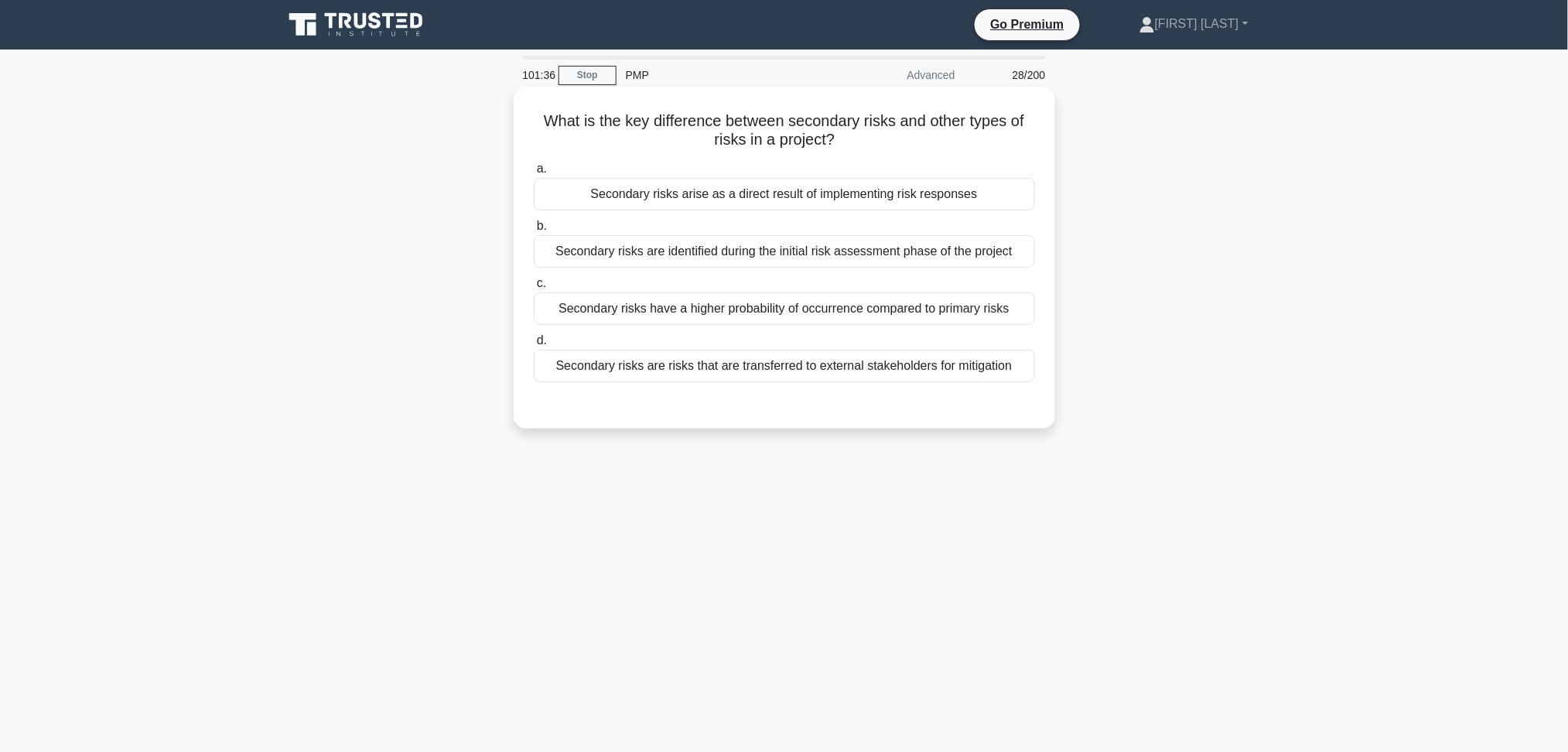 click on "Secondary risks arise as a direct result of implementing risk responses" at bounding box center [784, 194] 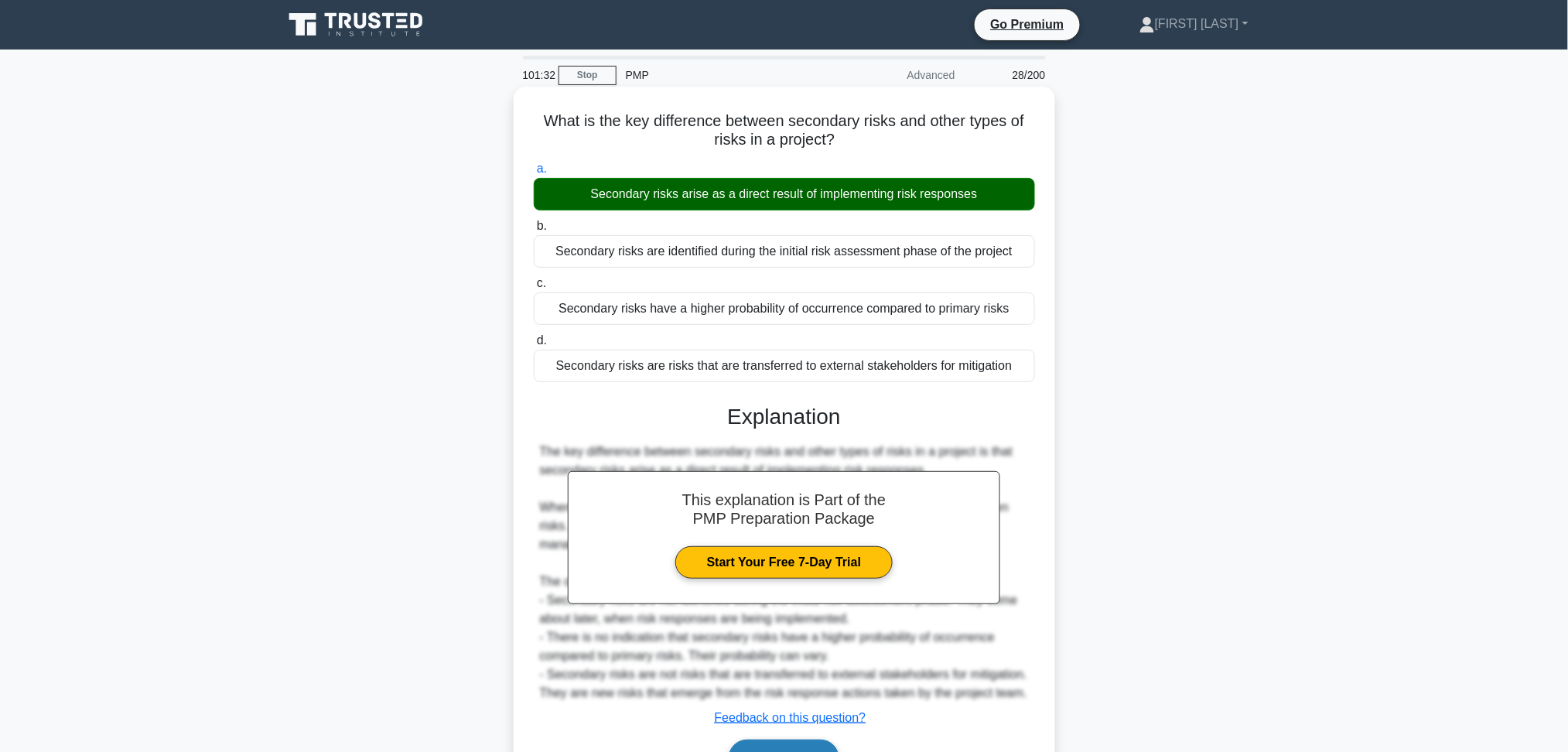click on "Next" at bounding box center [784, 758] 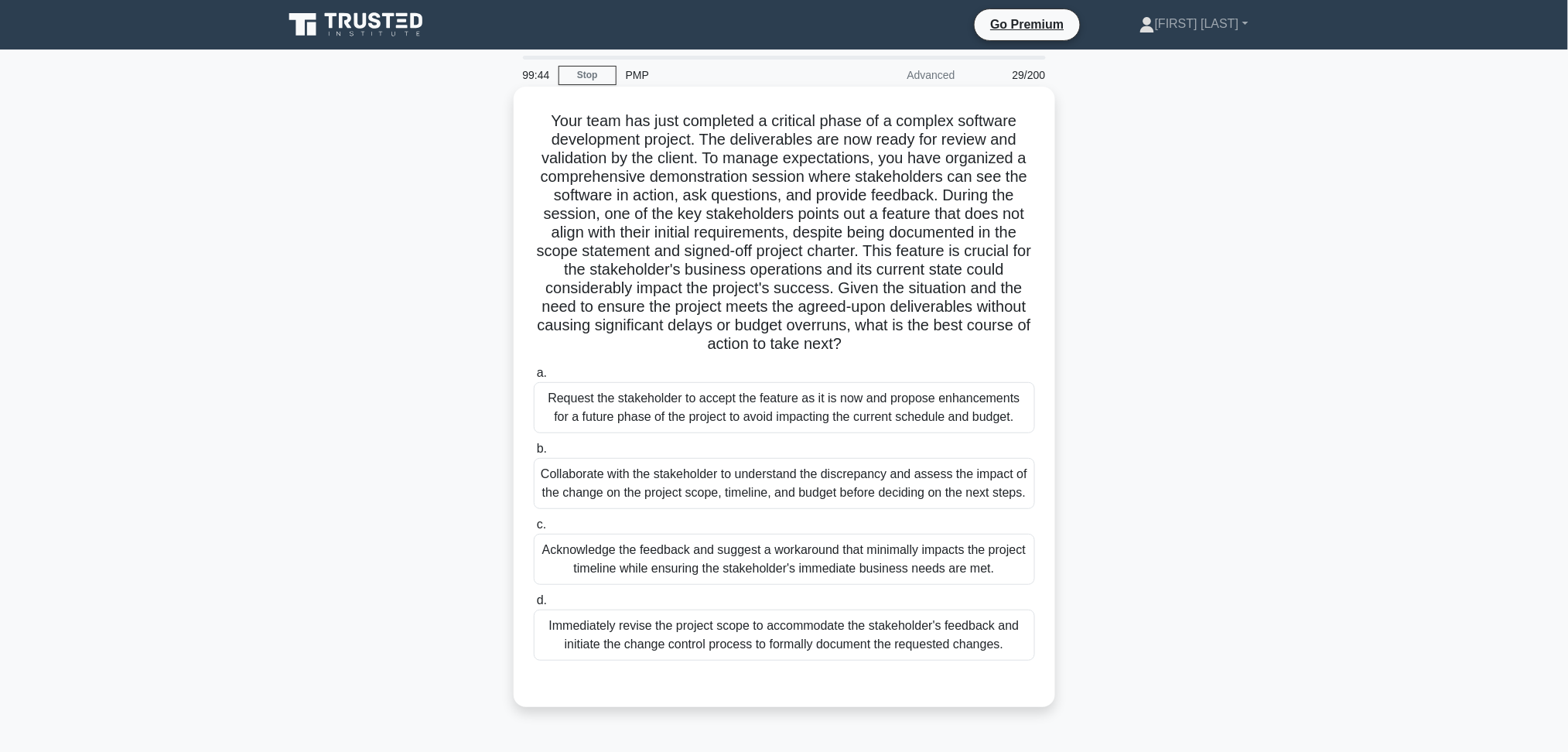 click on "Collaborate with the stakeholder to understand the discrepancy and assess the impact of the change on the project scope, timeline, and budget before deciding on the next steps." at bounding box center (784, 484) 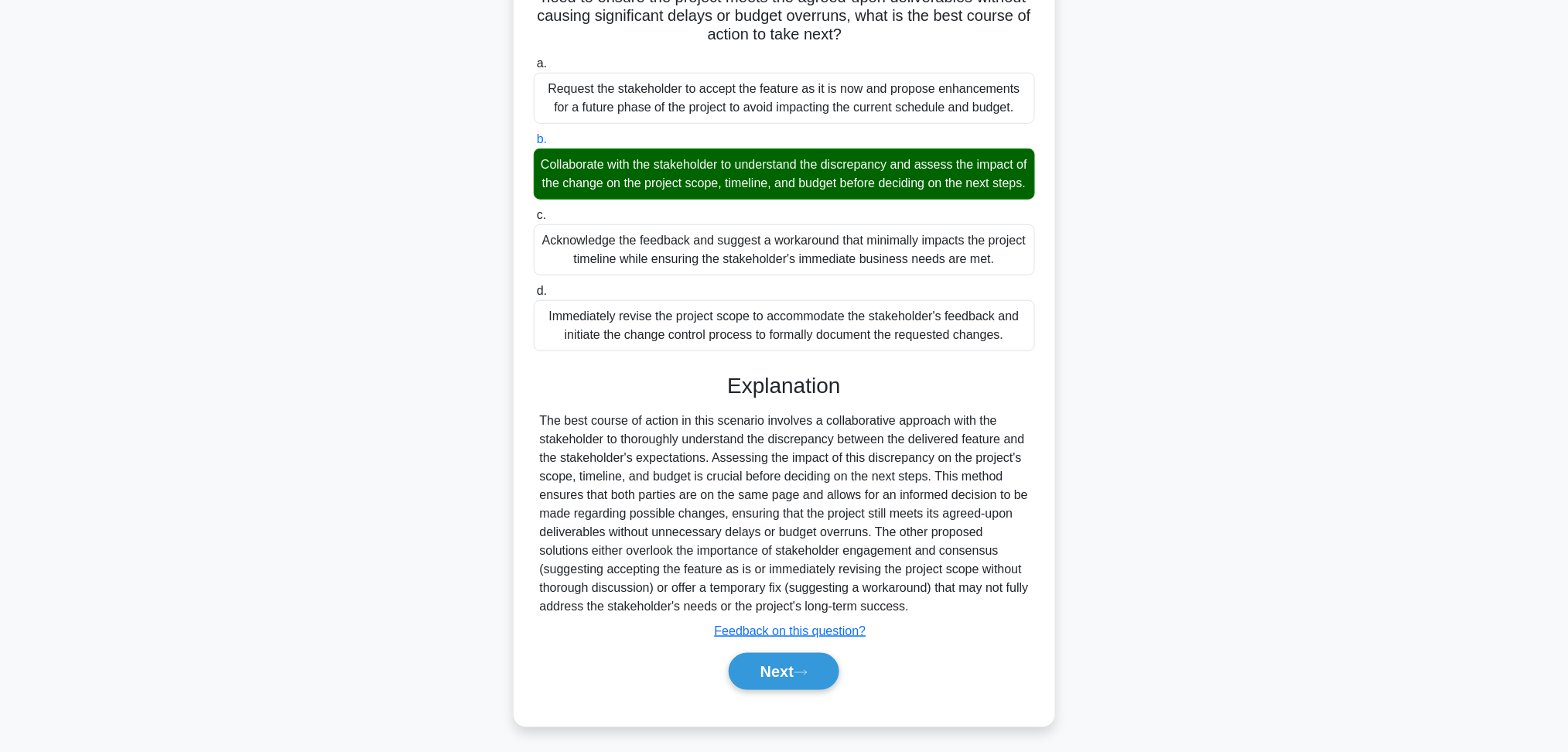 scroll, scrollTop: 331, scrollLeft: 0, axis: vertical 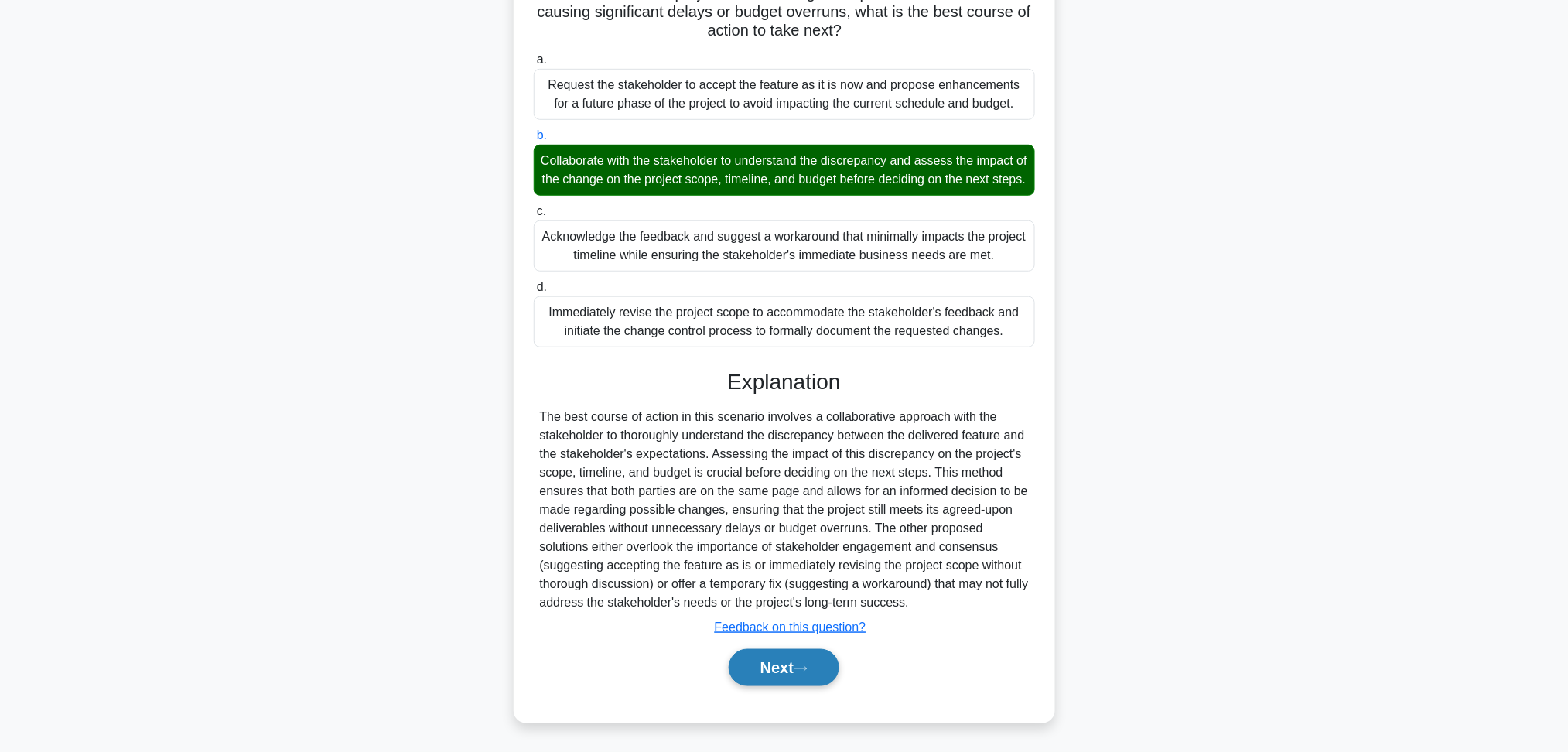 click on "Next" at bounding box center [784, 668] 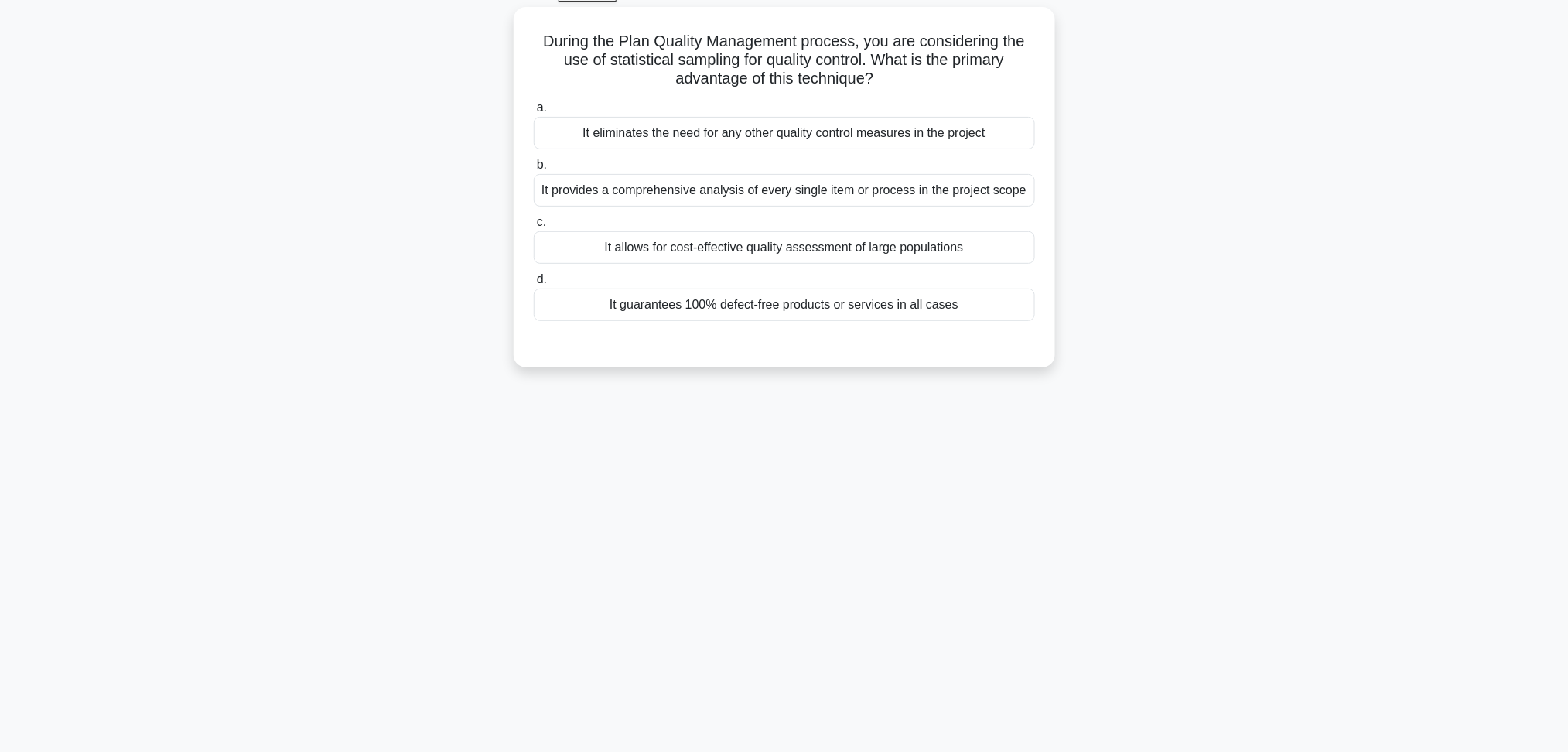 scroll, scrollTop: 83, scrollLeft: 0, axis: vertical 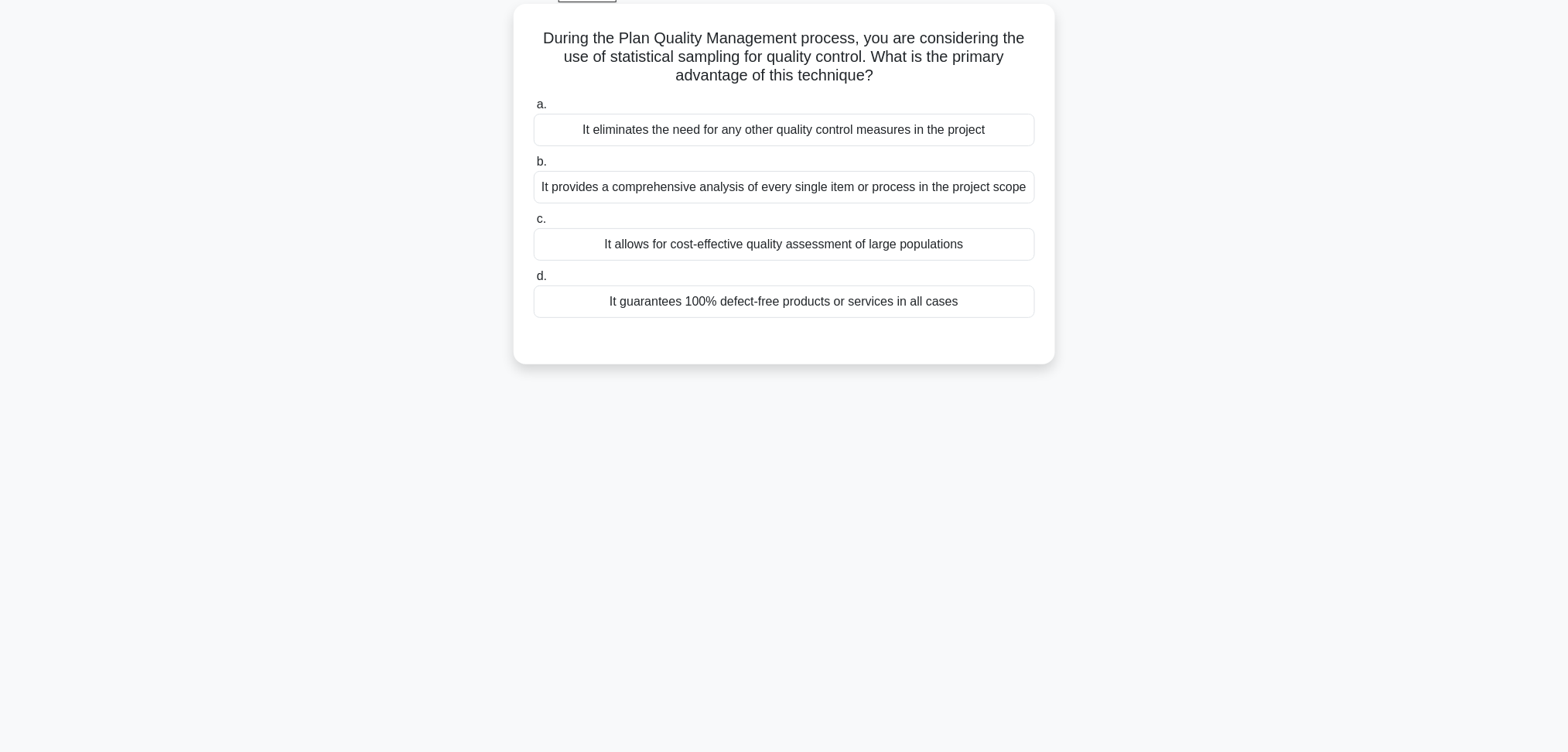 click on "It allows for cost-effective quality assessment of large populations" at bounding box center [784, 244] 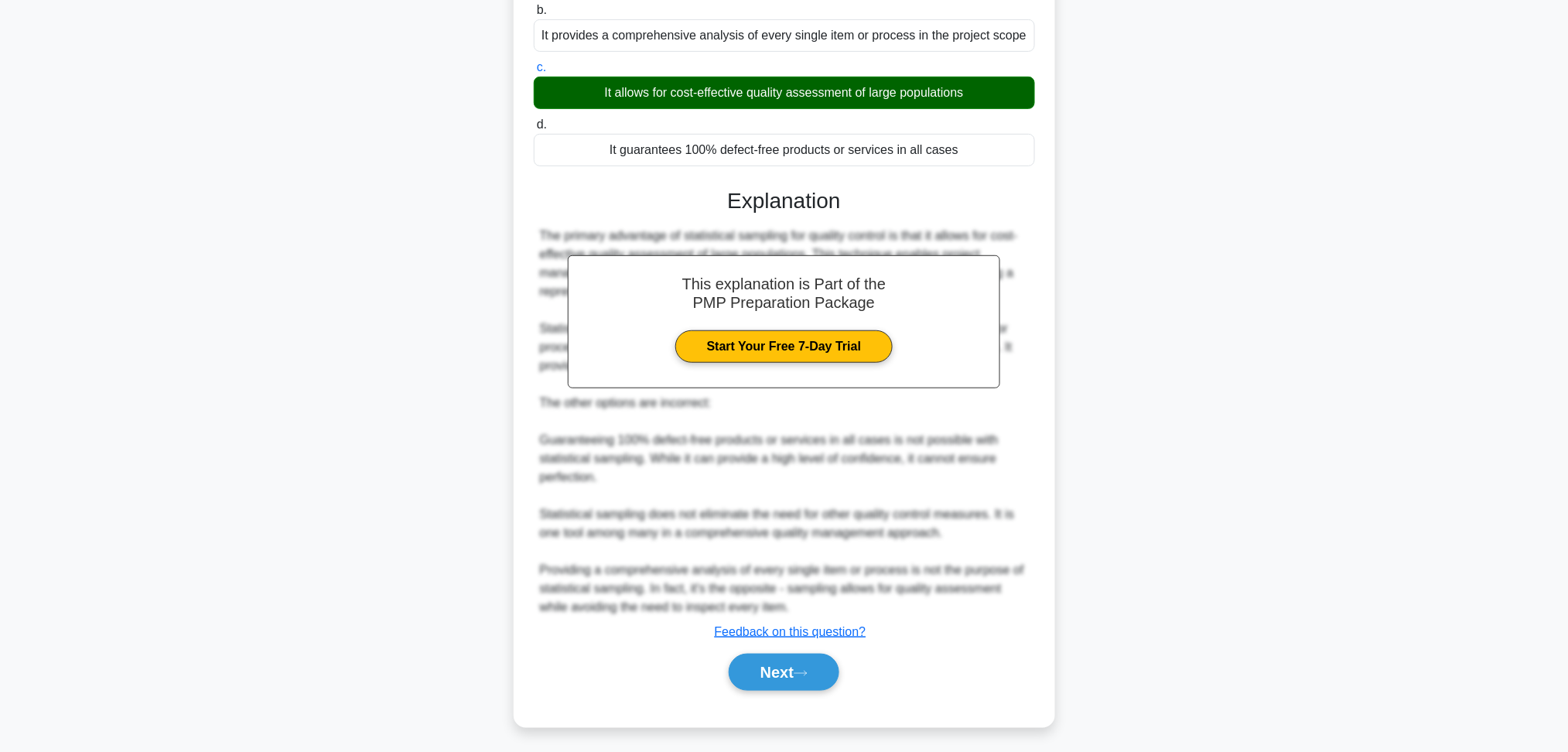 scroll, scrollTop: 239, scrollLeft: 0, axis: vertical 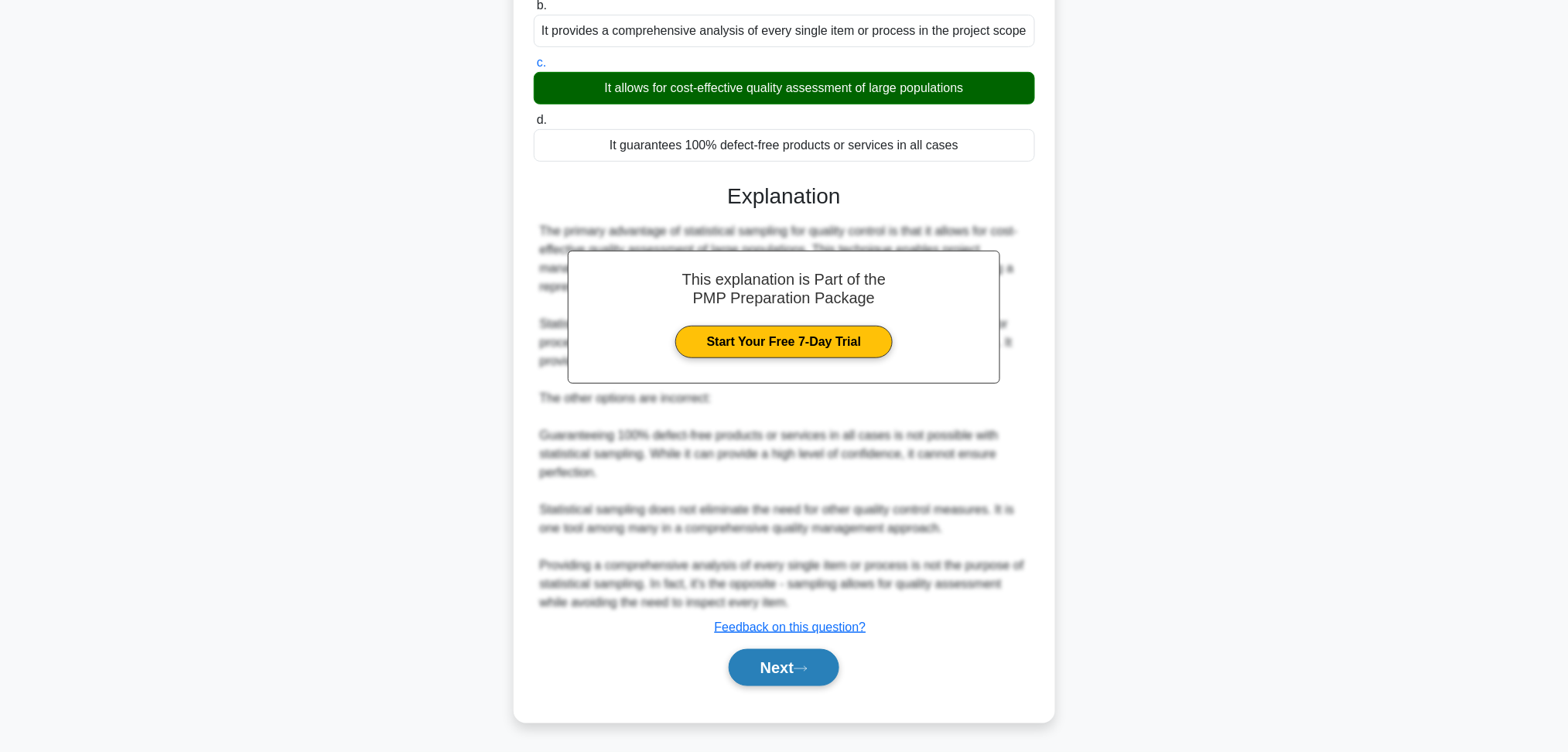 click on "Next" at bounding box center [784, 668] 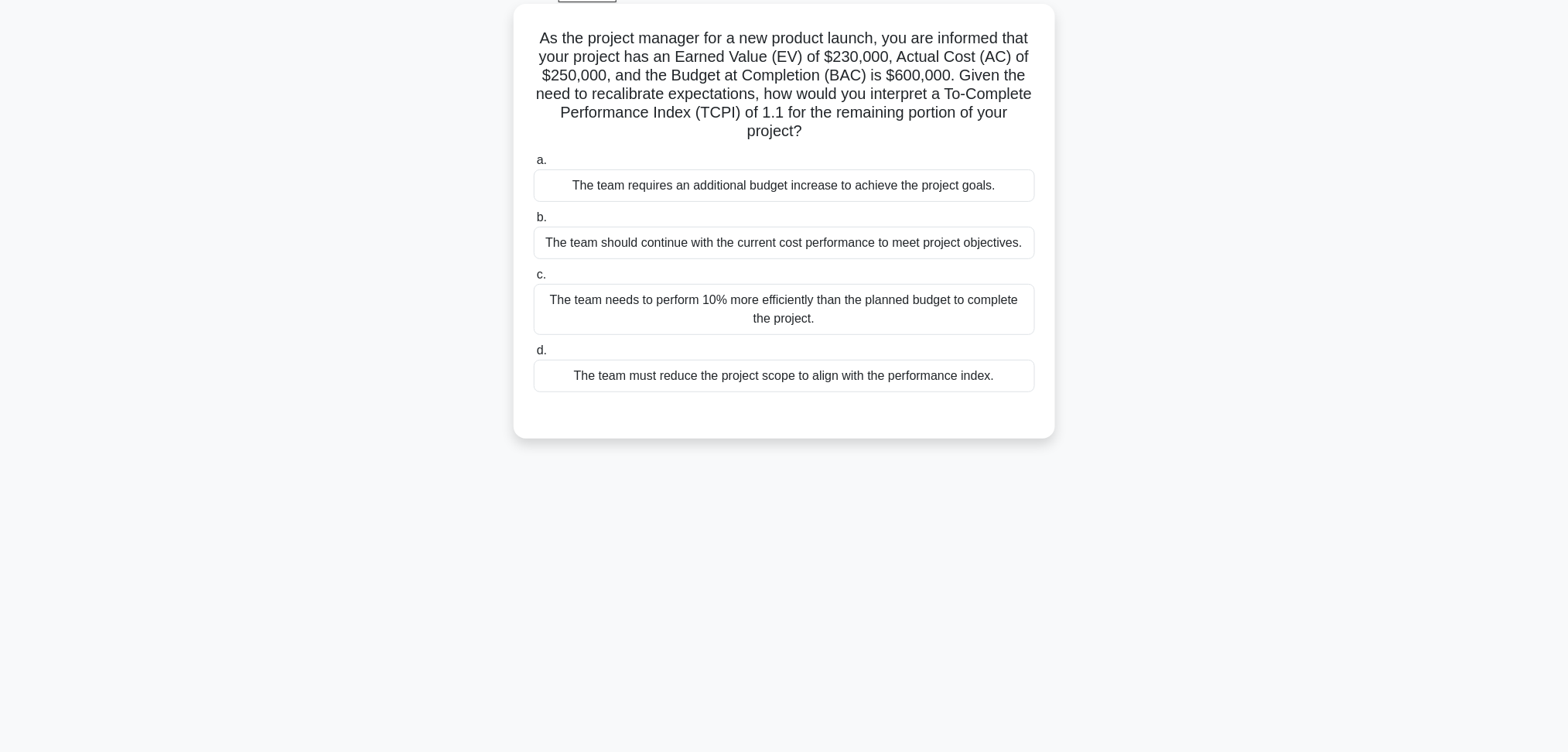 click on "The team needs to perform 10% more efficiently than the planned budget to complete the project." at bounding box center [784, 309] 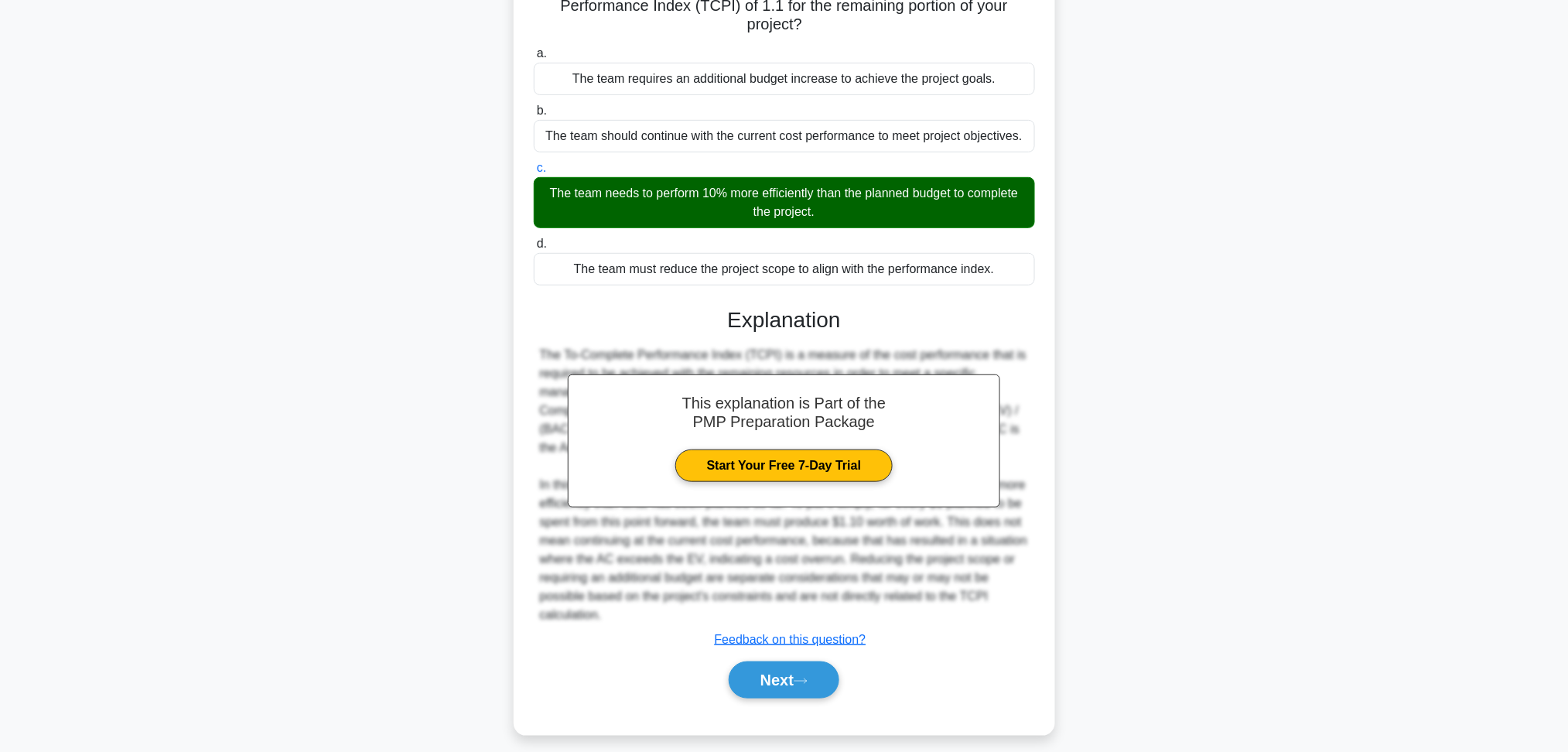scroll, scrollTop: 202, scrollLeft: 0, axis: vertical 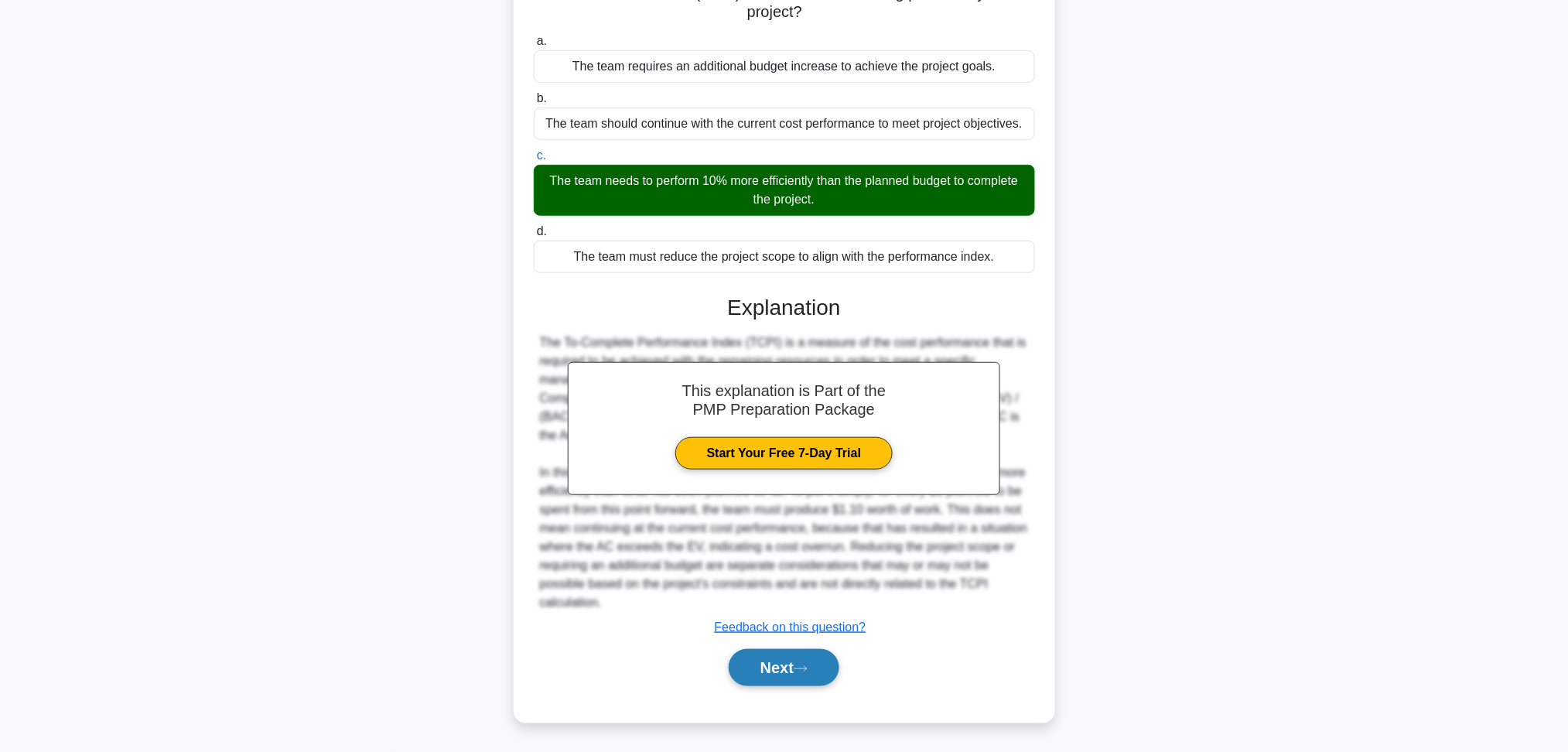 click on "Next" at bounding box center [784, 668] 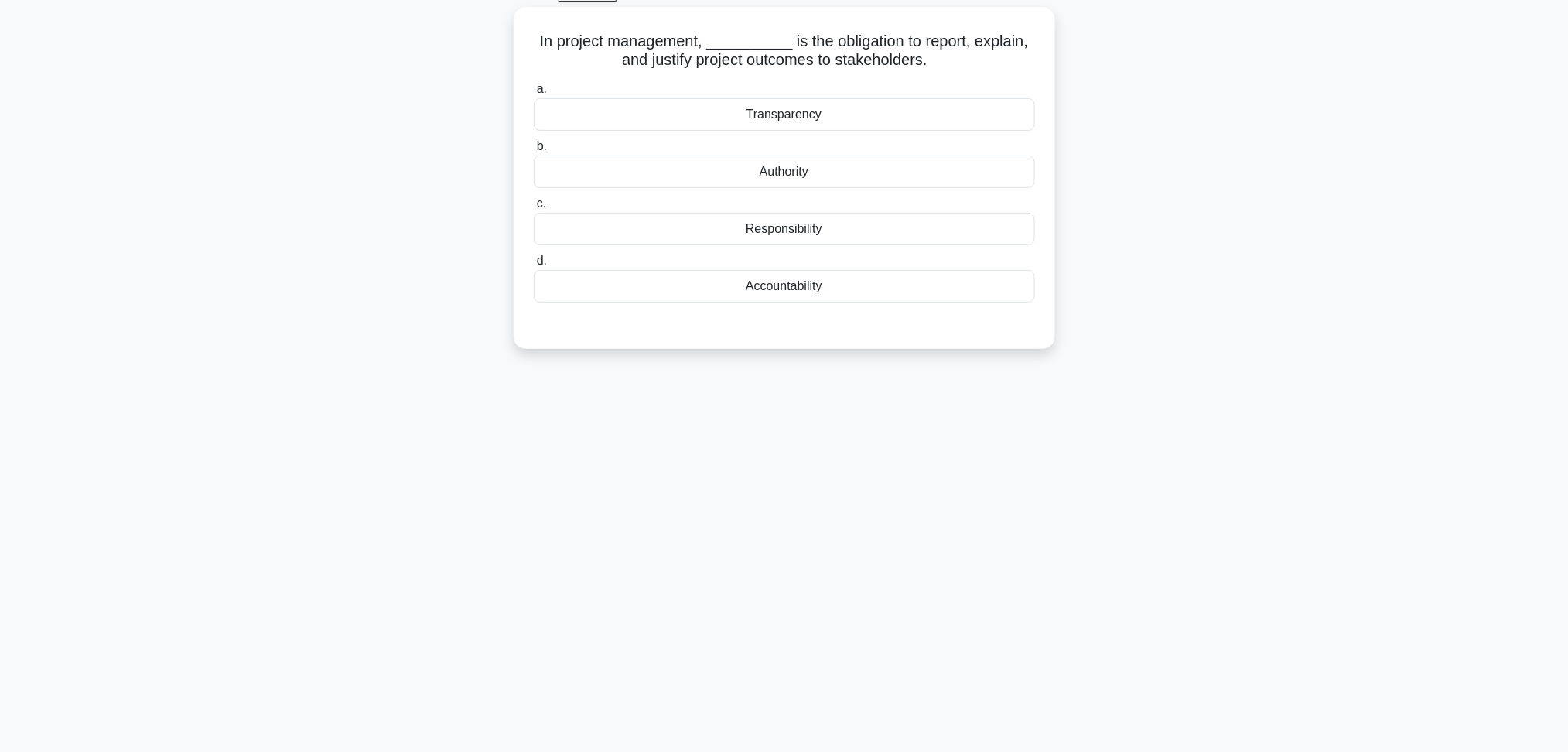 scroll, scrollTop: 83, scrollLeft: 0, axis: vertical 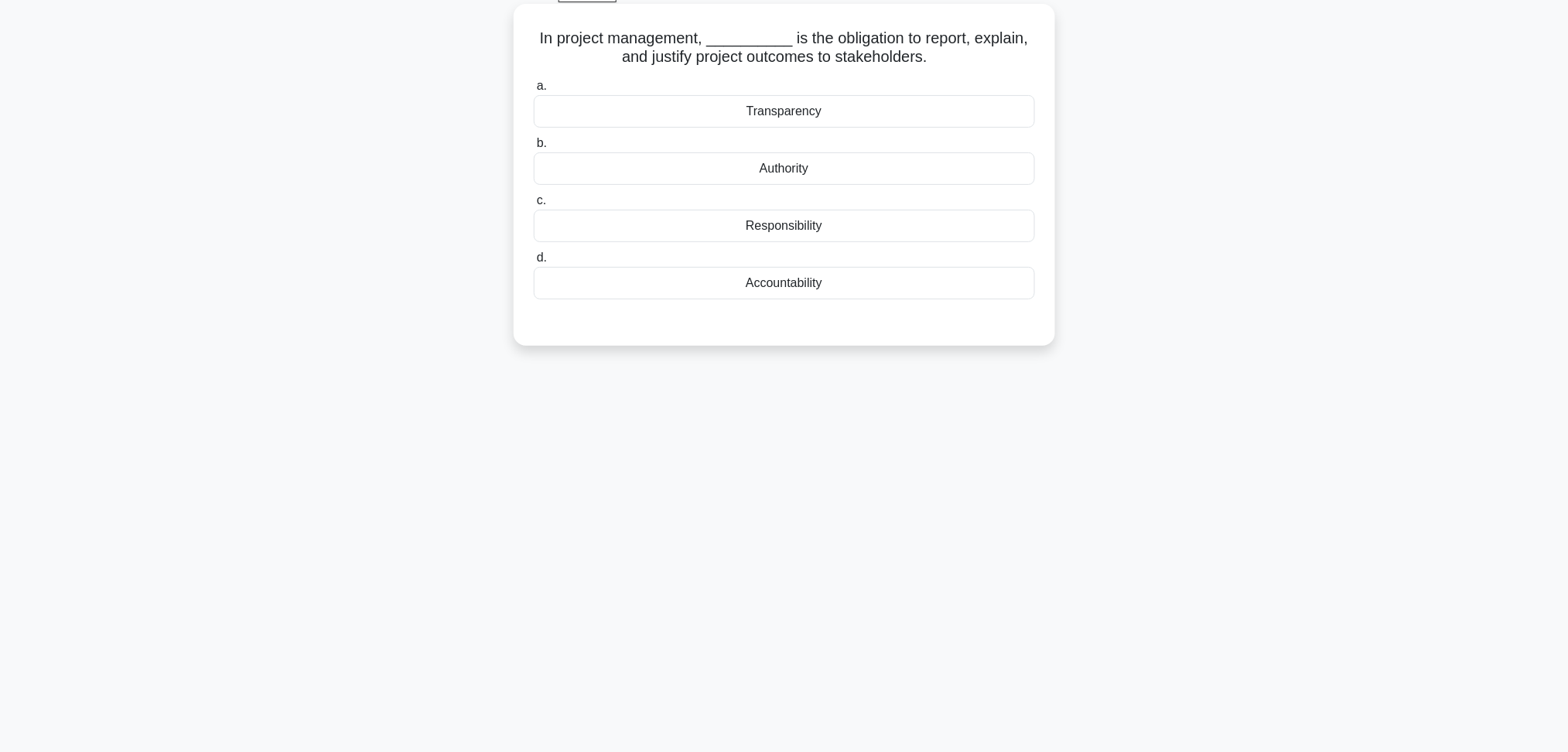 click on "Transparency" at bounding box center (784, 111) 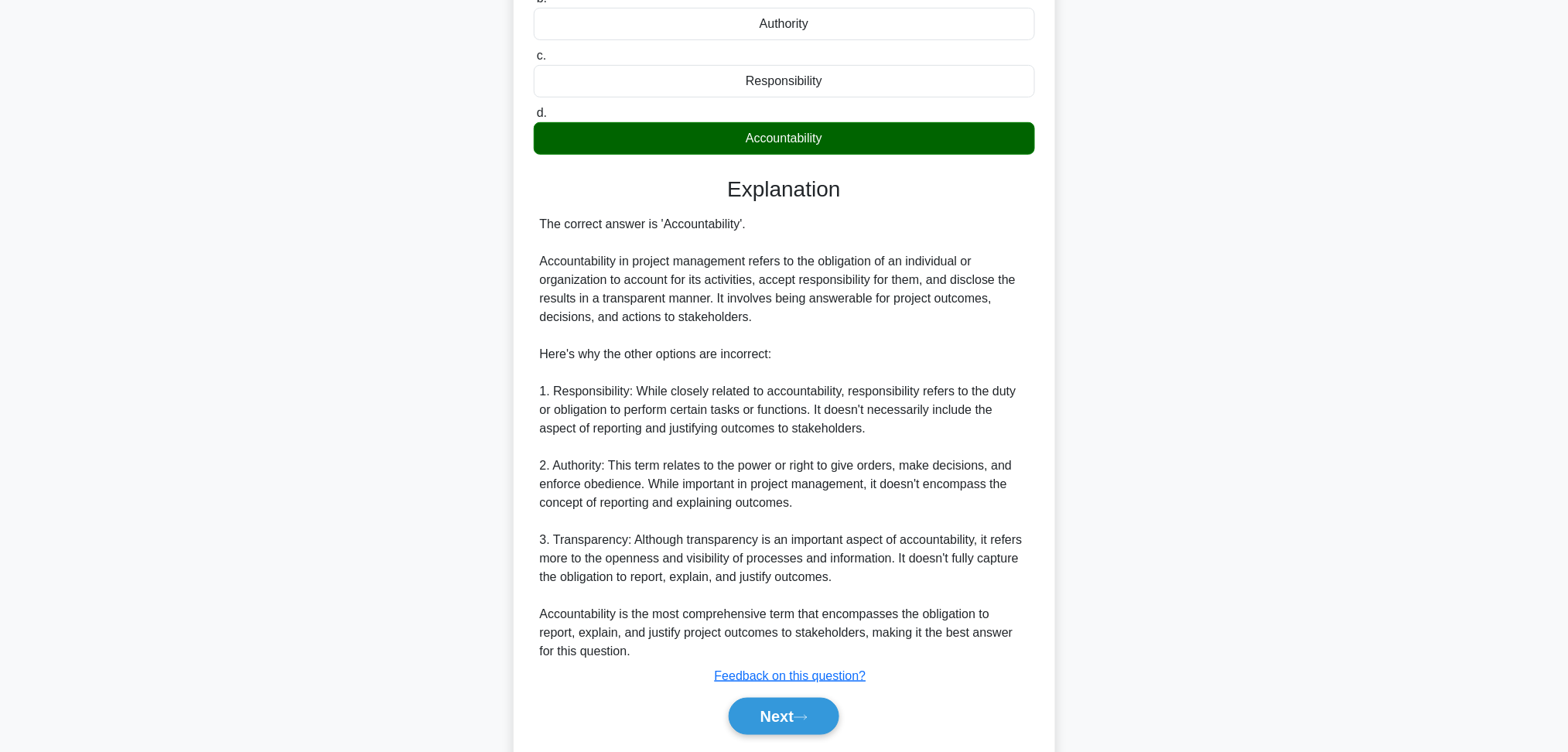 scroll, scrollTop: 276, scrollLeft: 0, axis: vertical 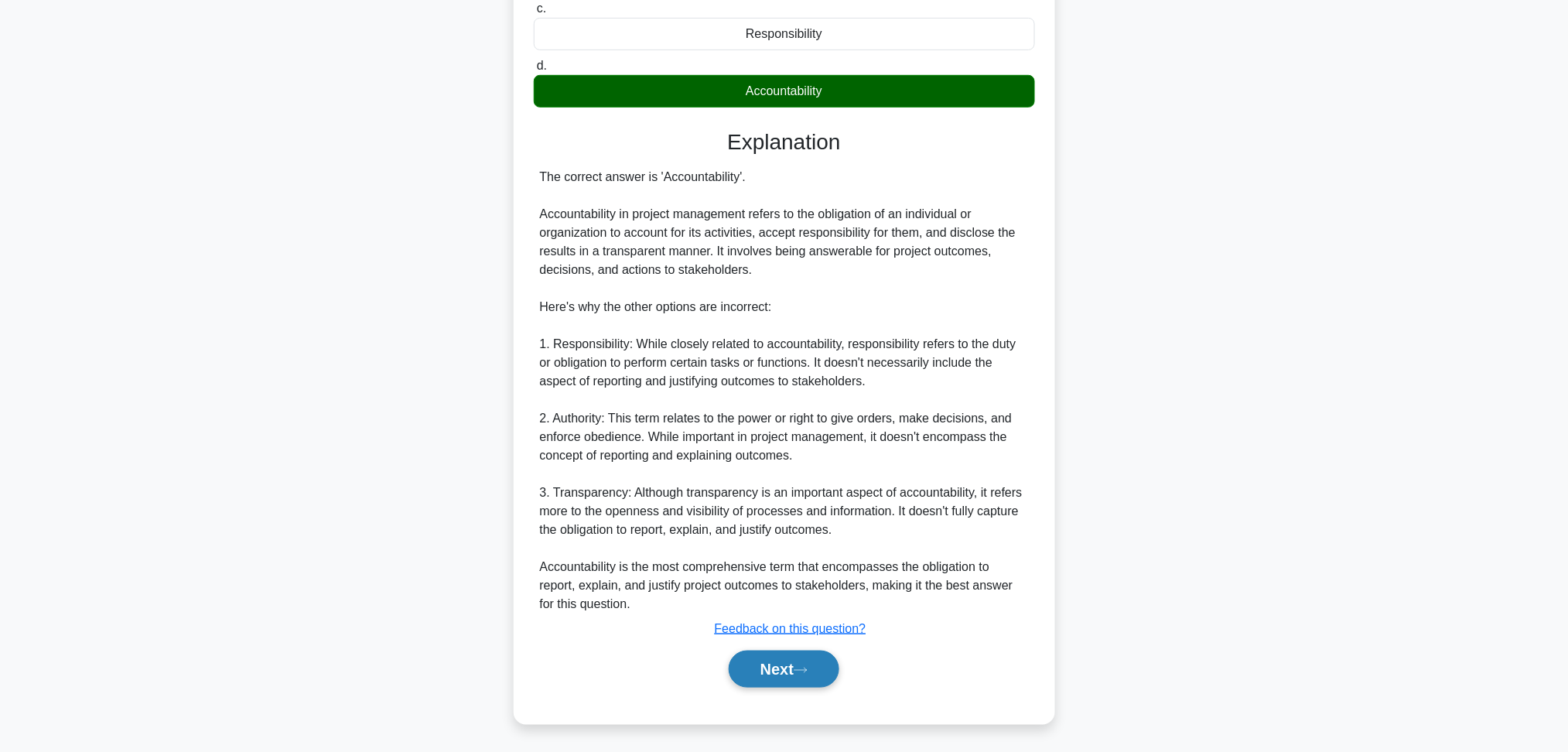 click on "Next" at bounding box center (784, 669) 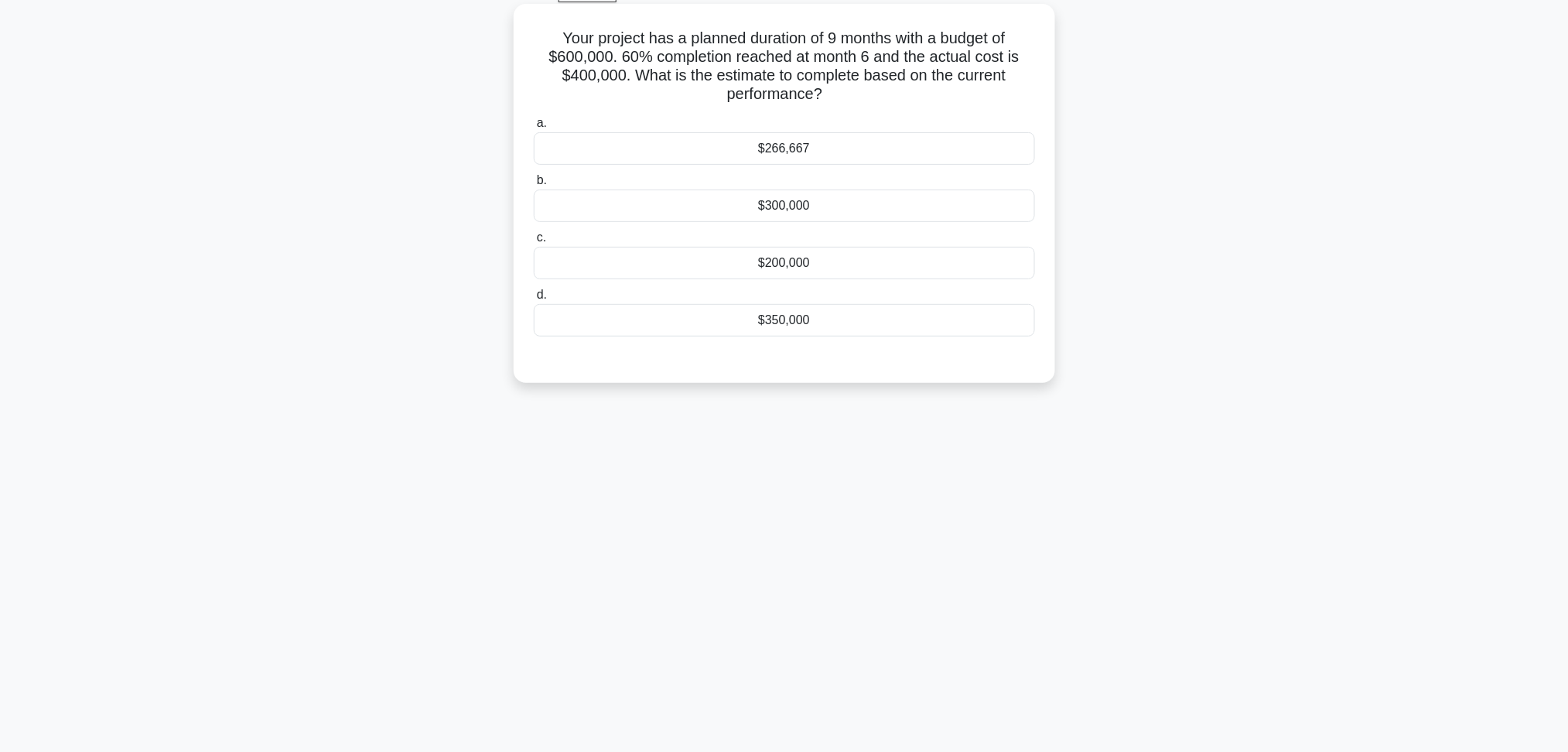 click on "$200,000" at bounding box center [784, 263] 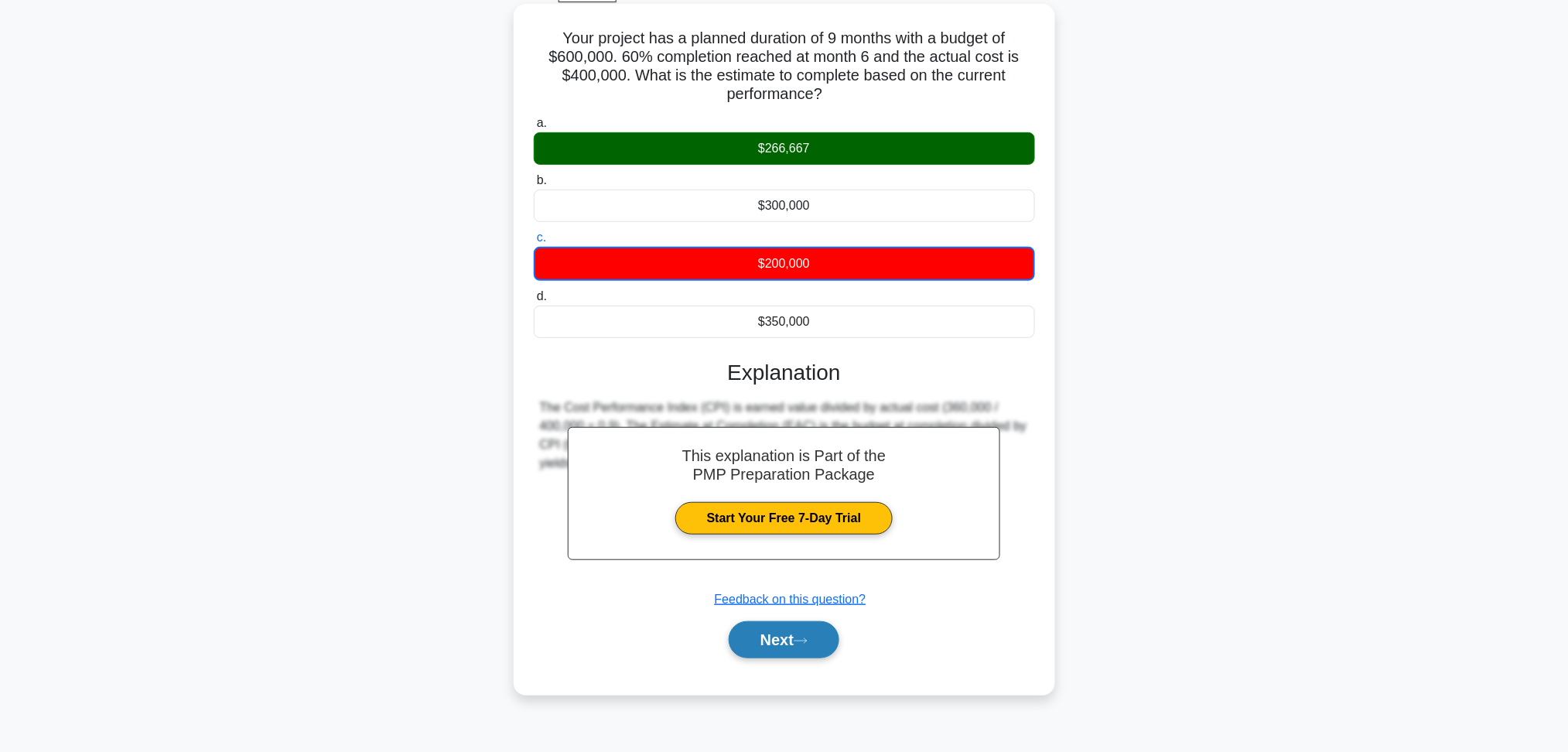 click on "Next" at bounding box center (784, 640) 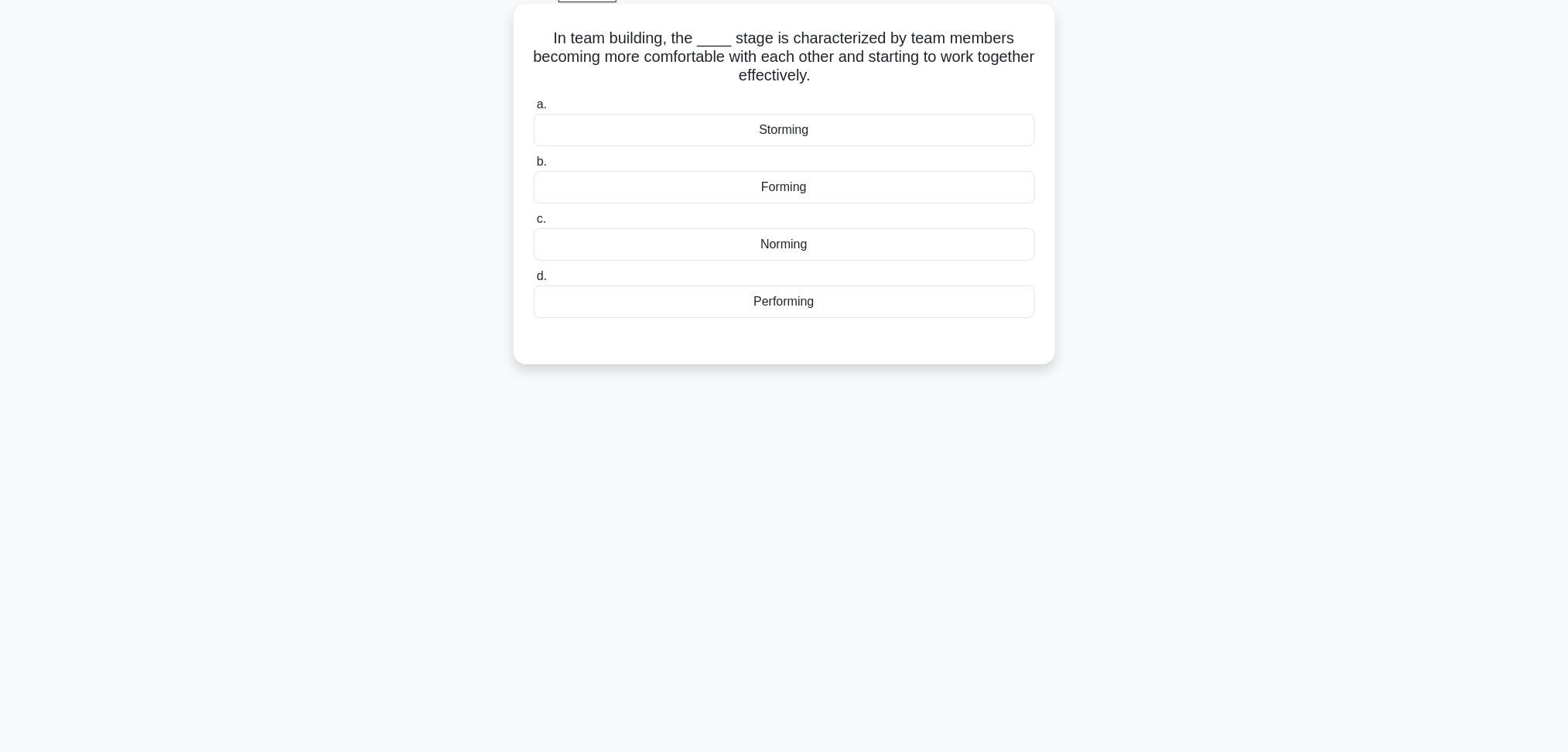 click on "Forming" at bounding box center (784, 187) 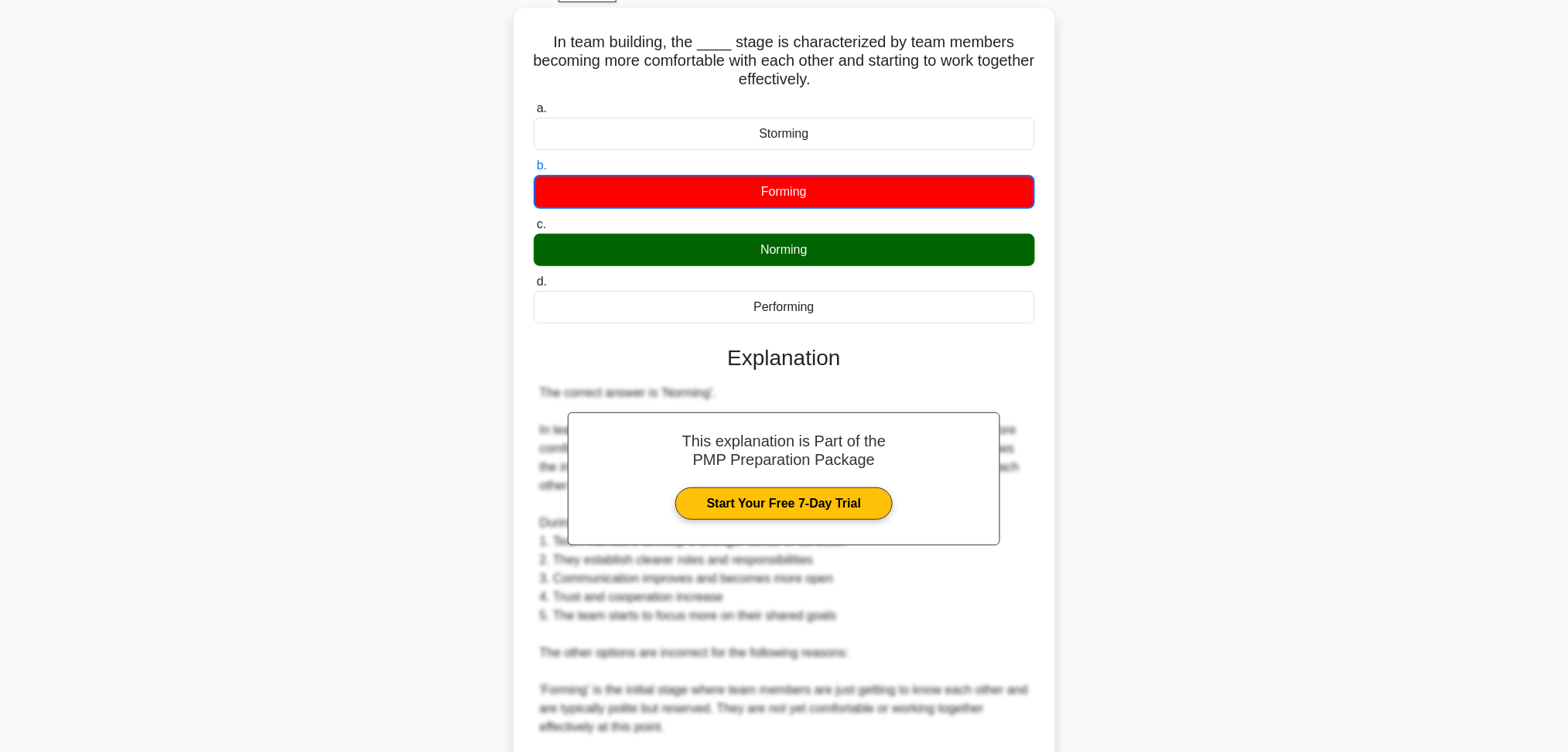 scroll, scrollTop: 368, scrollLeft: 0, axis: vertical 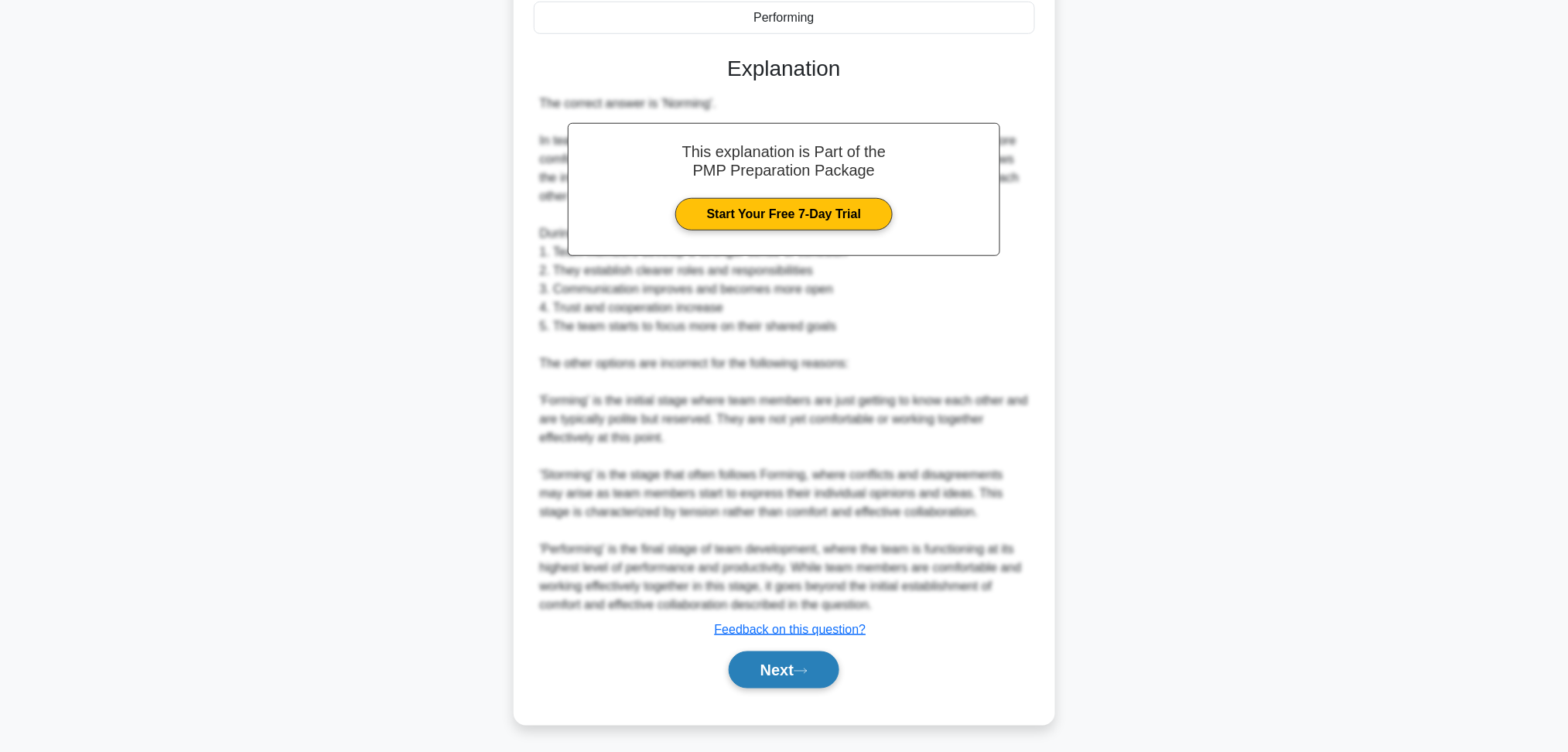click on "Next" at bounding box center (784, 670) 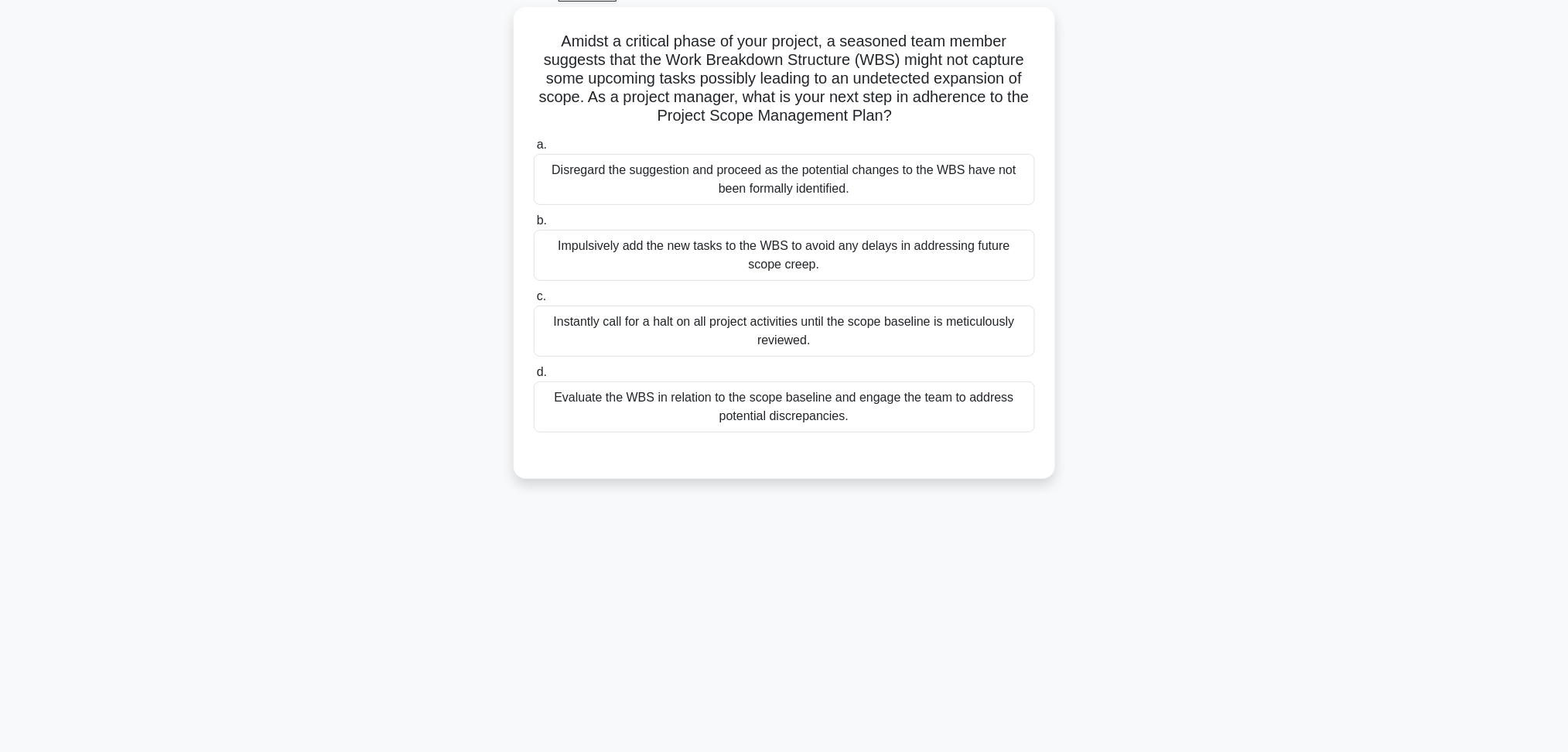 scroll, scrollTop: 83, scrollLeft: 0, axis: vertical 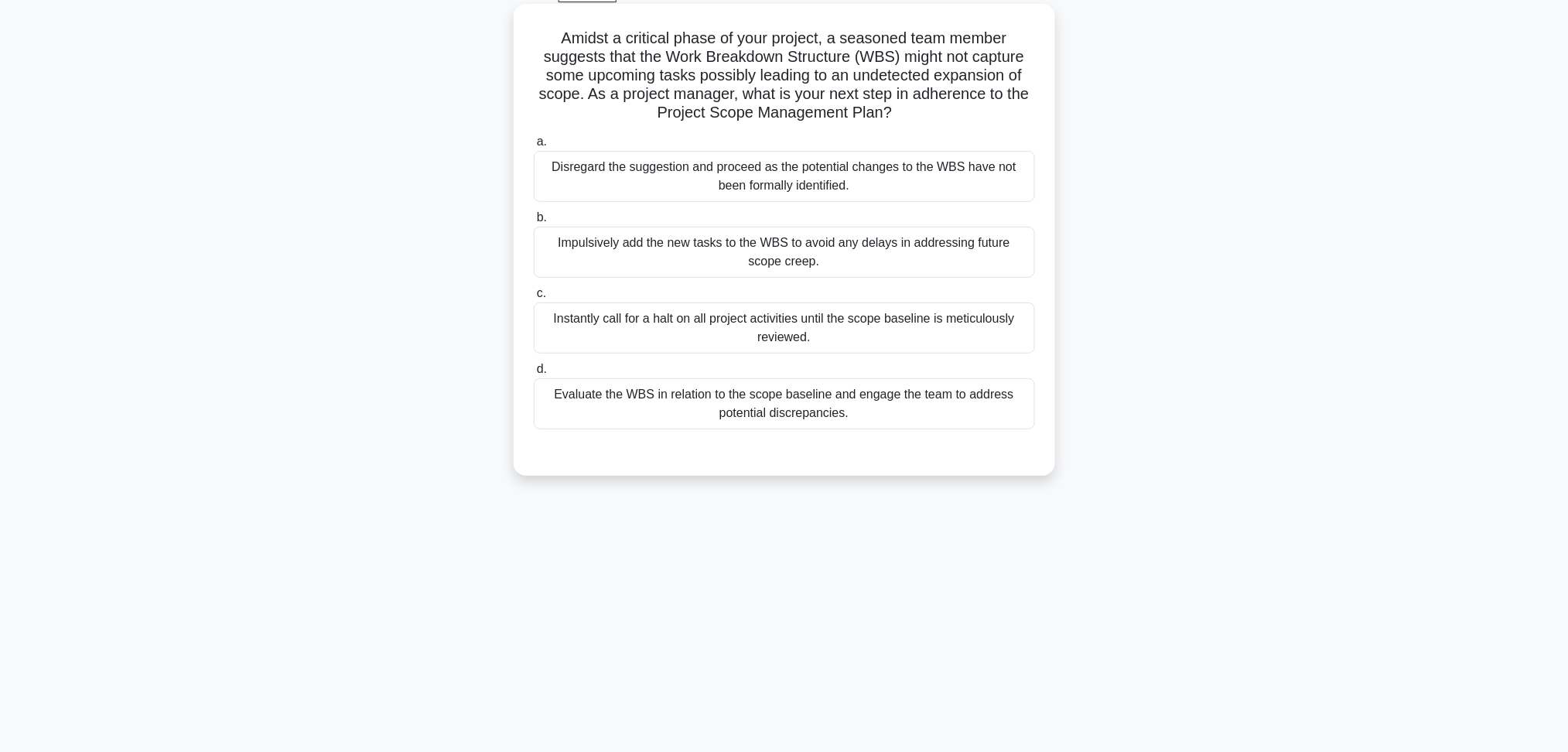 click on "Evaluate the WBS in relation to the scope baseline and engage the team to address potential discrepancies." at bounding box center (784, 404) 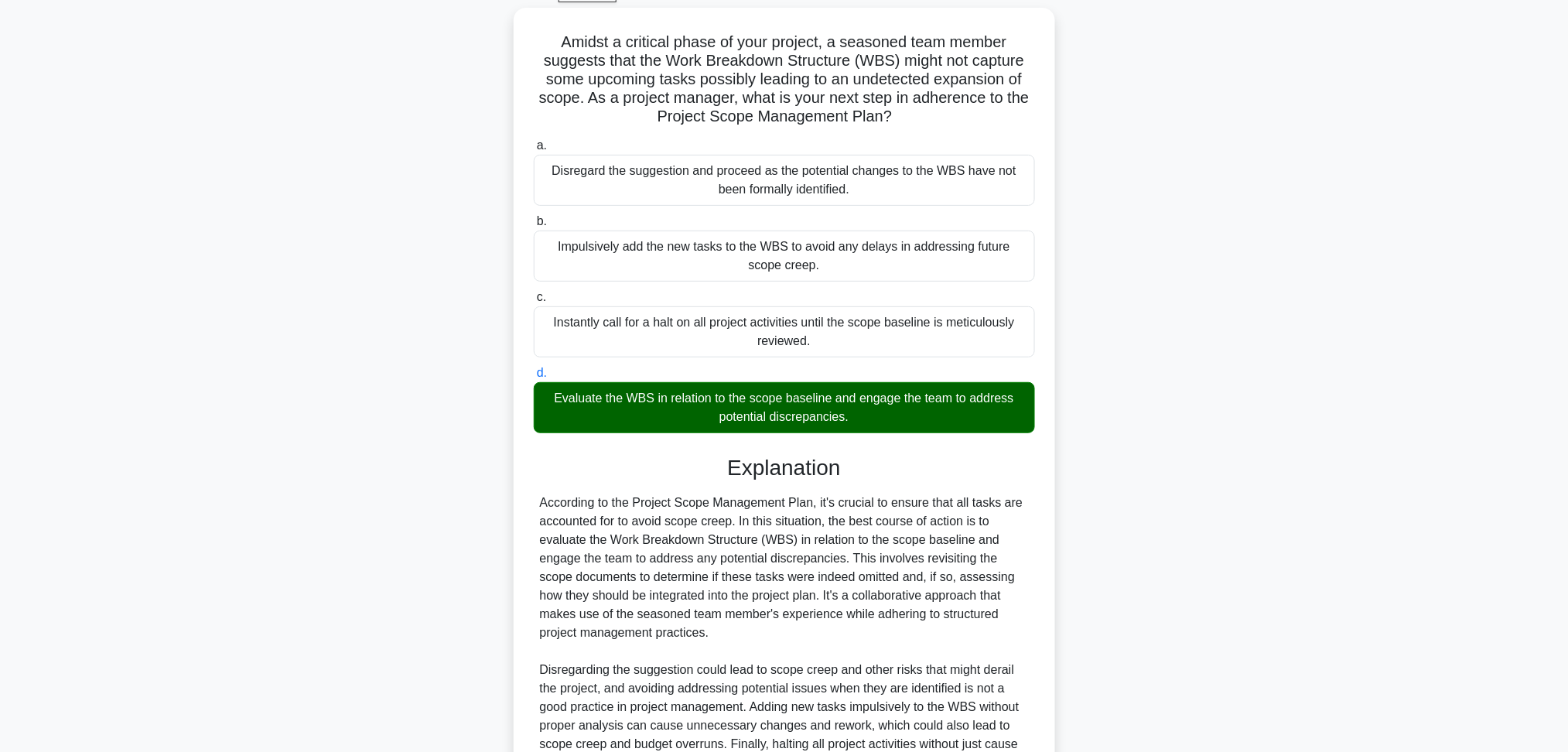 scroll, scrollTop: 294, scrollLeft: 0, axis: vertical 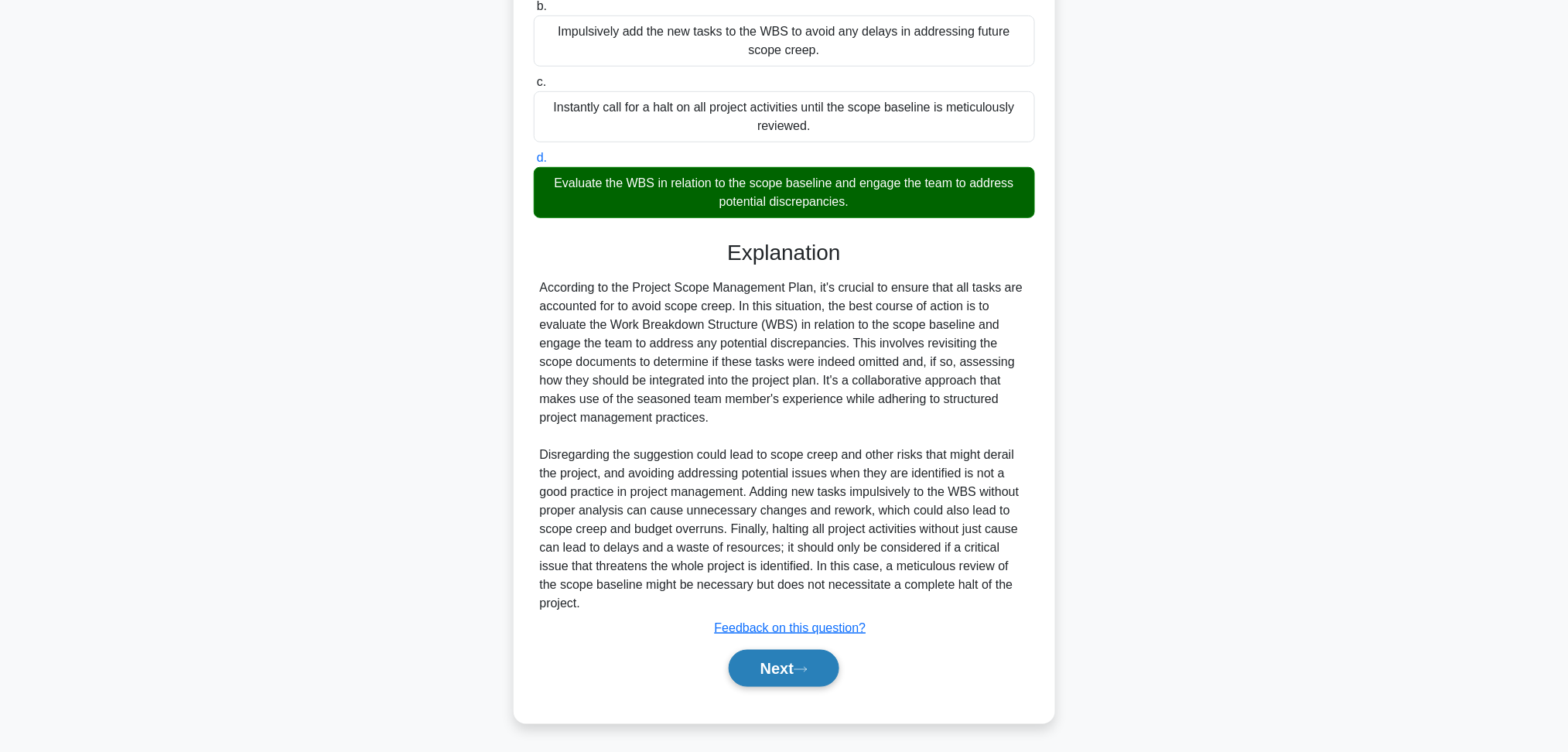 click on "Next" at bounding box center (784, 668) 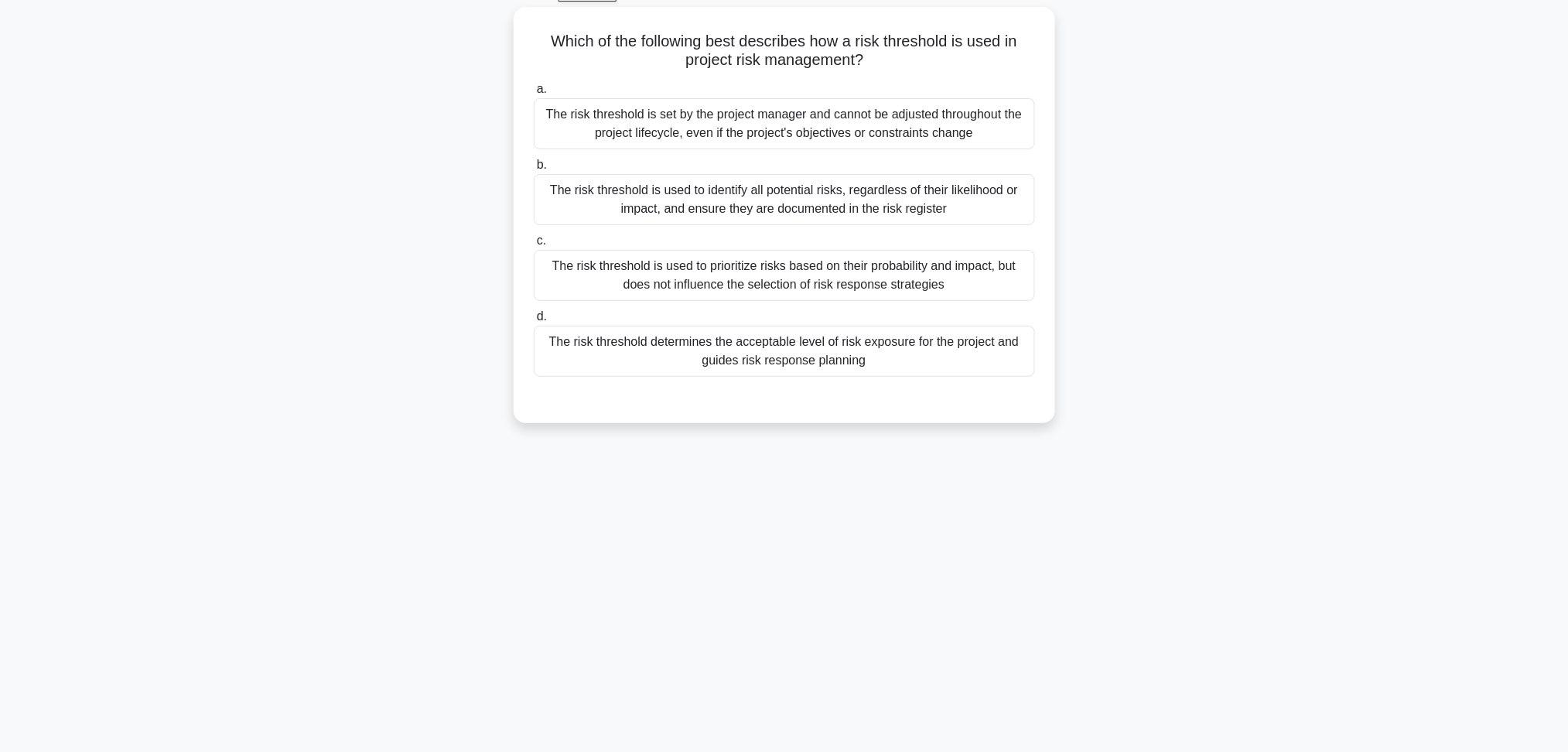 scroll, scrollTop: 83, scrollLeft: 0, axis: vertical 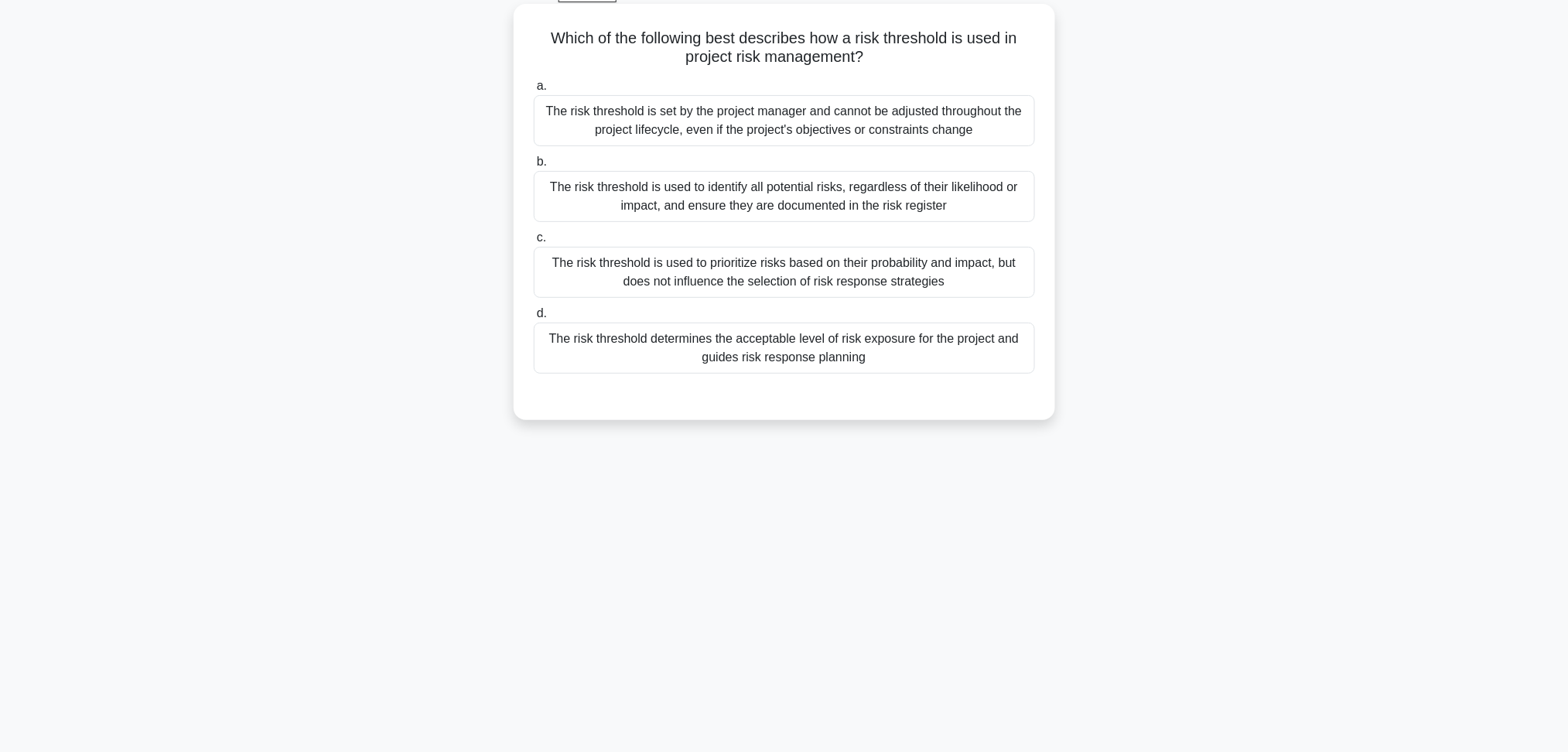 click on "The risk threshold is set by the project manager and cannot be adjusted throughout the project lifecycle, even if the project's objectives or constraints change" at bounding box center [784, 121] 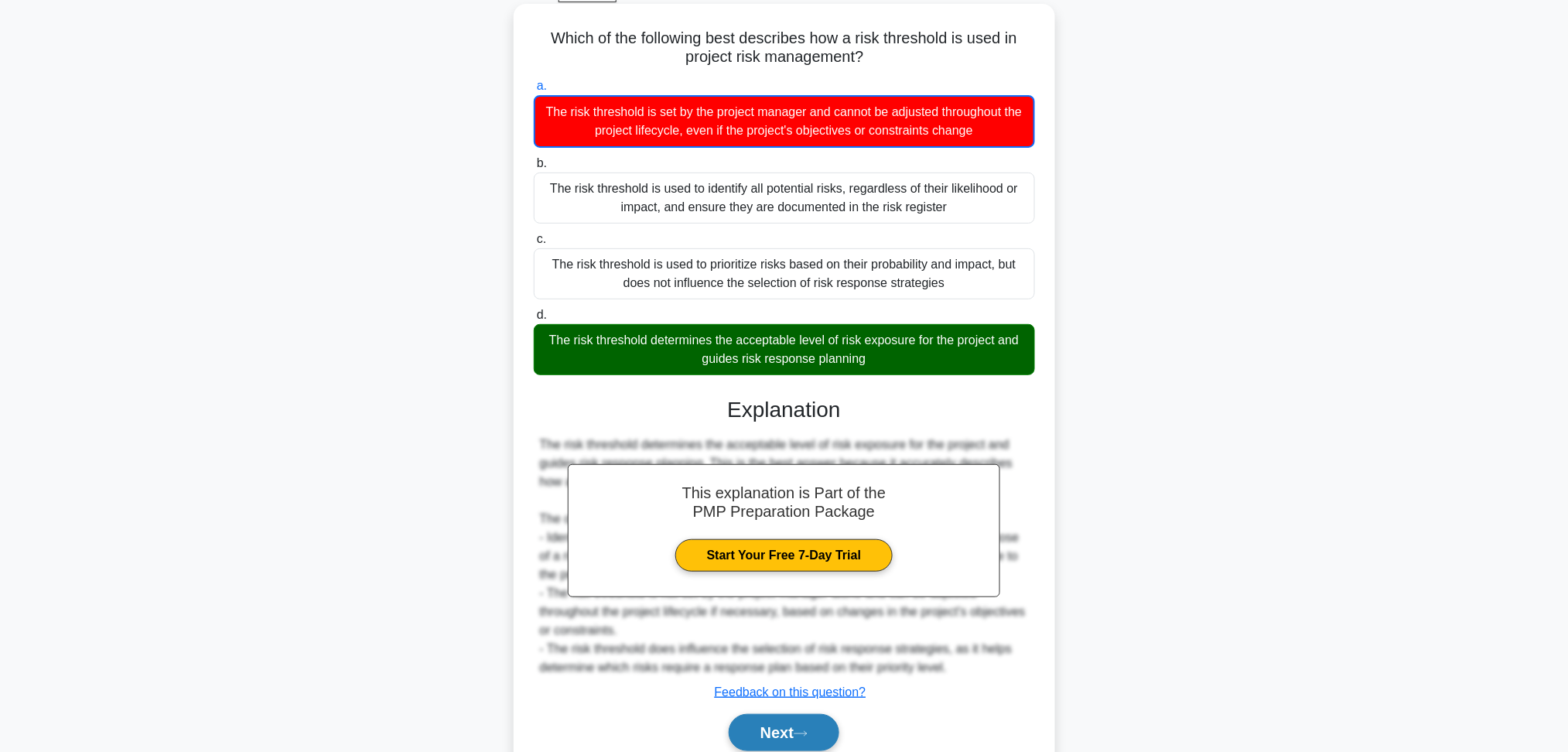 click on "Next" at bounding box center [784, 733] 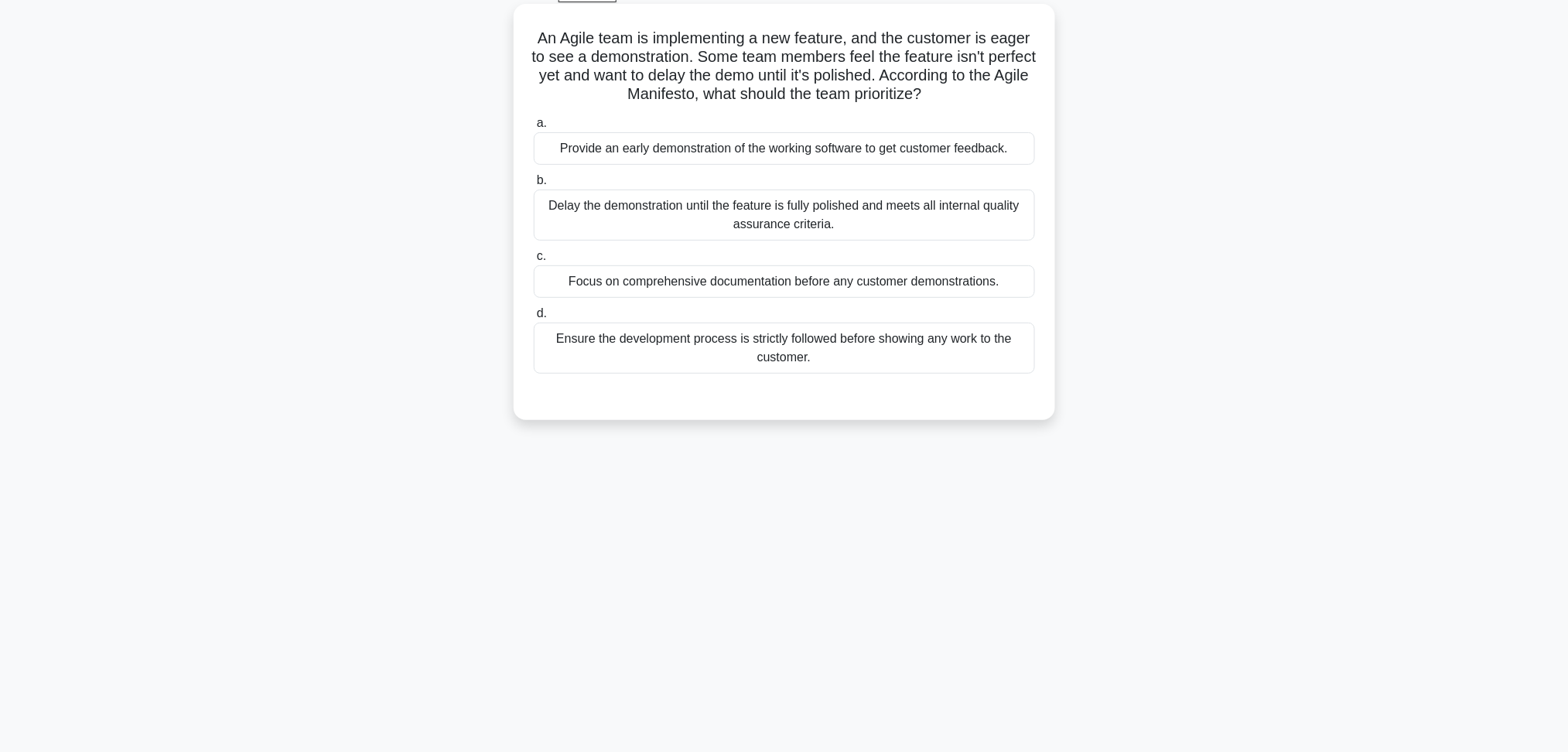 click on "Provide an early demonstration of the working software to get customer feedback." at bounding box center [784, 149] 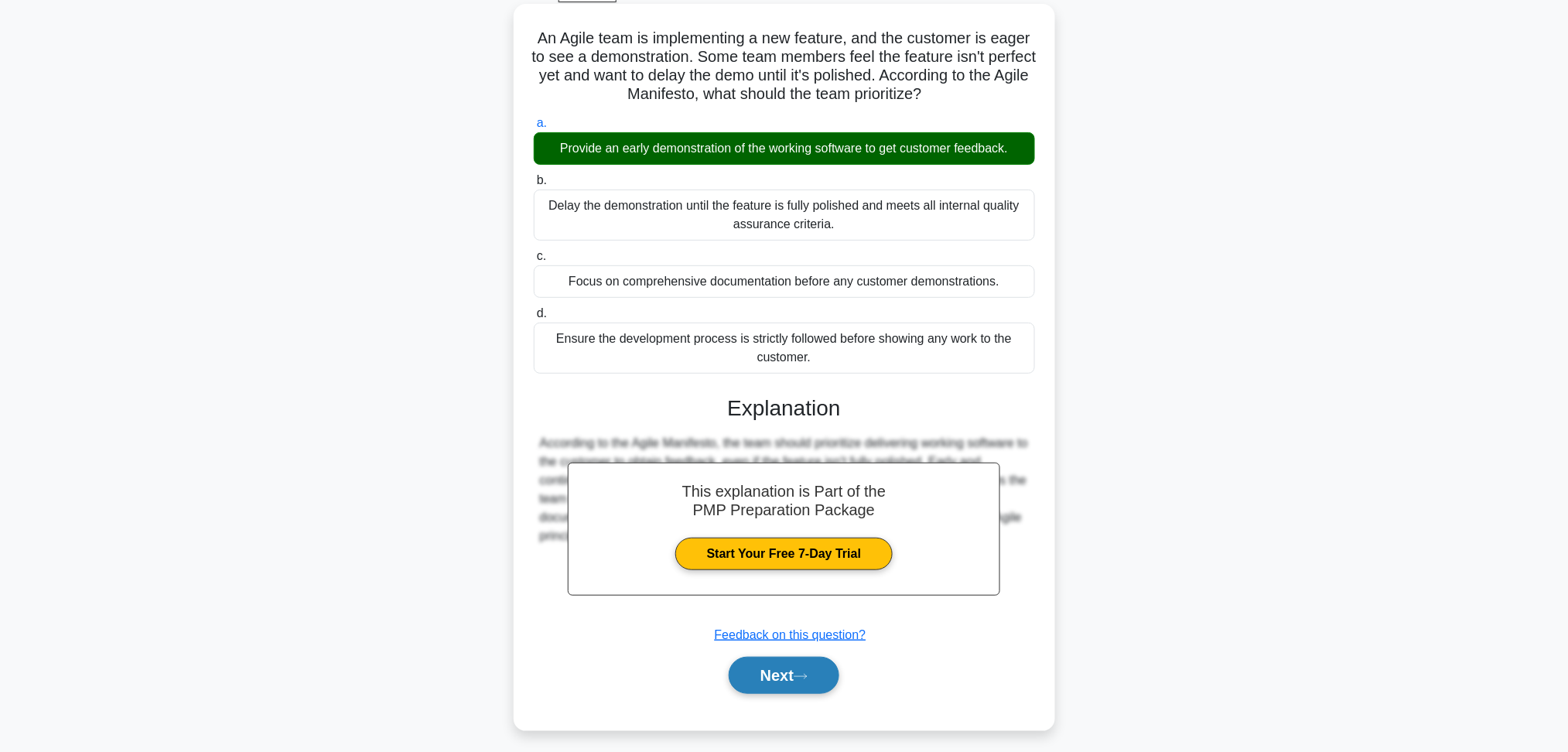 click on "Next" at bounding box center [784, 675] 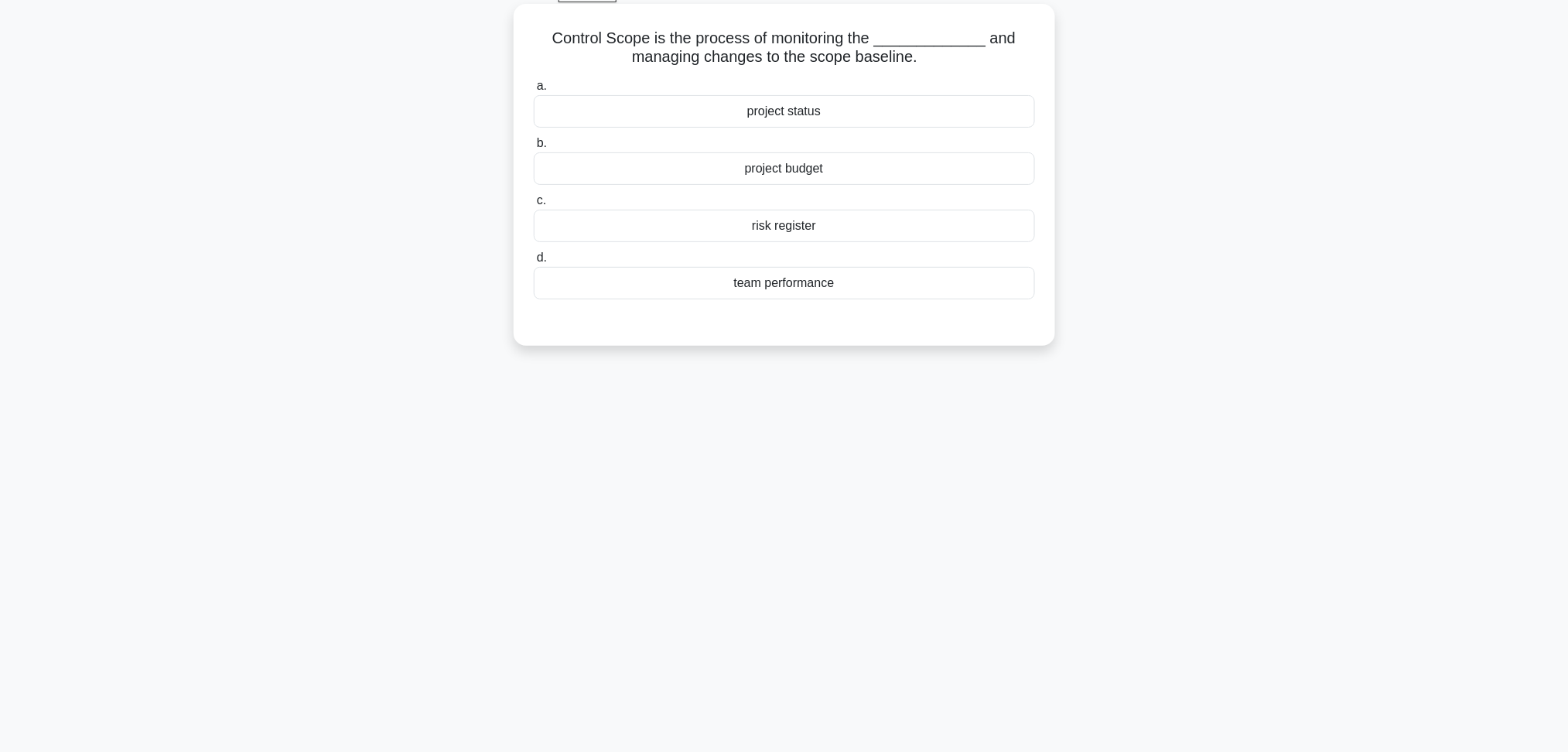 click on "project status" at bounding box center [784, 111] 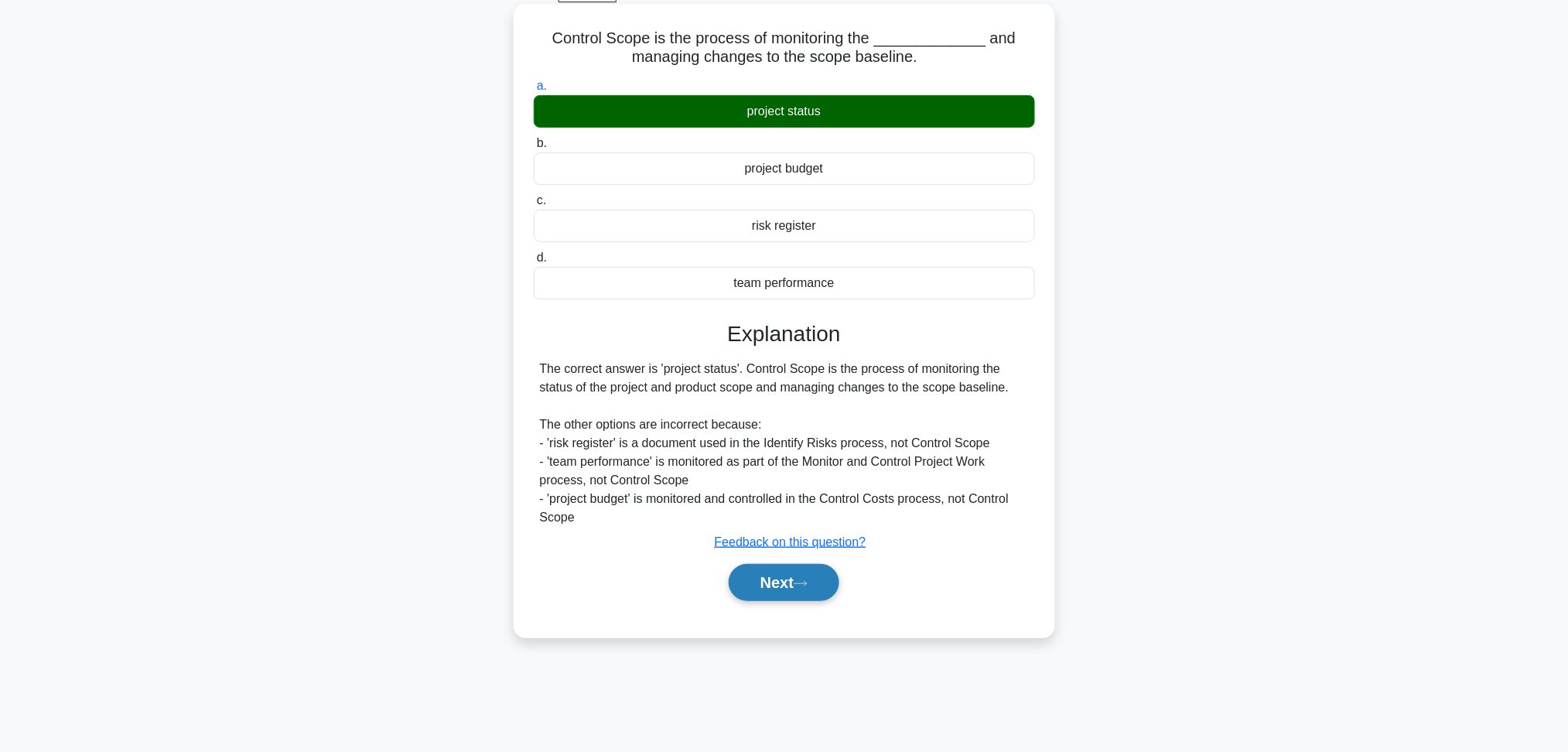 click on "Next" at bounding box center [784, 583] 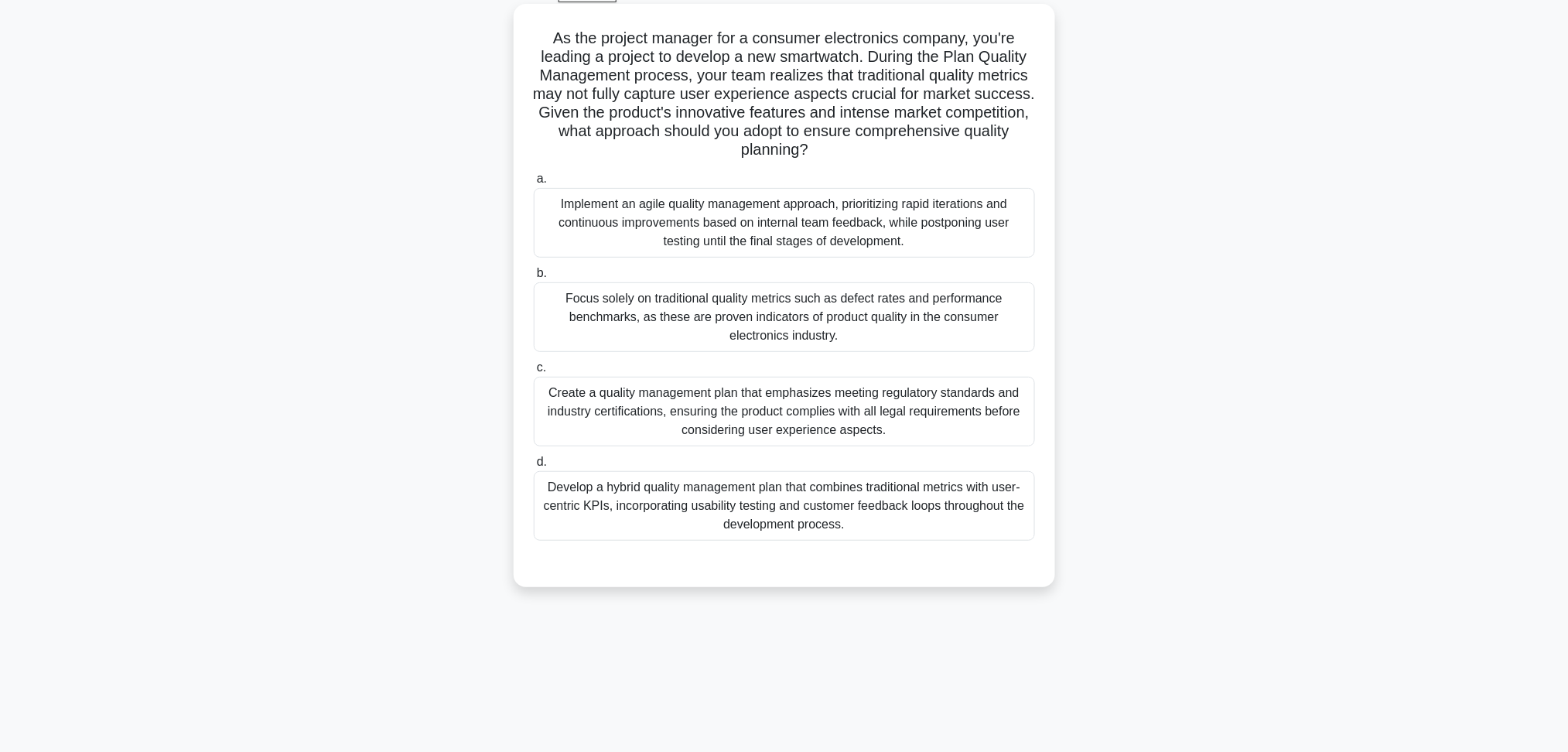 click on "Develop a hybrid quality management plan that combines traditional metrics with user-centric KPIs, incorporating usability testing and customer feedback loops throughout the development process." at bounding box center [784, 506] 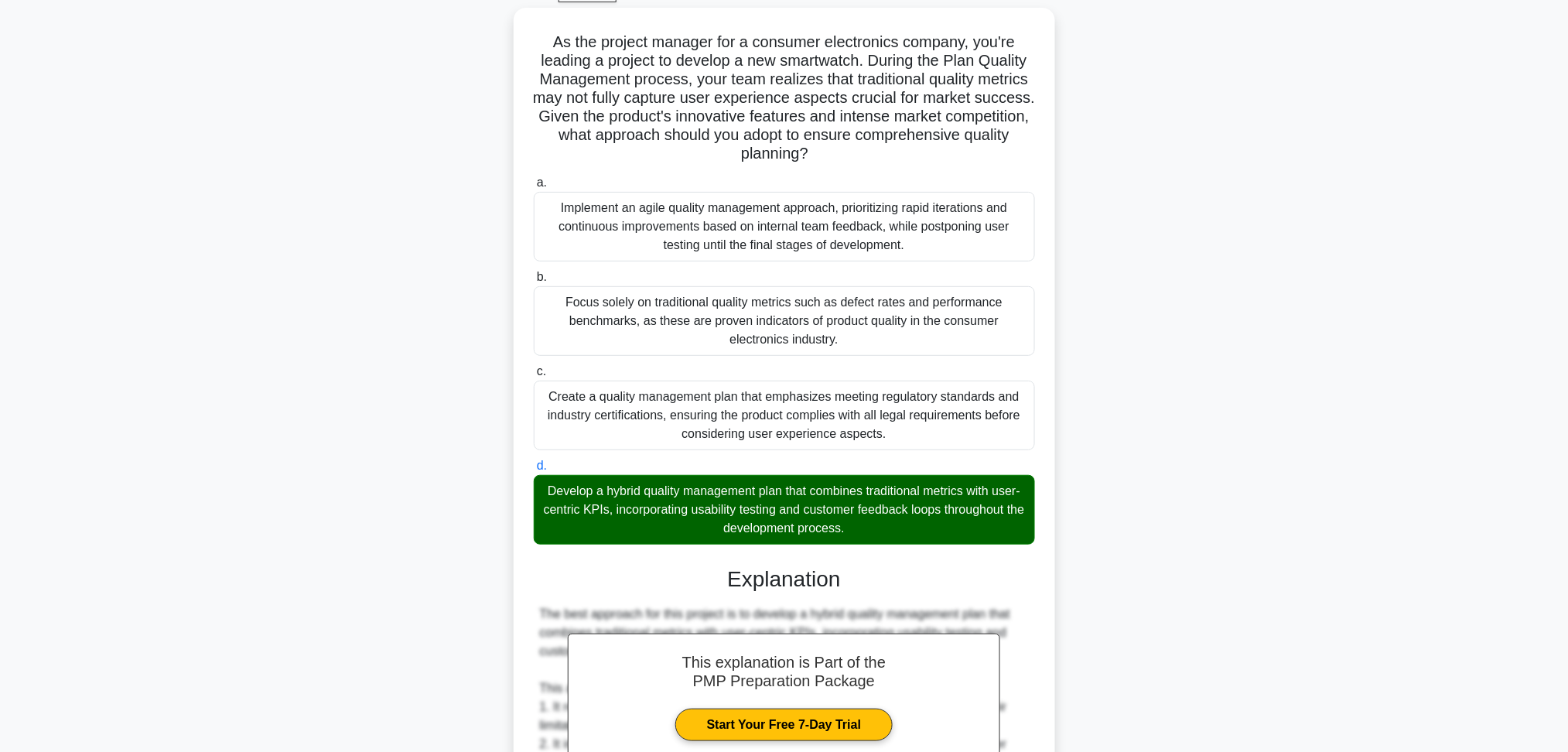 scroll, scrollTop: 610, scrollLeft: 0, axis: vertical 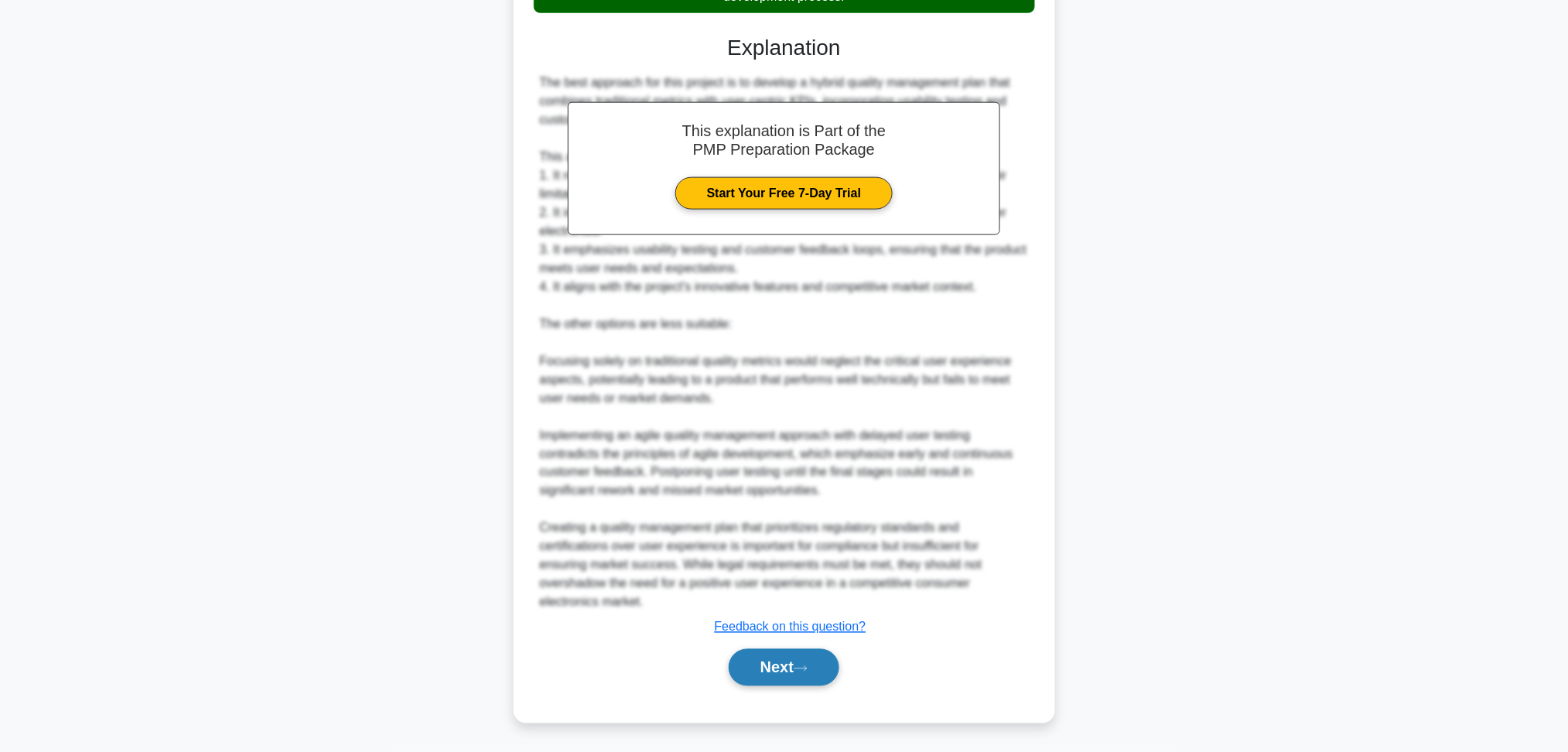 click on "Next" at bounding box center (784, 668) 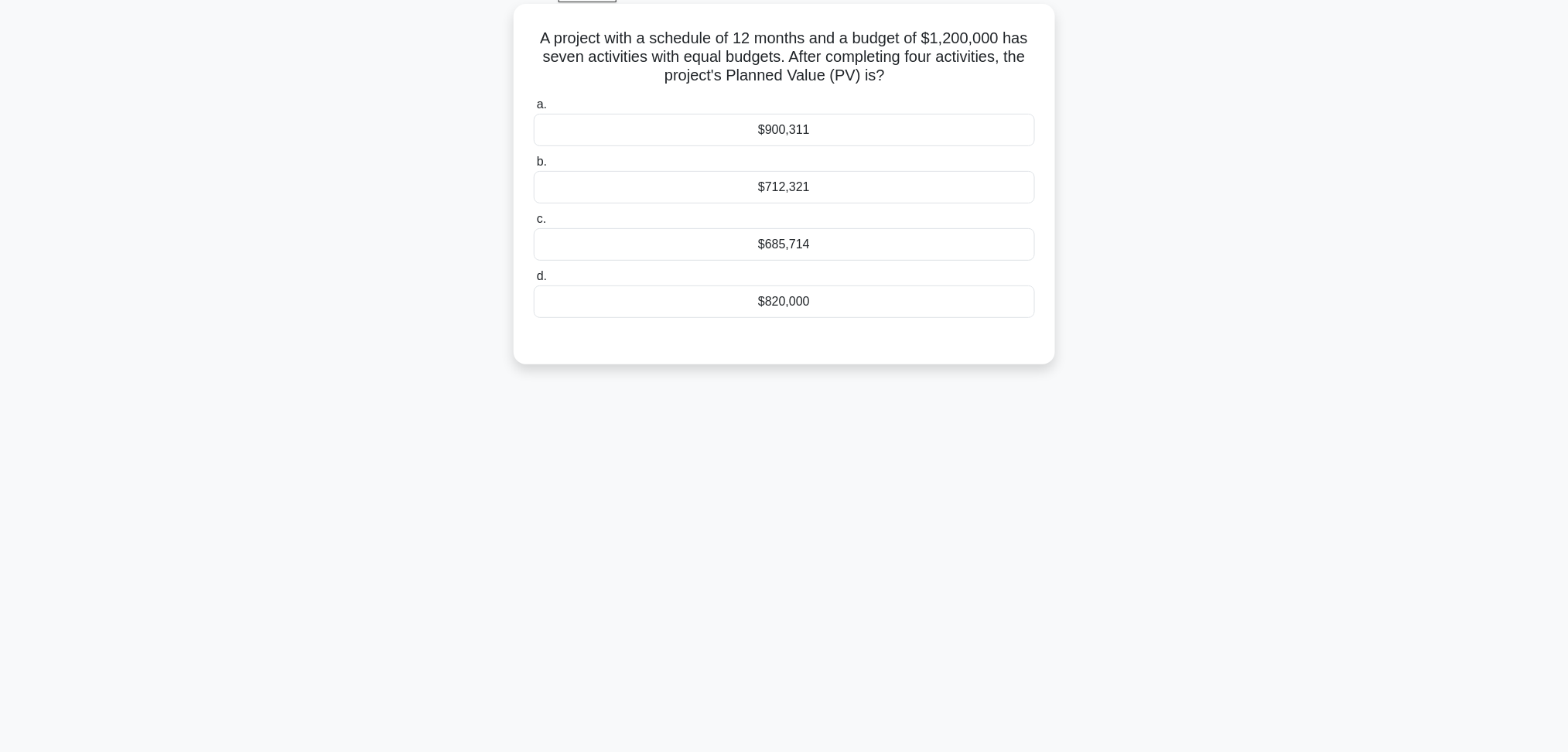 click on "$712,321" at bounding box center (784, 187) 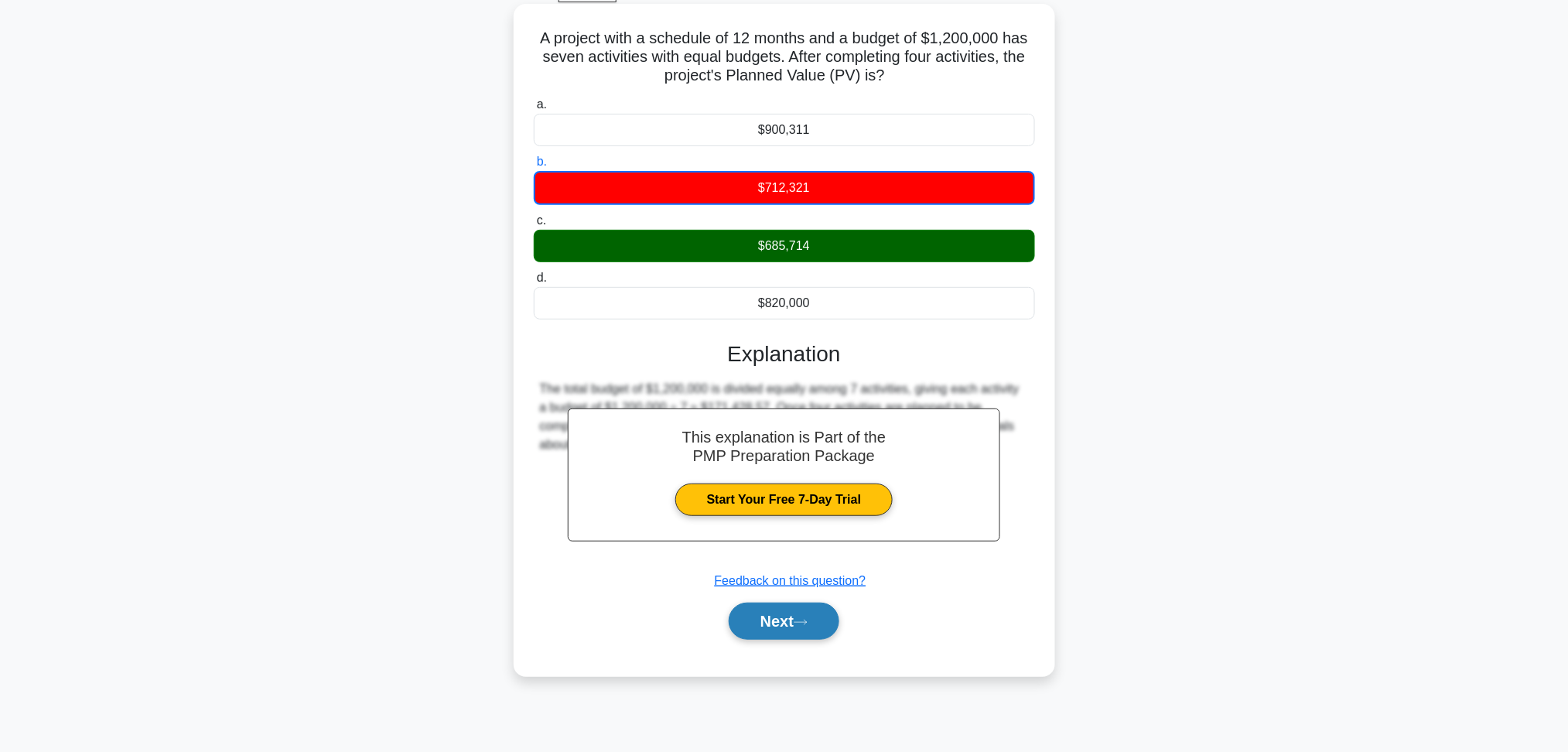 click on "Next" at bounding box center (784, 621) 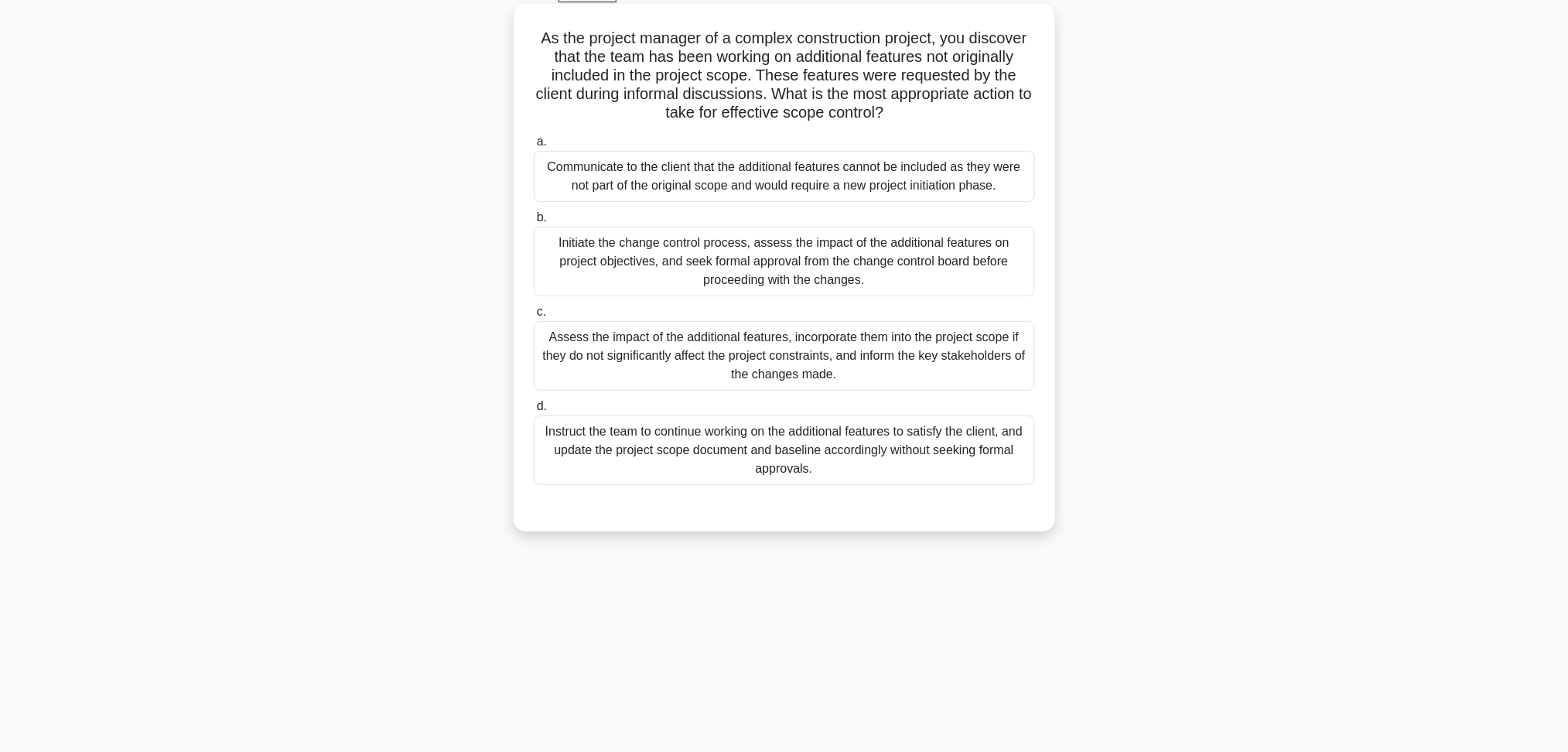 click on "Initiate the change control process, assess the impact of the additional features on project objectives, and seek formal approval from the change control board before proceeding with the changes." at bounding box center (784, 261) 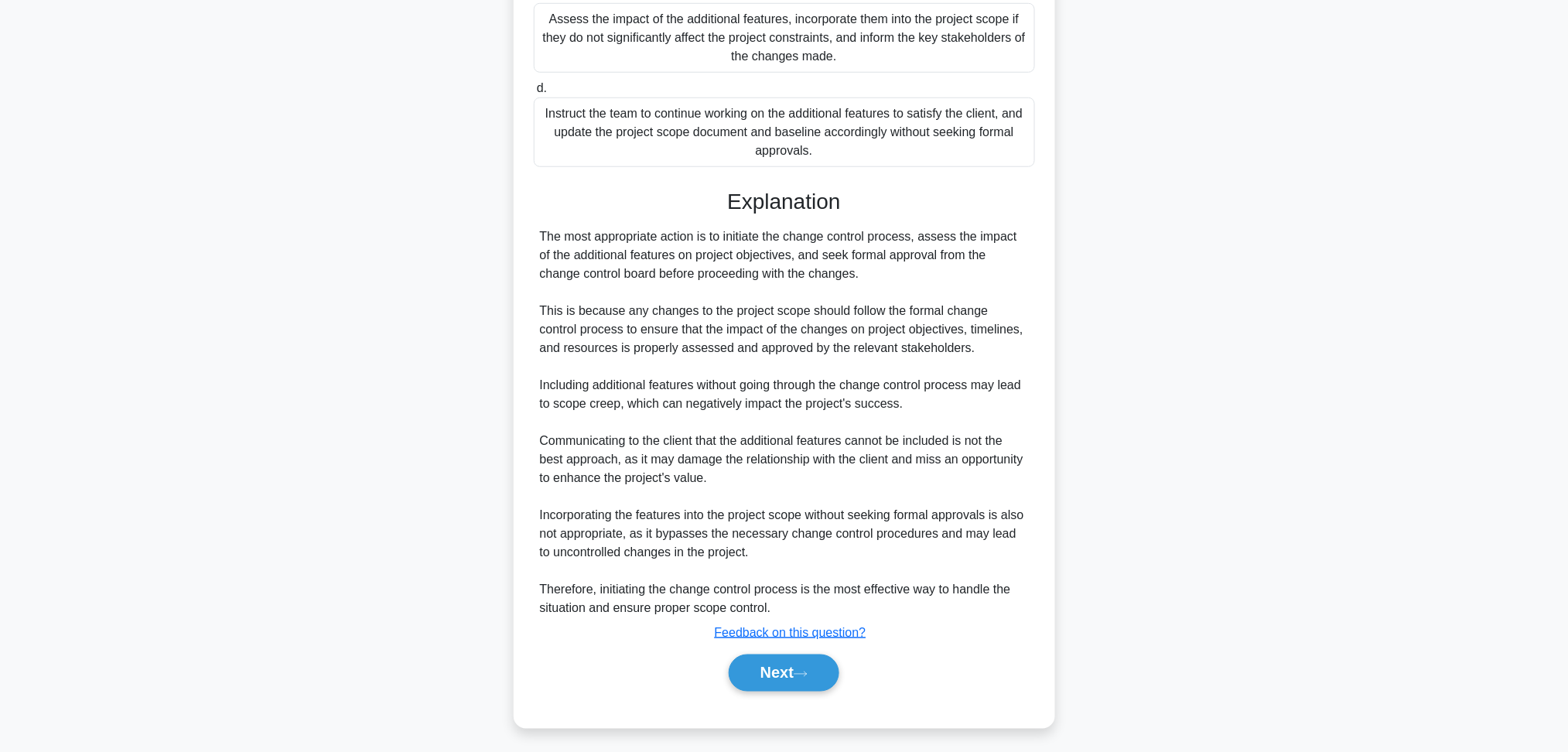 scroll, scrollTop: 405, scrollLeft: 0, axis: vertical 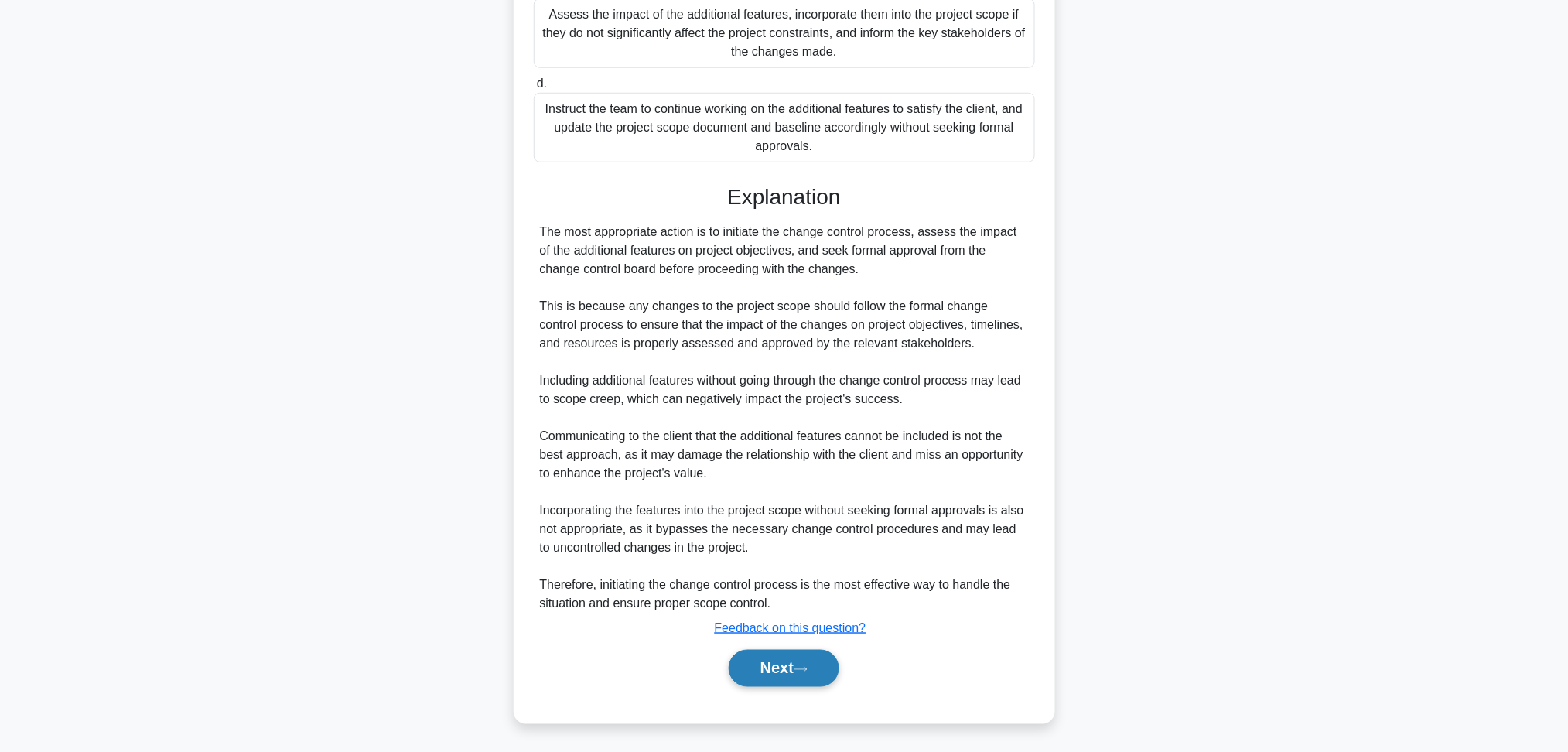 click on "Next" at bounding box center (784, 668) 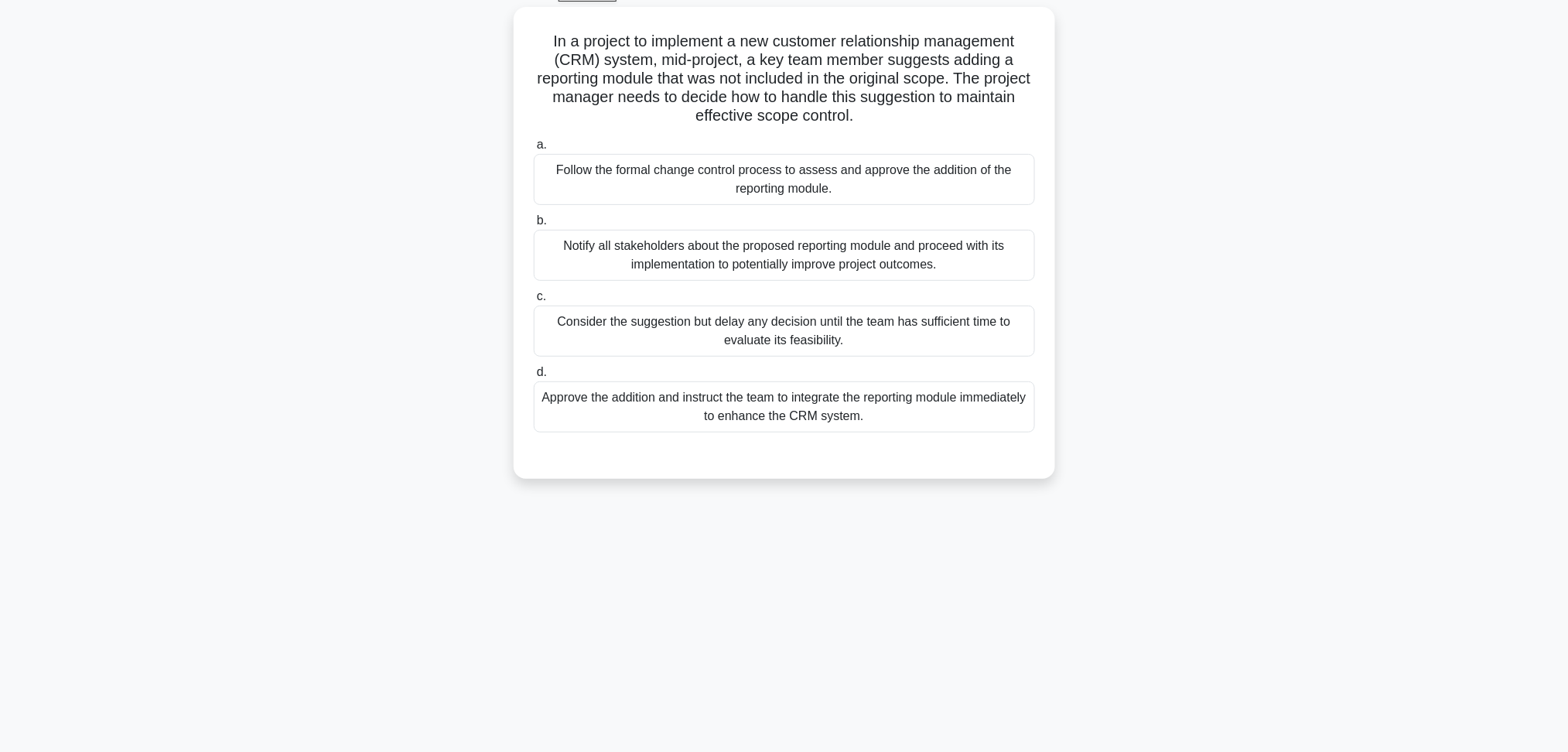 scroll, scrollTop: 83, scrollLeft: 0, axis: vertical 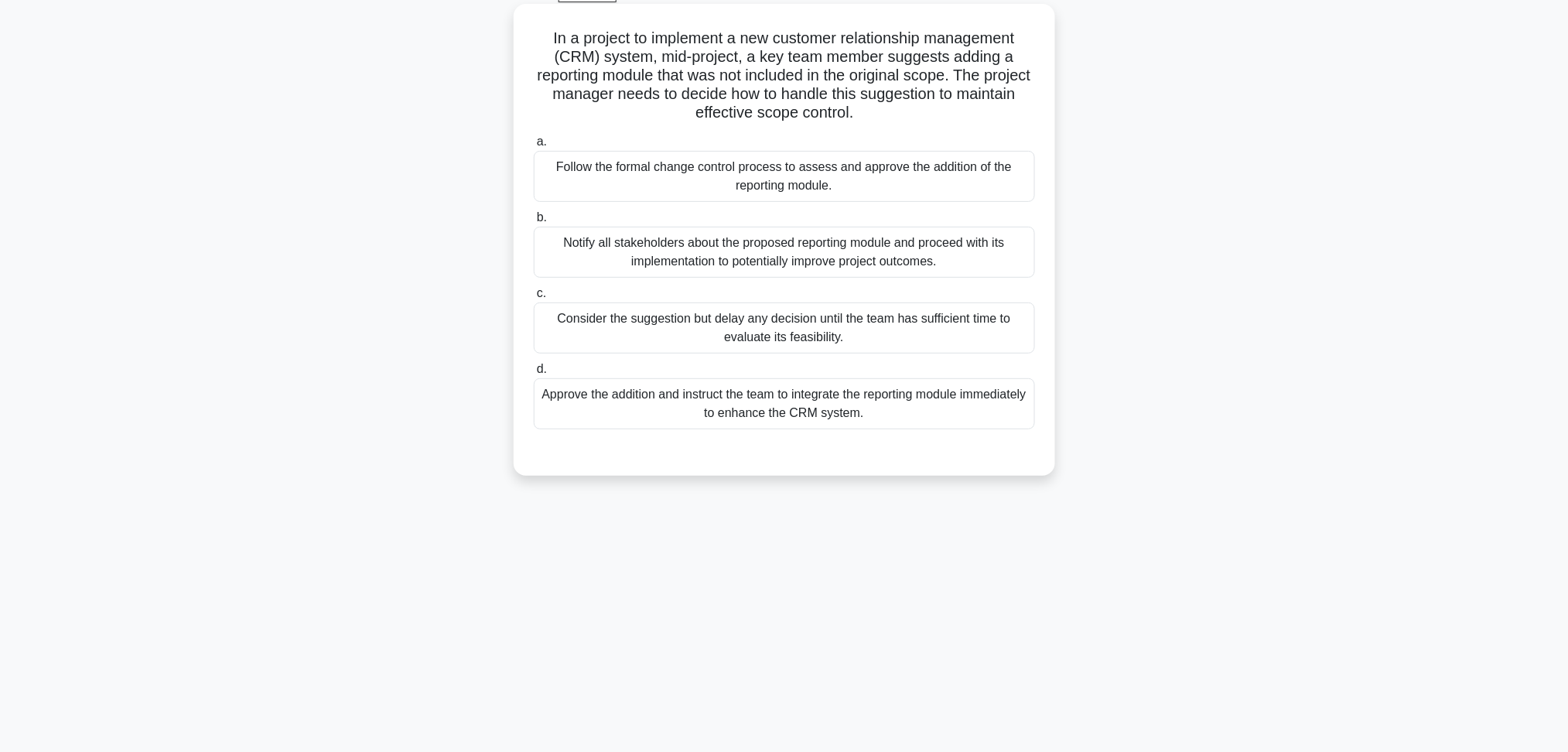 click on "Follow the formal change control process to assess and approve the addition of the reporting module." at bounding box center (784, 176) 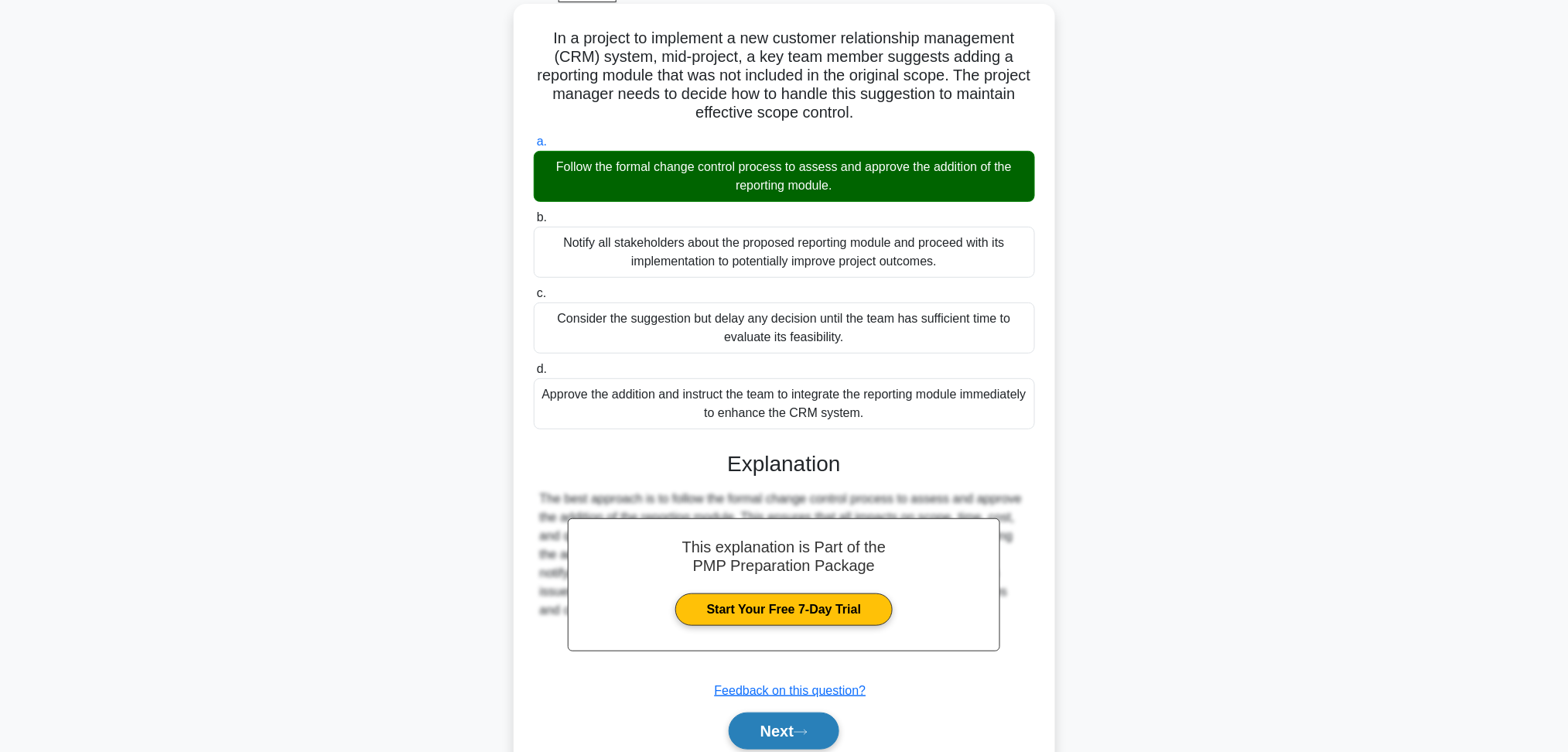 click on "Next" at bounding box center [784, 731] 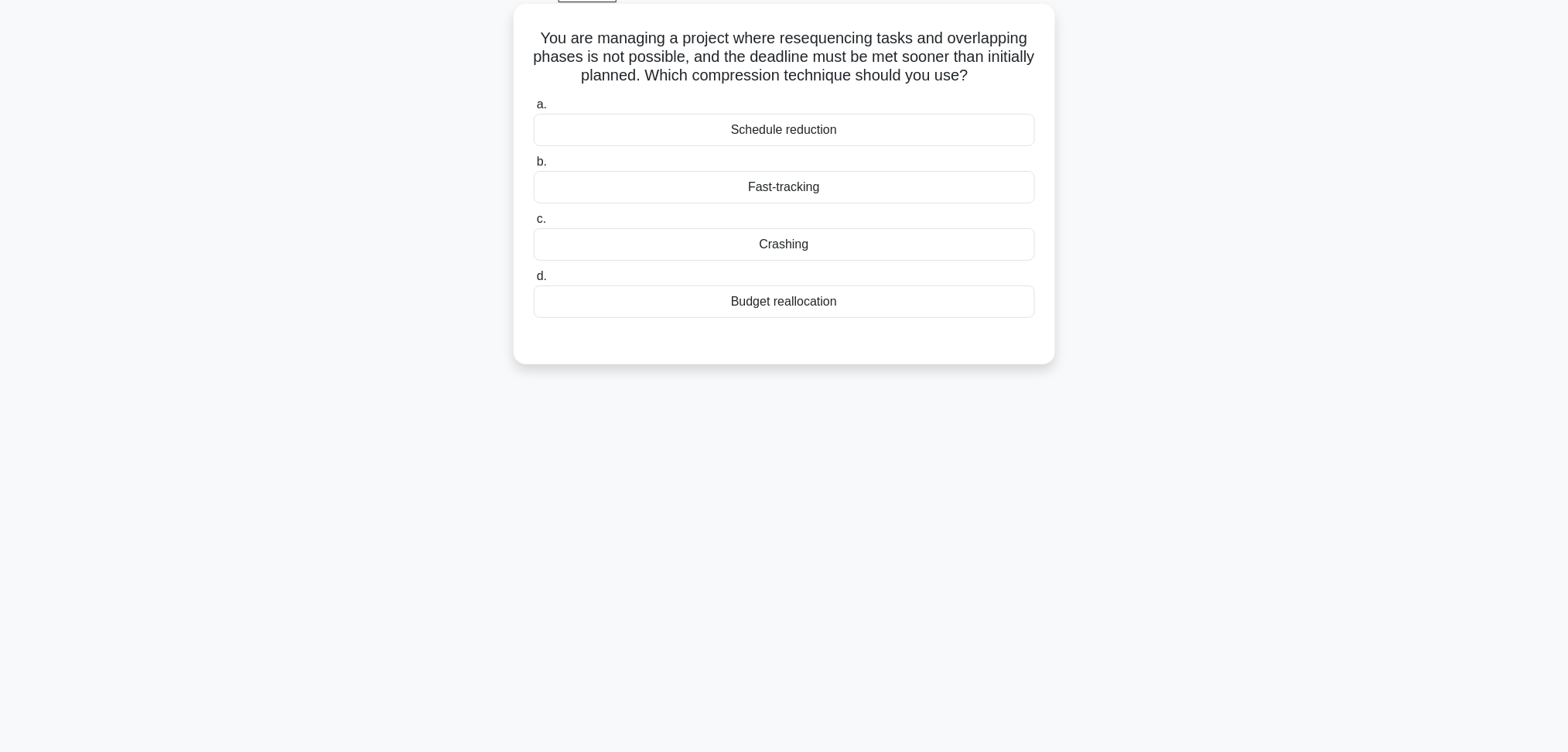 click on "Crashing" at bounding box center (784, 244) 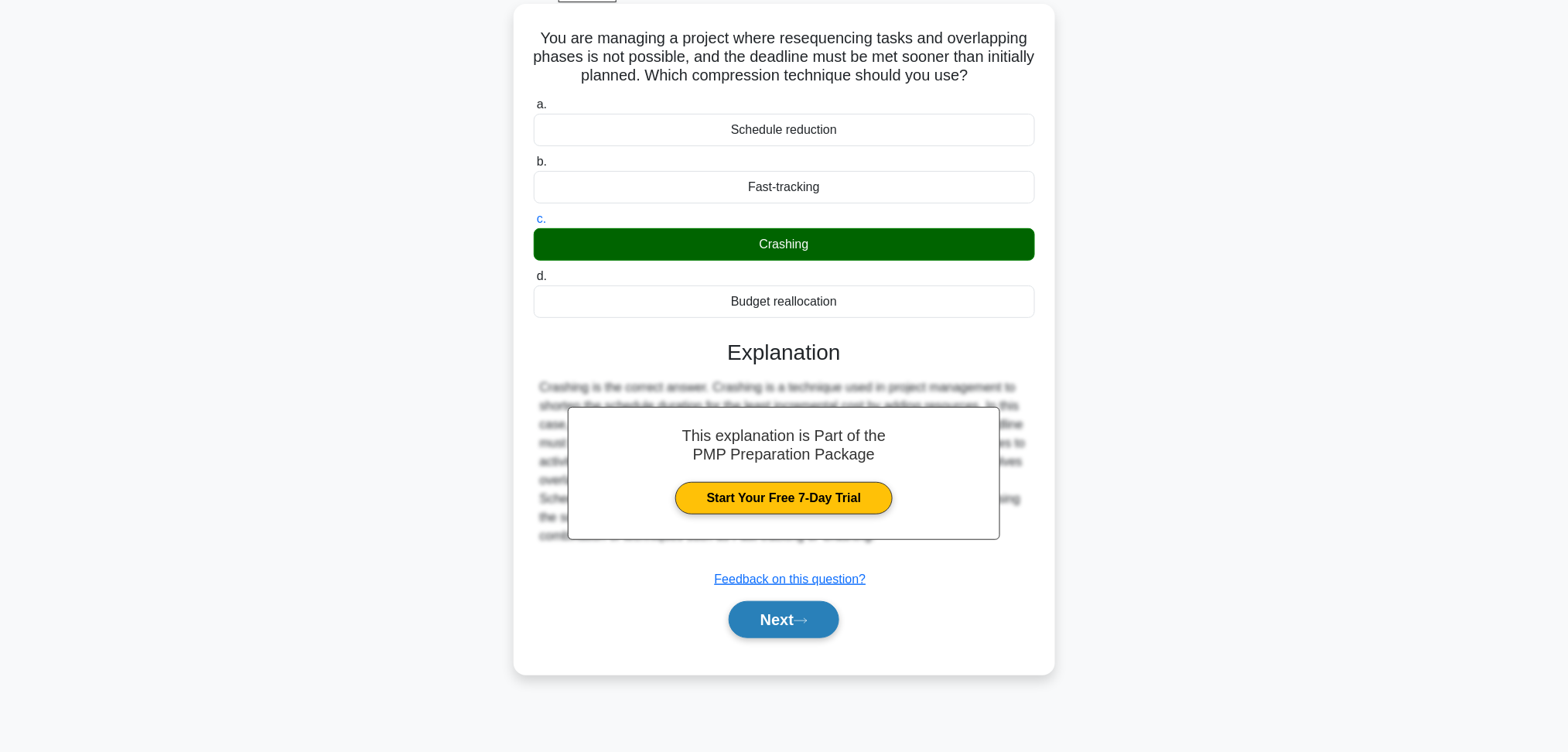 click on "Next" at bounding box center (784, 620) 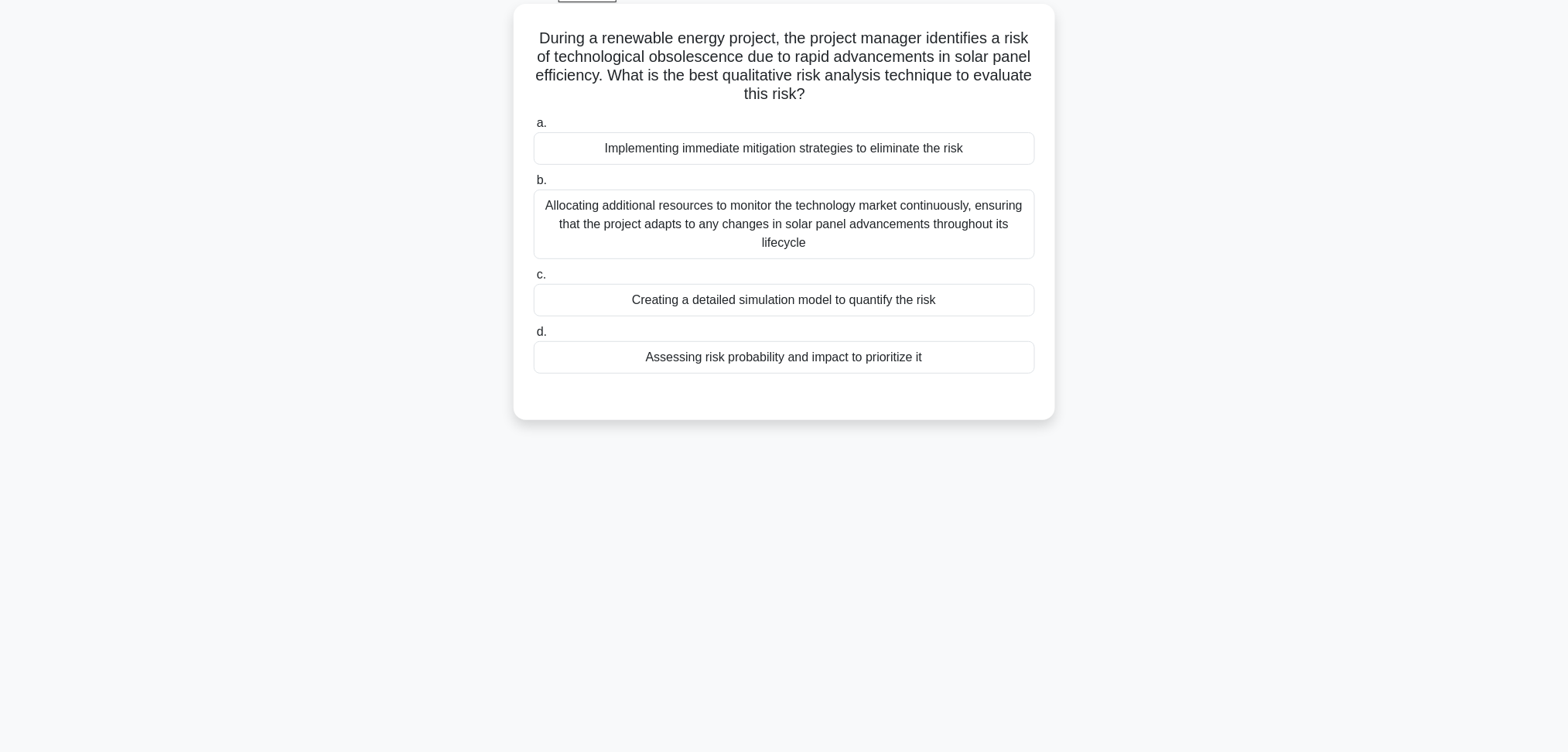 click on "Assessing risk probability and impact to prioritize it" at bounding box center [784, 357] 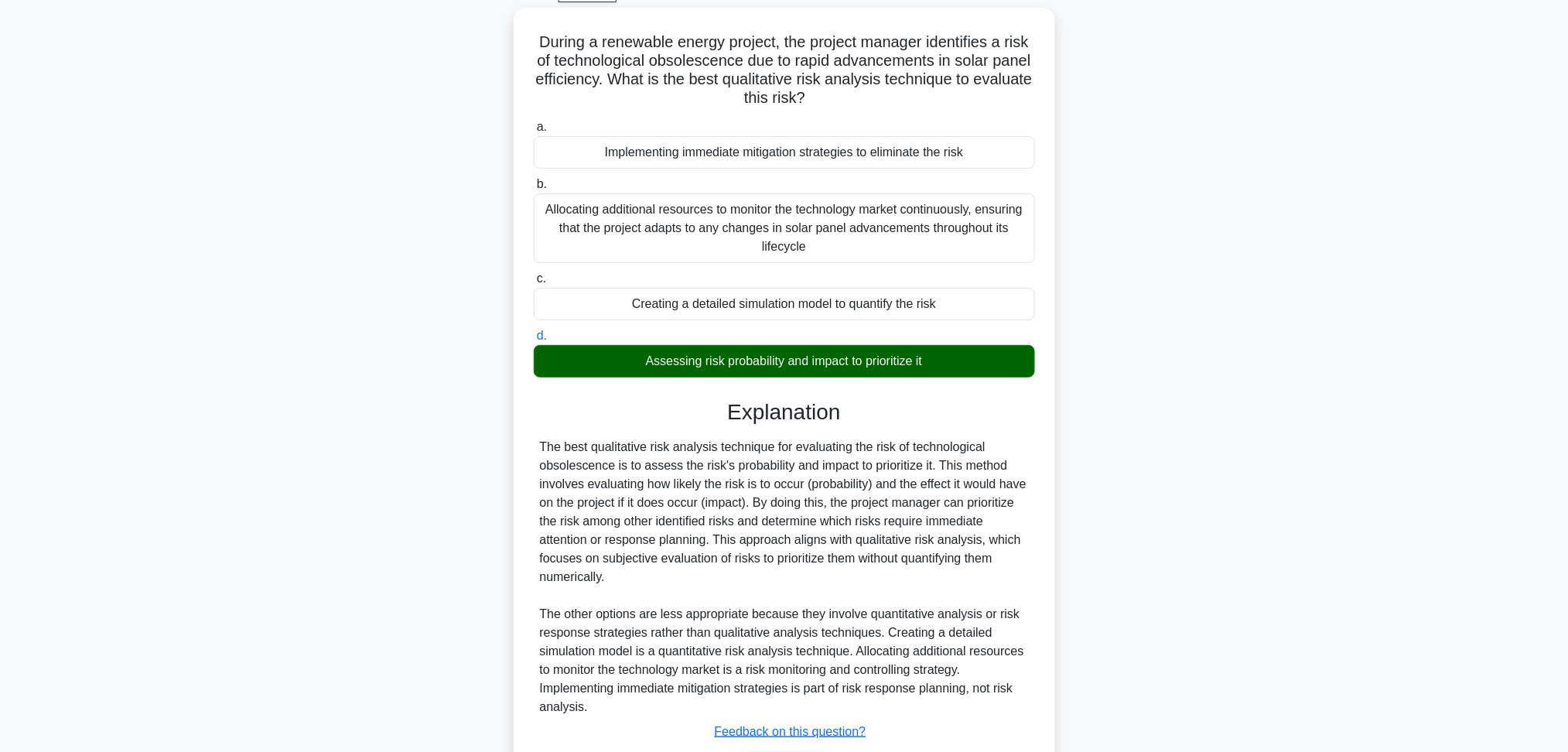 scroll, scrollTop: 2, scrollLeft: 0, axis: vertical 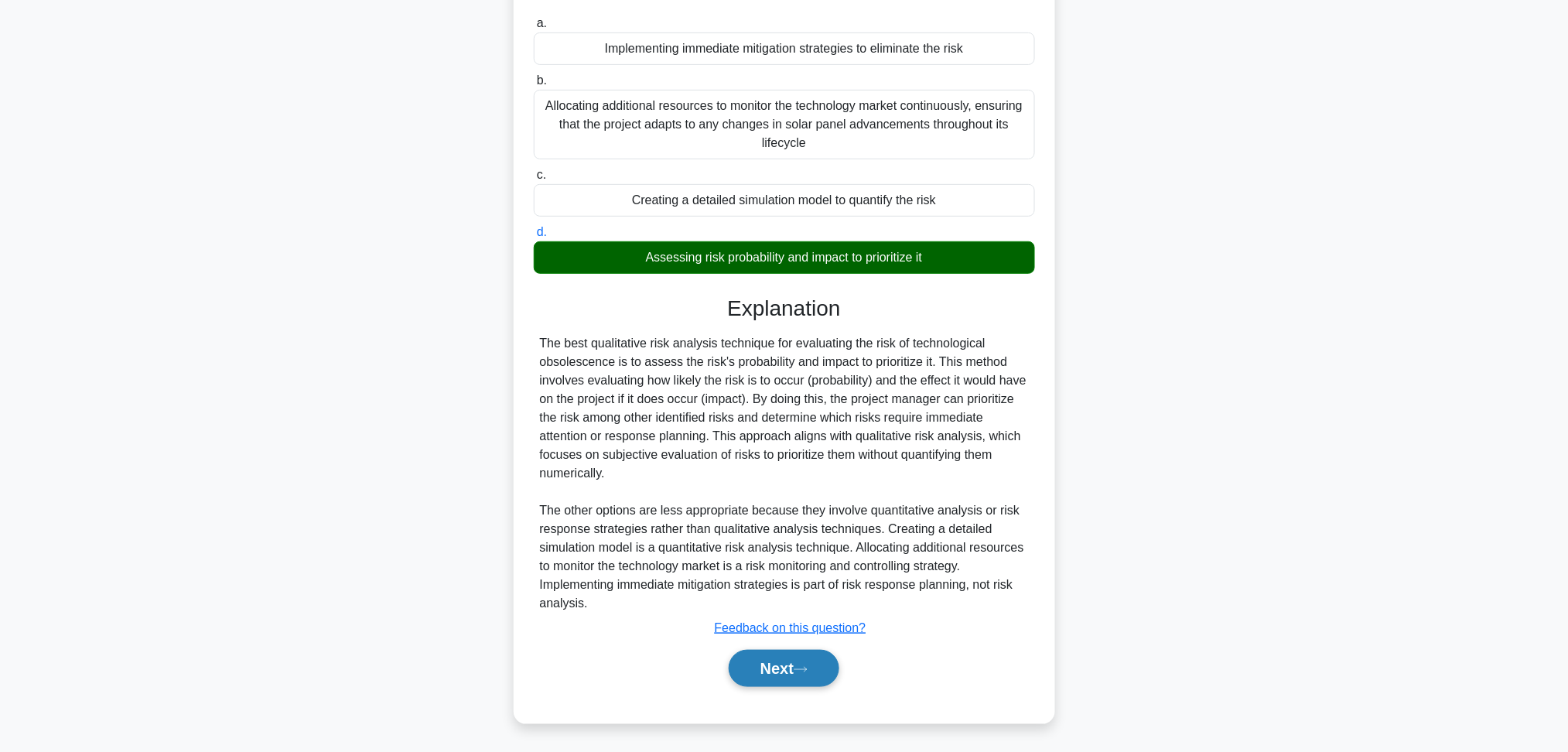click on "Next" at bounding box center [784, 668] 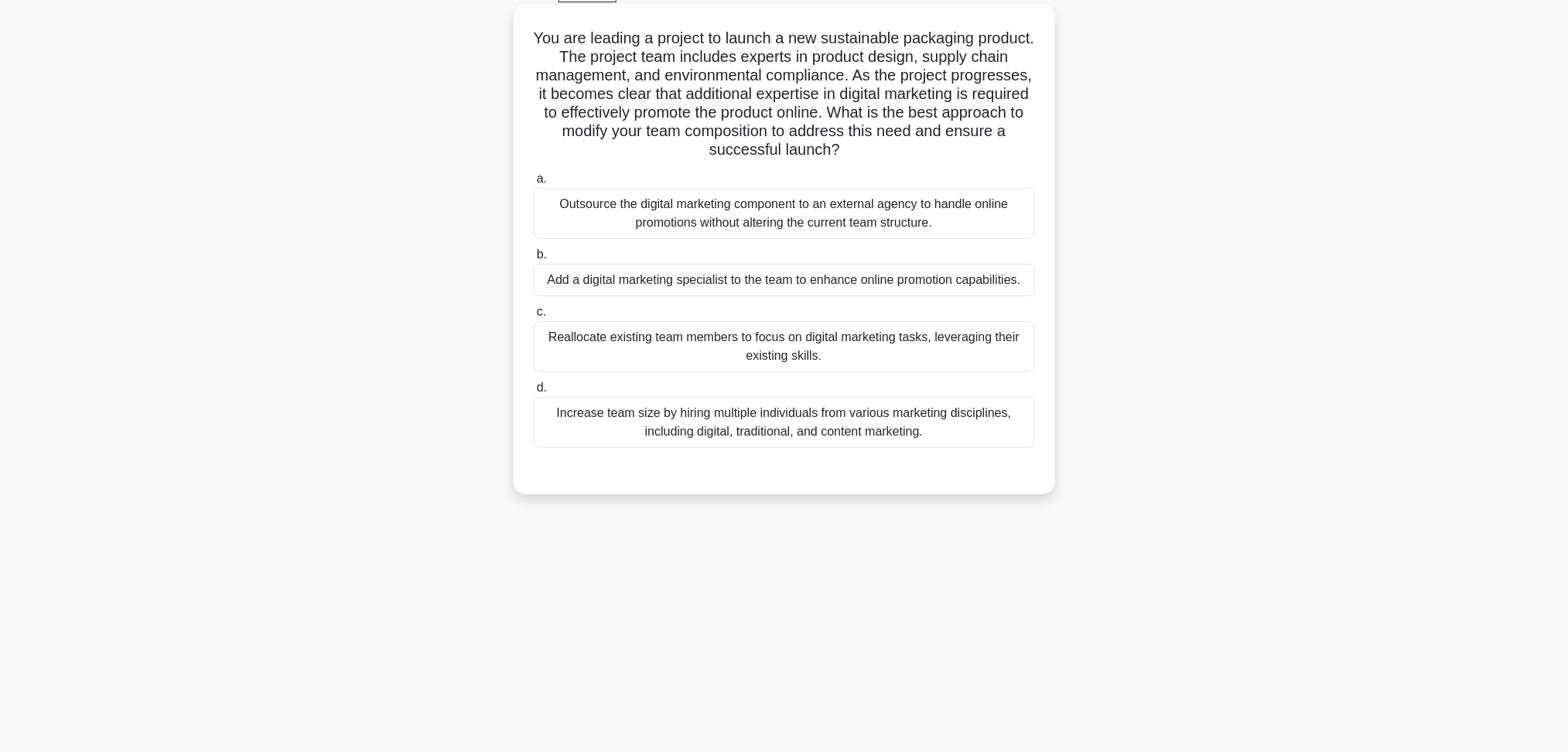 click on "Add a digital marketing specialist to the team to enhance online promotion capabilities." at bounding box center [784, 280] 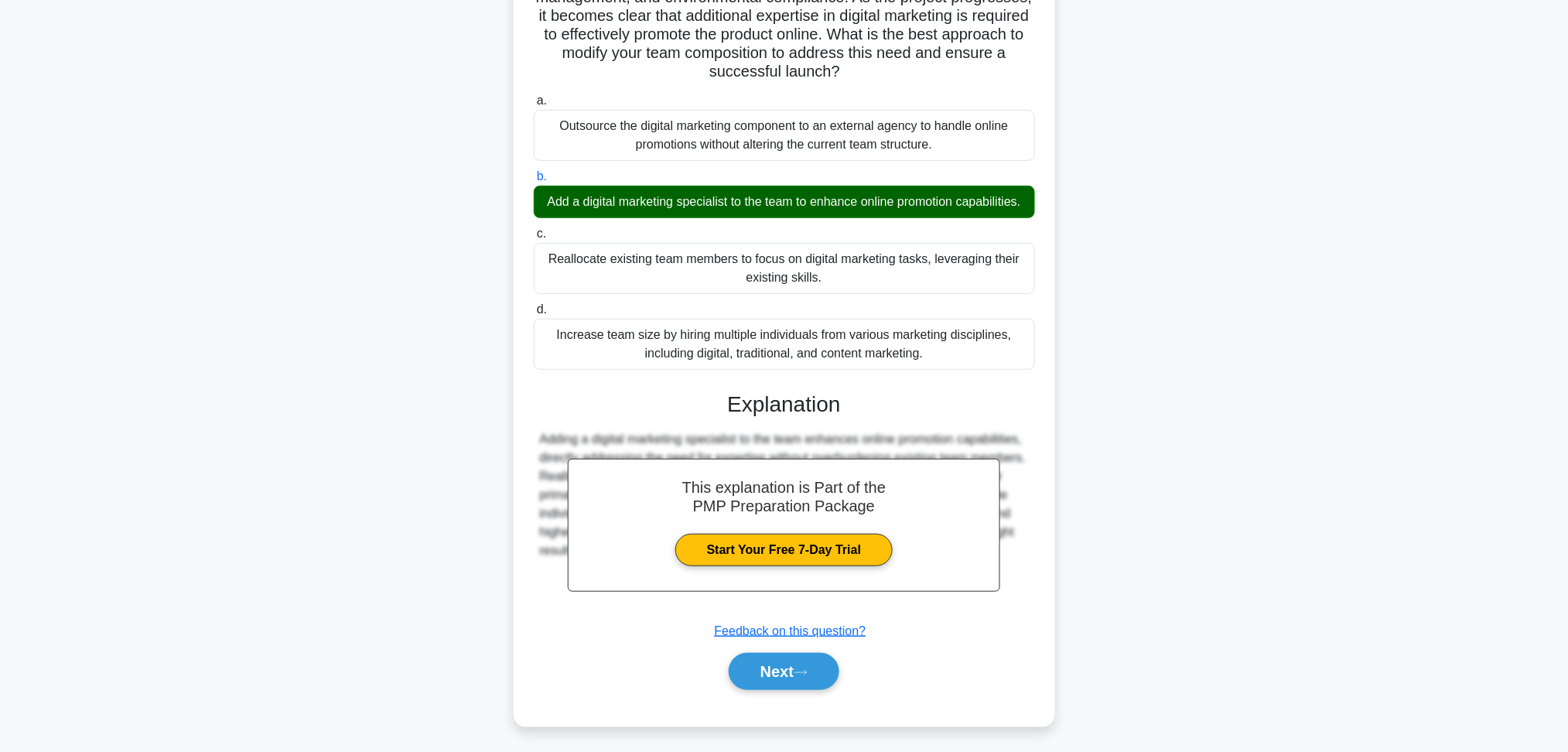 scroll, scrollTop: 183, scrollLeft: 0, axis: vertical 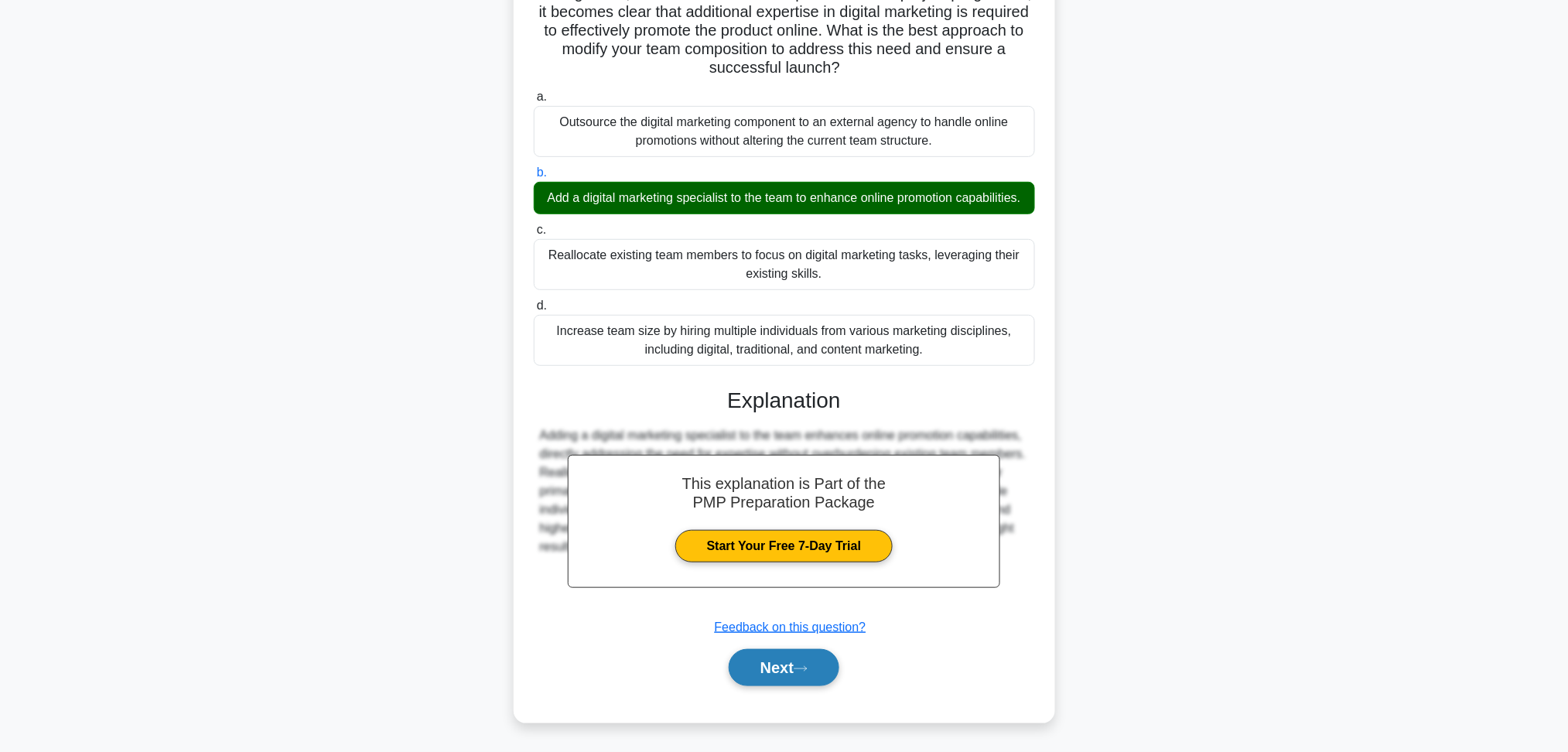 click on "Next" at bounding box center [784, 668] 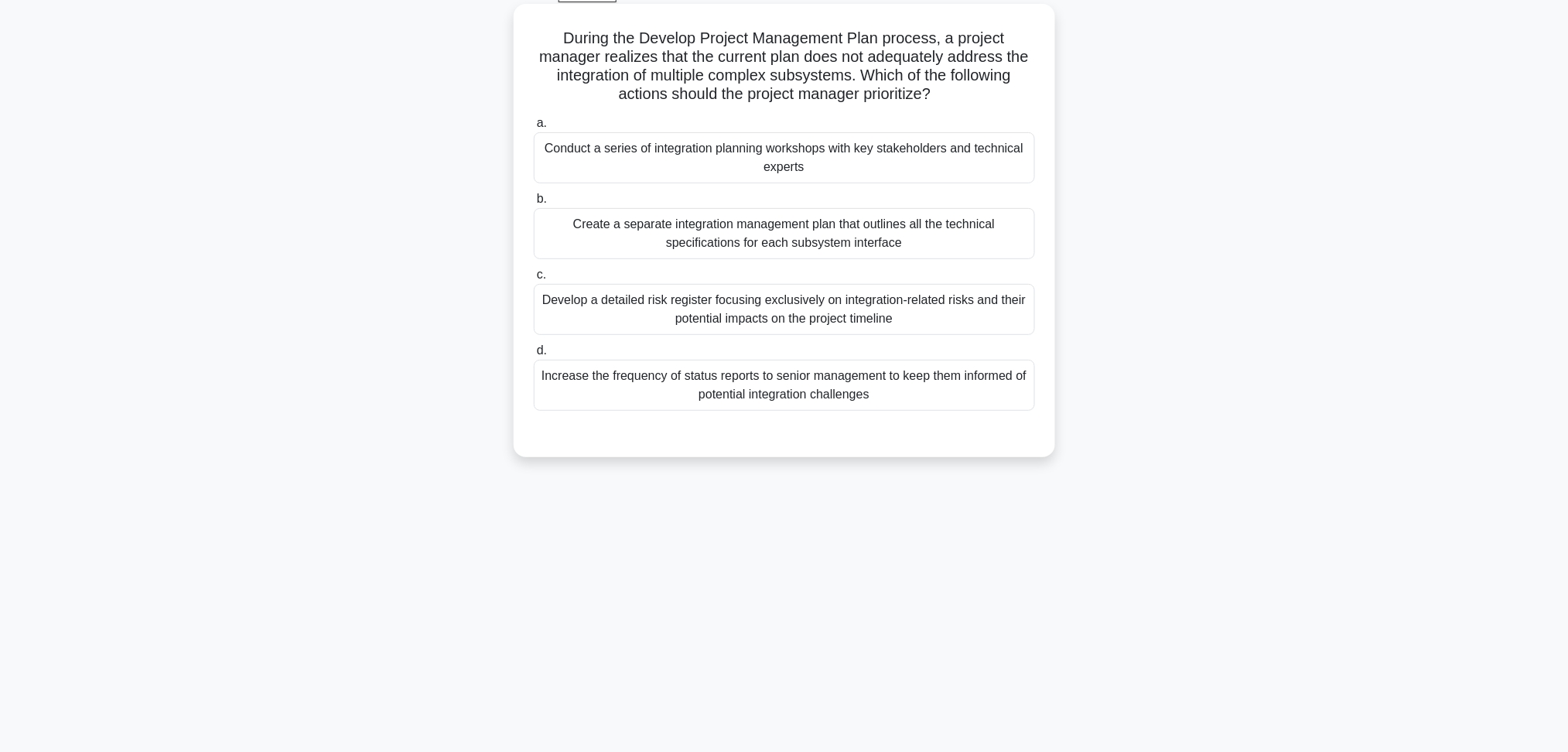 click on "Develop a detailed risk register focusing exclusively on integration-related risks and their potential impacts on the project timeline" at bounding box center (784, 309) 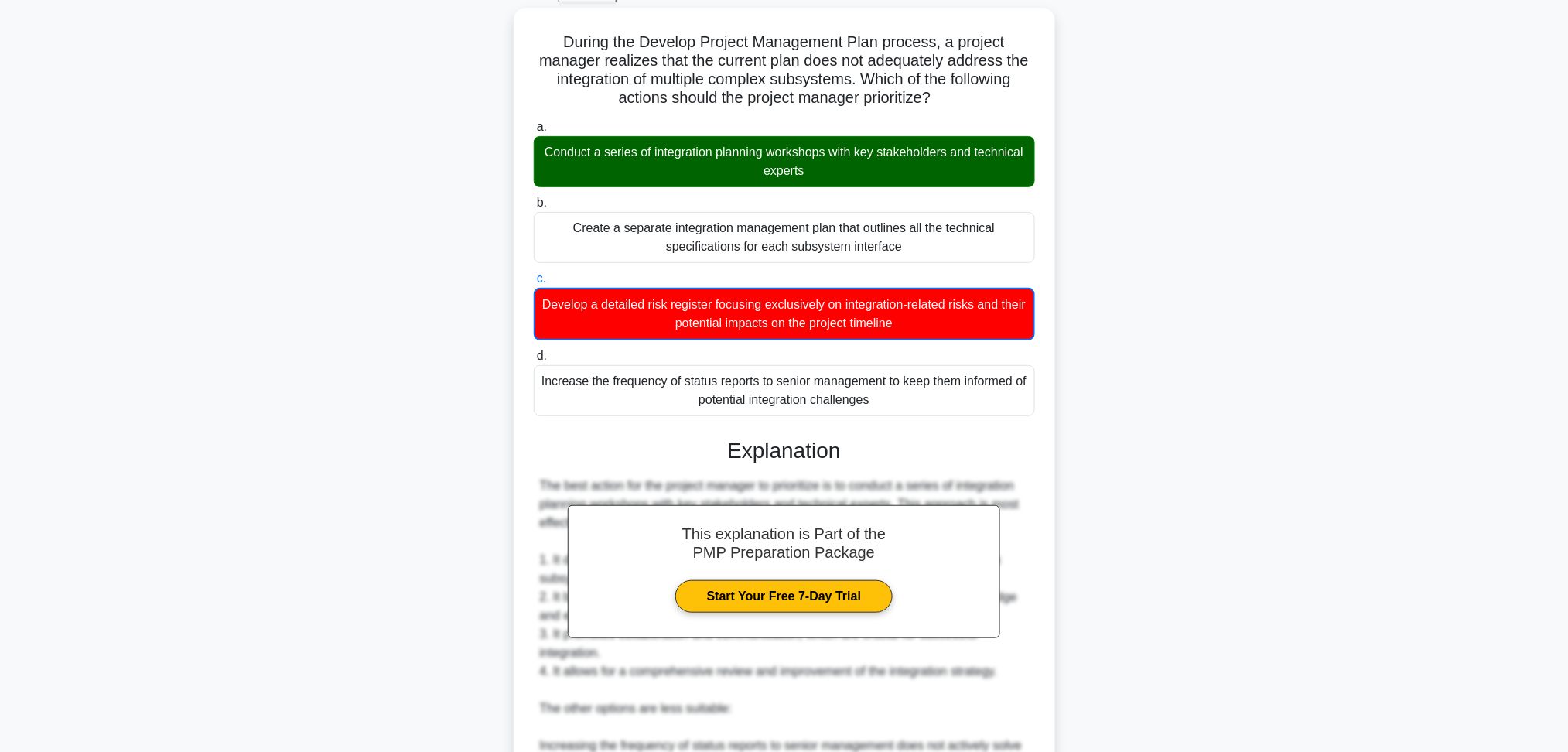 scroll, scrollTop: 480, scrollLeft: 0, axis: vertical 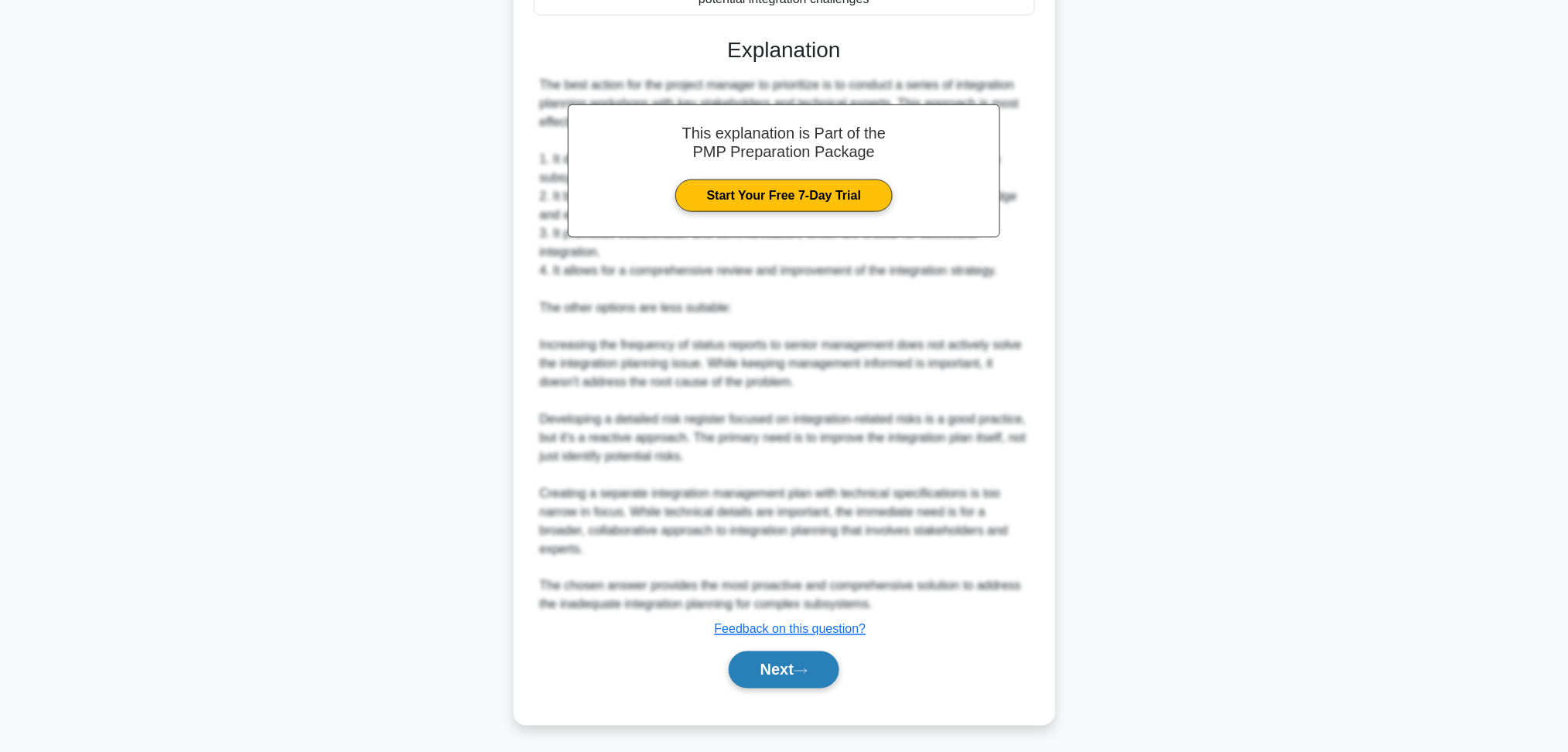 click on "Next" at bounding box center (784, 670) 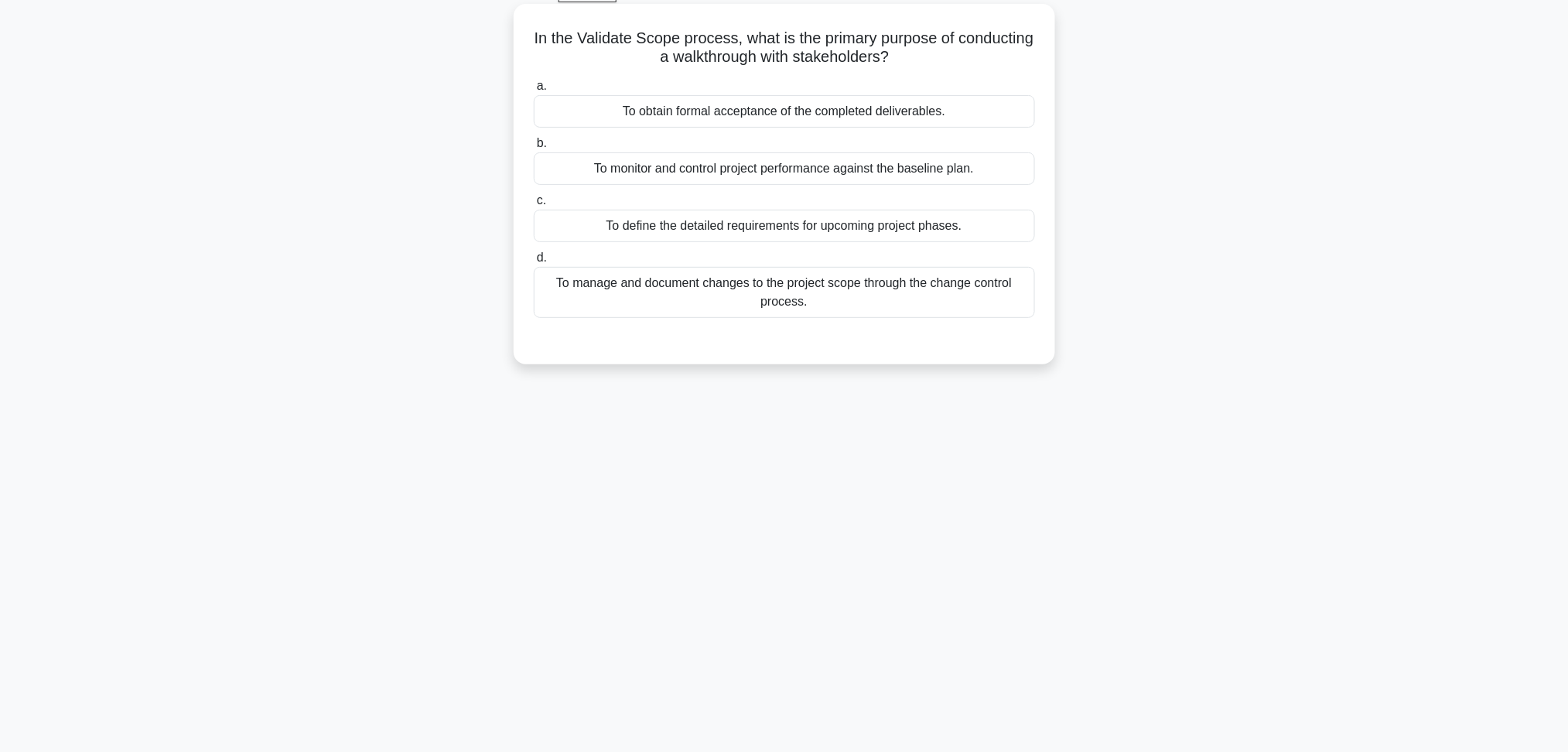 click on "To obtain formal acceptance of the completed deliverables." at bounding box center [784, 111] 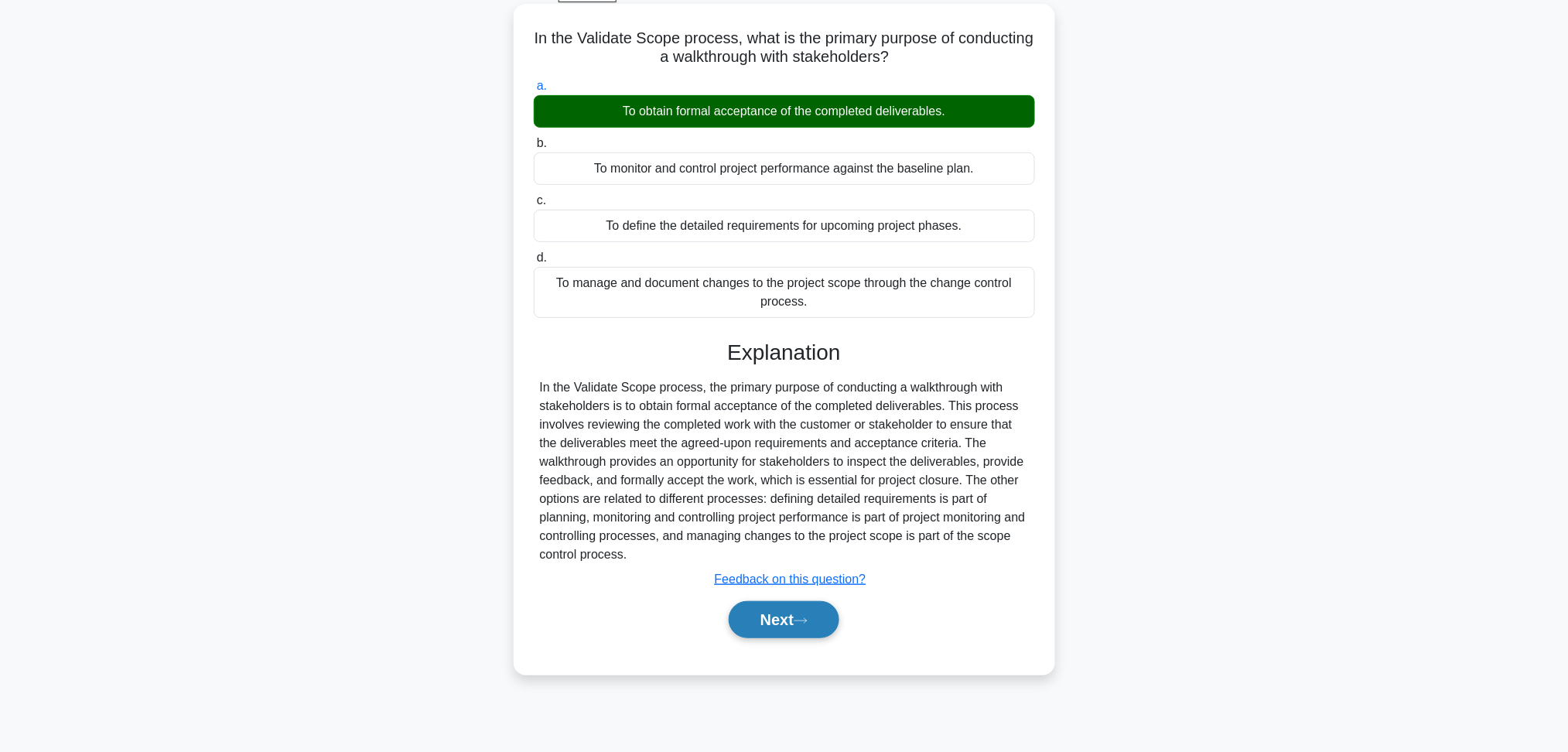 click on "Next" at bounding box center [784, 620] 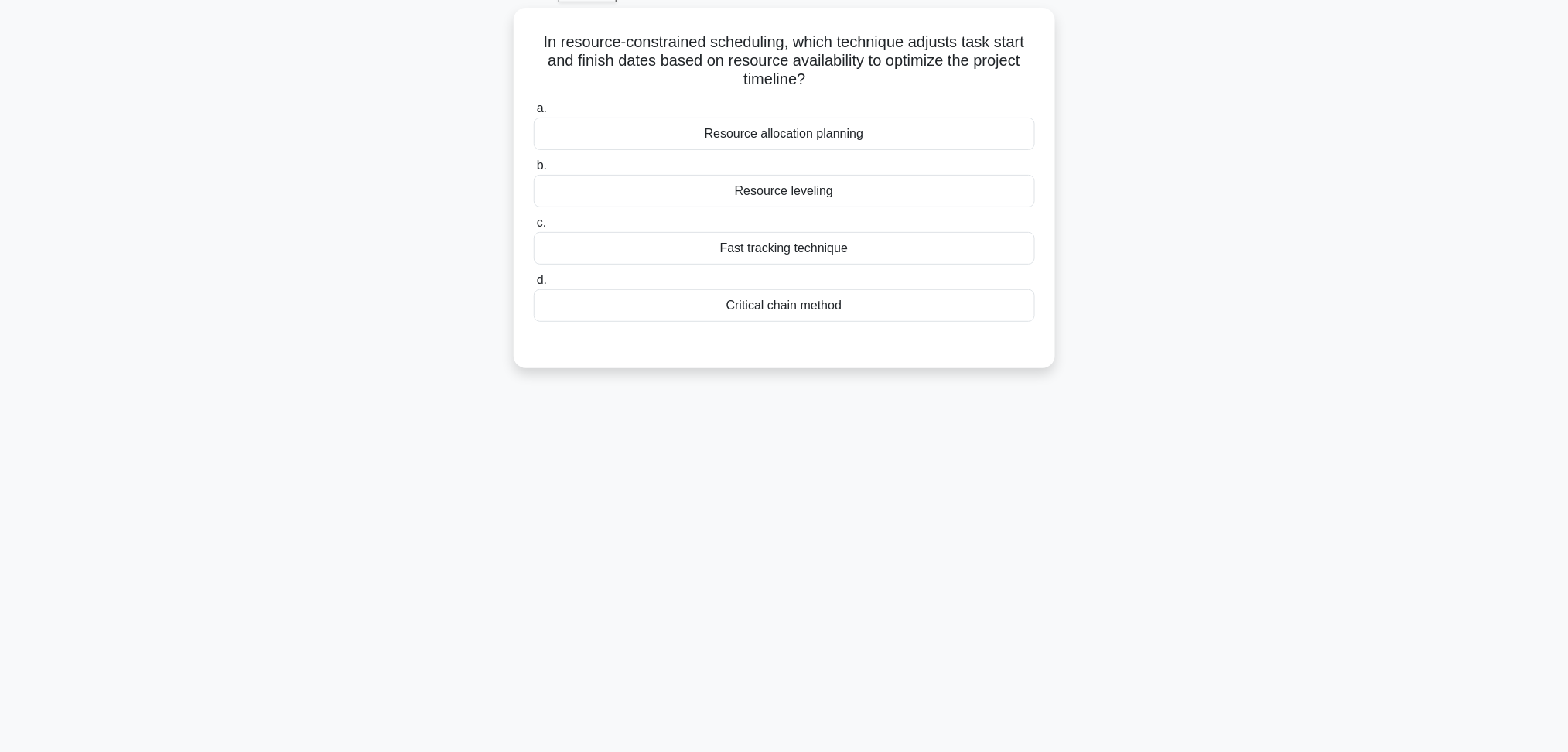 scroll, scrollTop: 2, scrollLeft: 0, axis: vertical 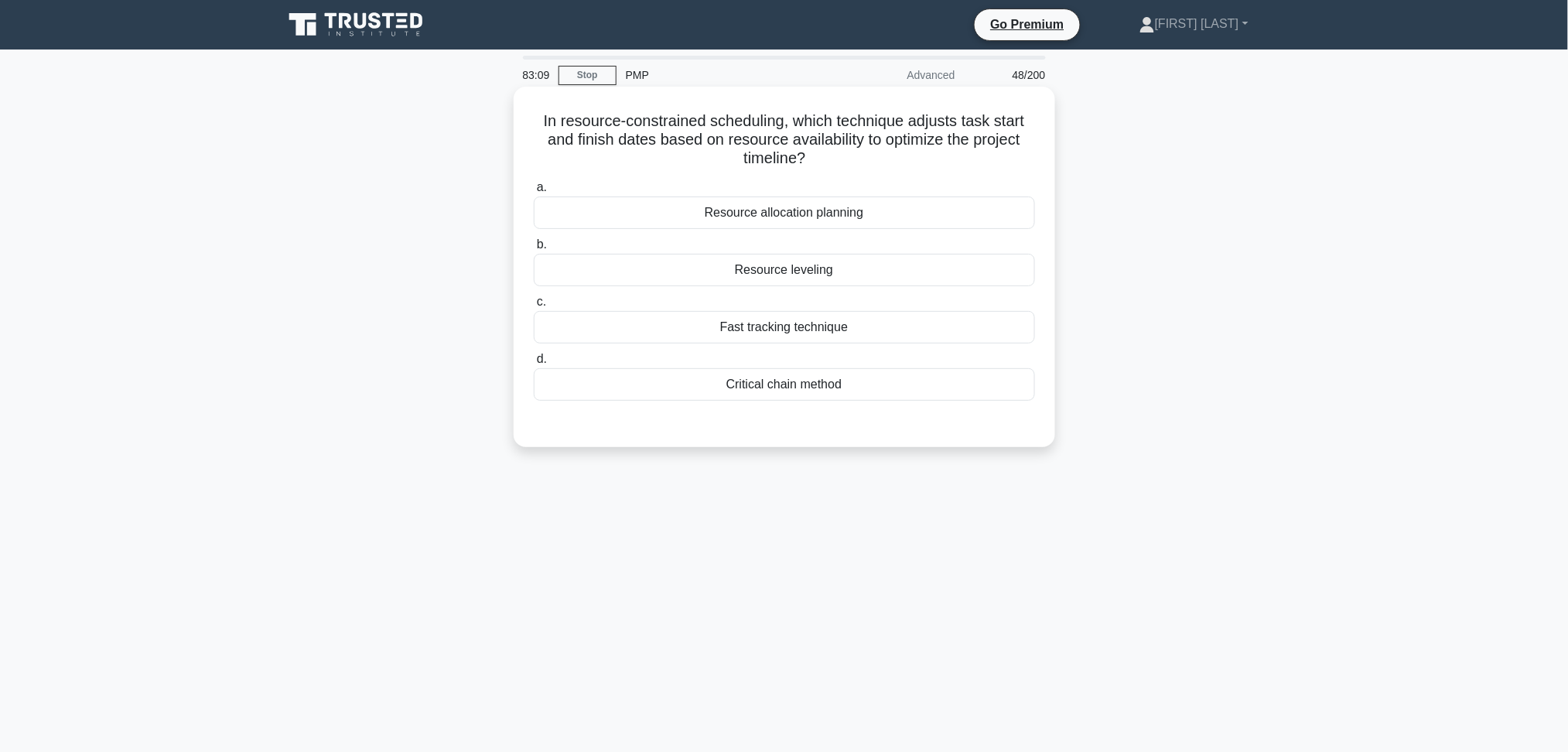 click on "Fast tracking technique" at bounding box center (784, 327) 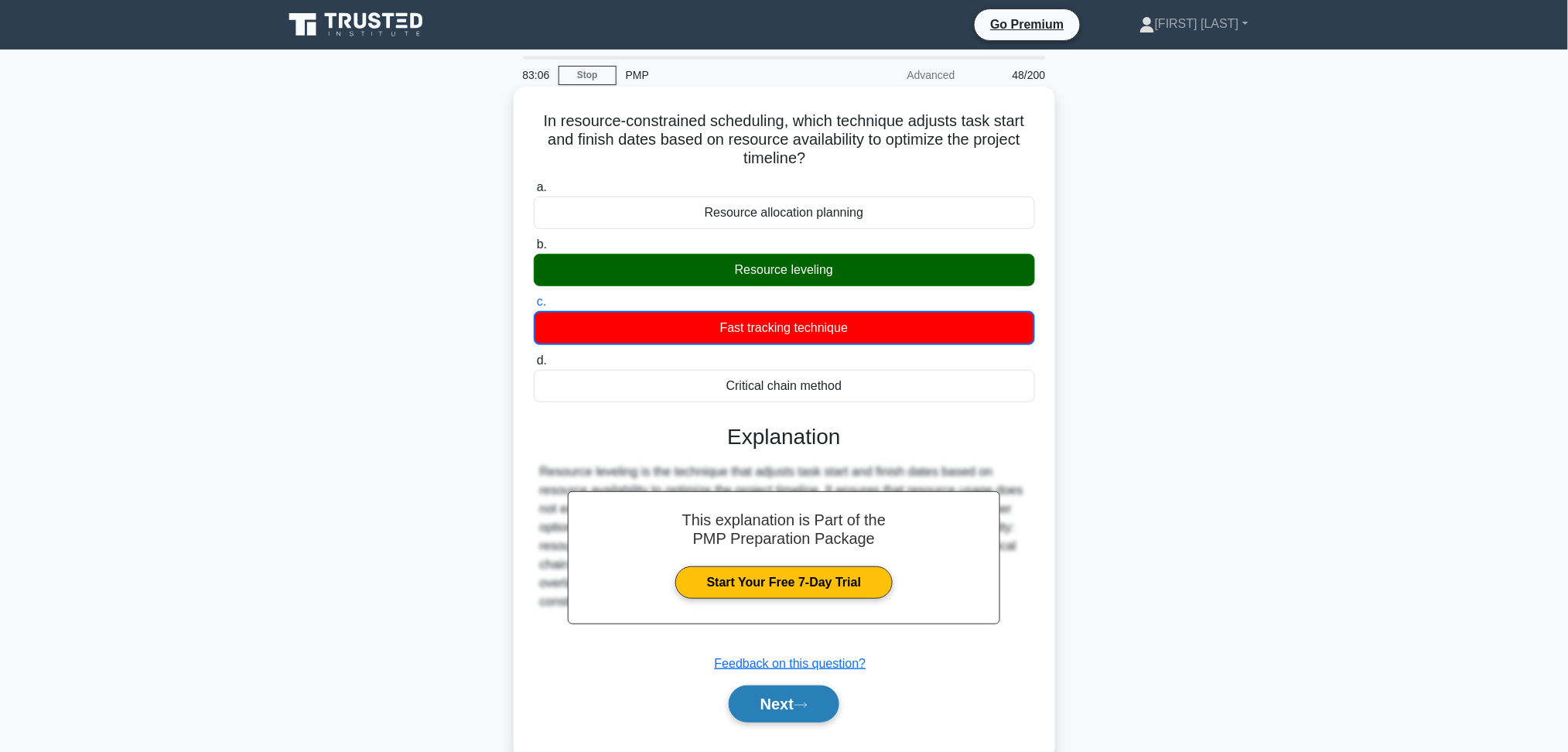 click on "Next" at bounding box center [784, 704] 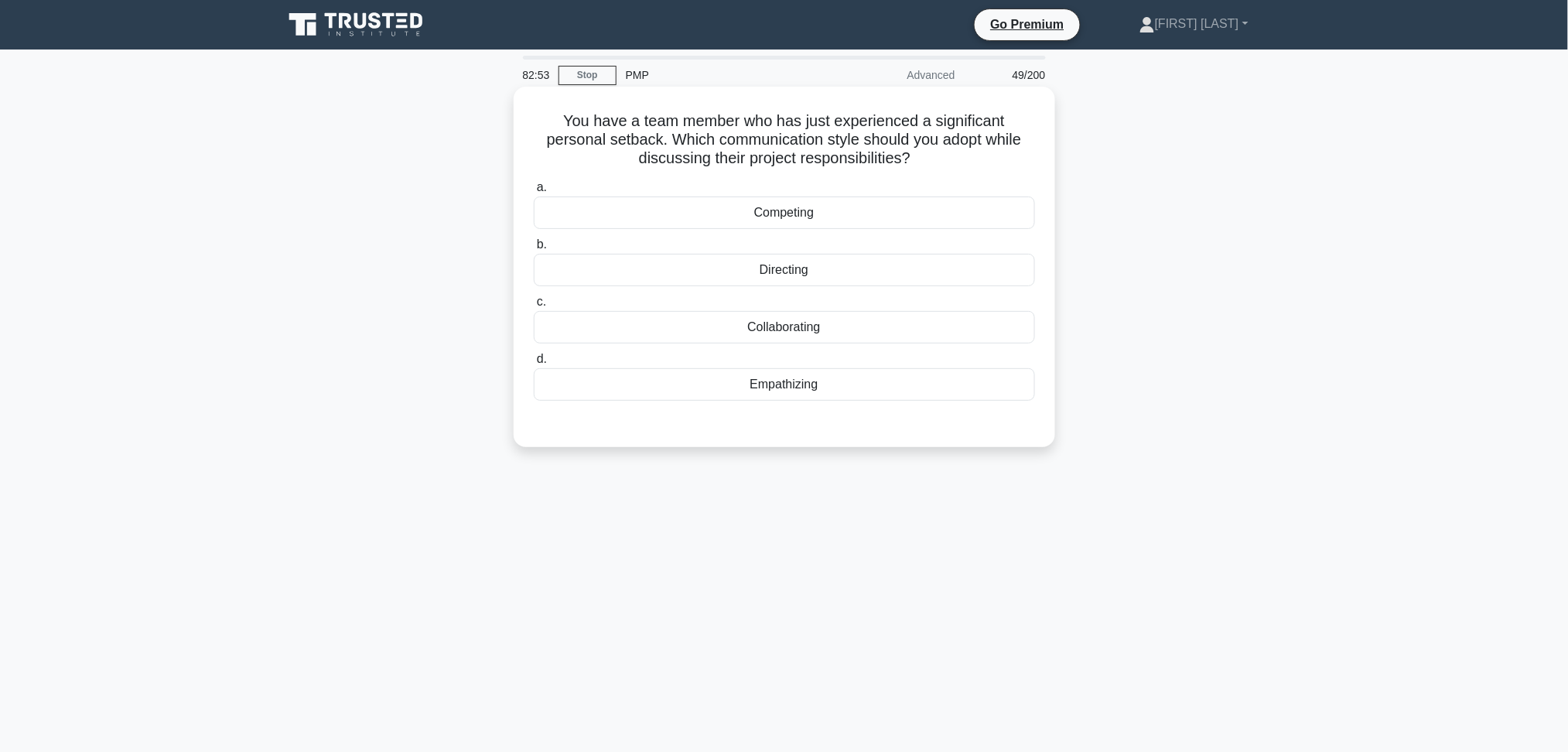 click on "Empathizing" at bounding box center [784, 385] 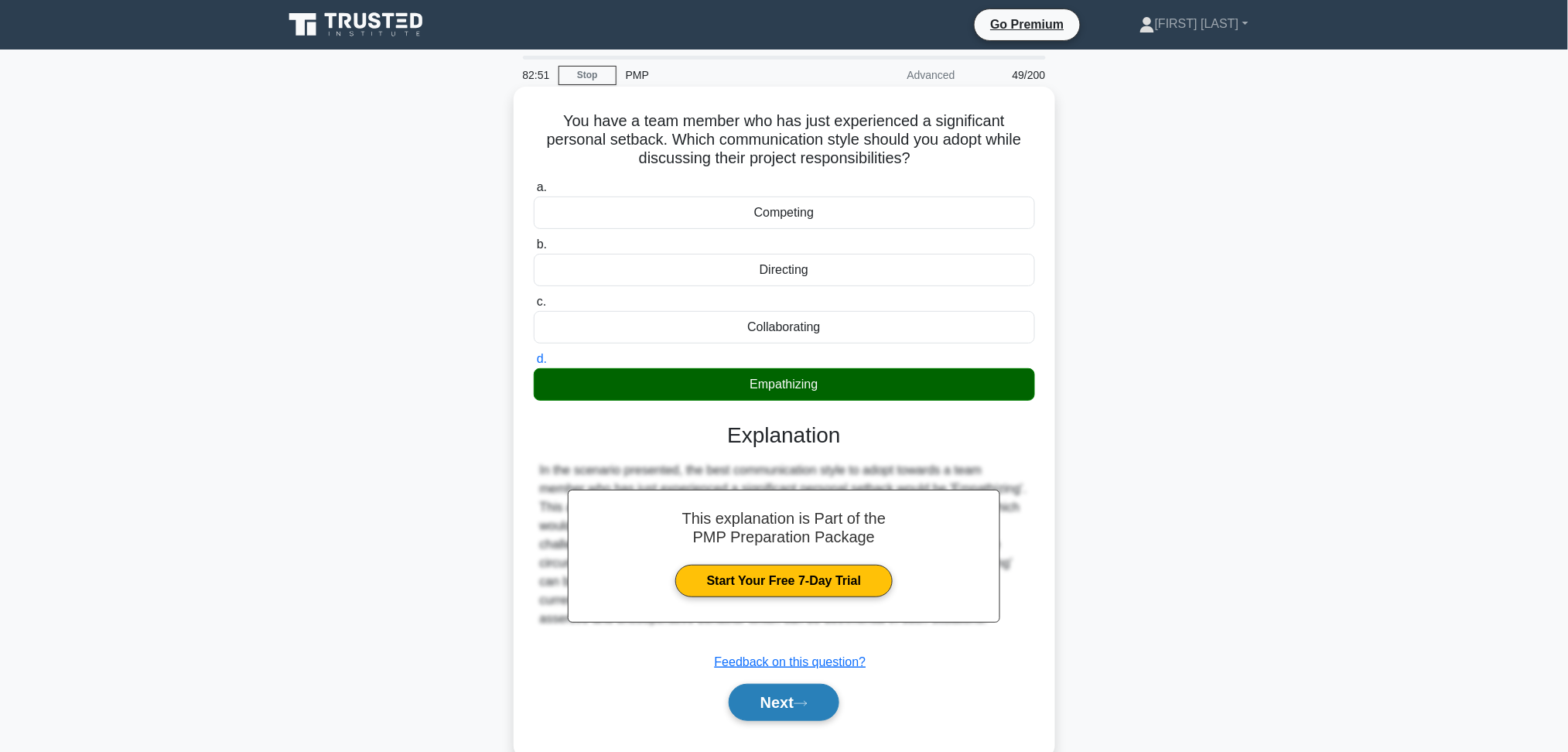 click on "Next" at bounding box center [784, 702] 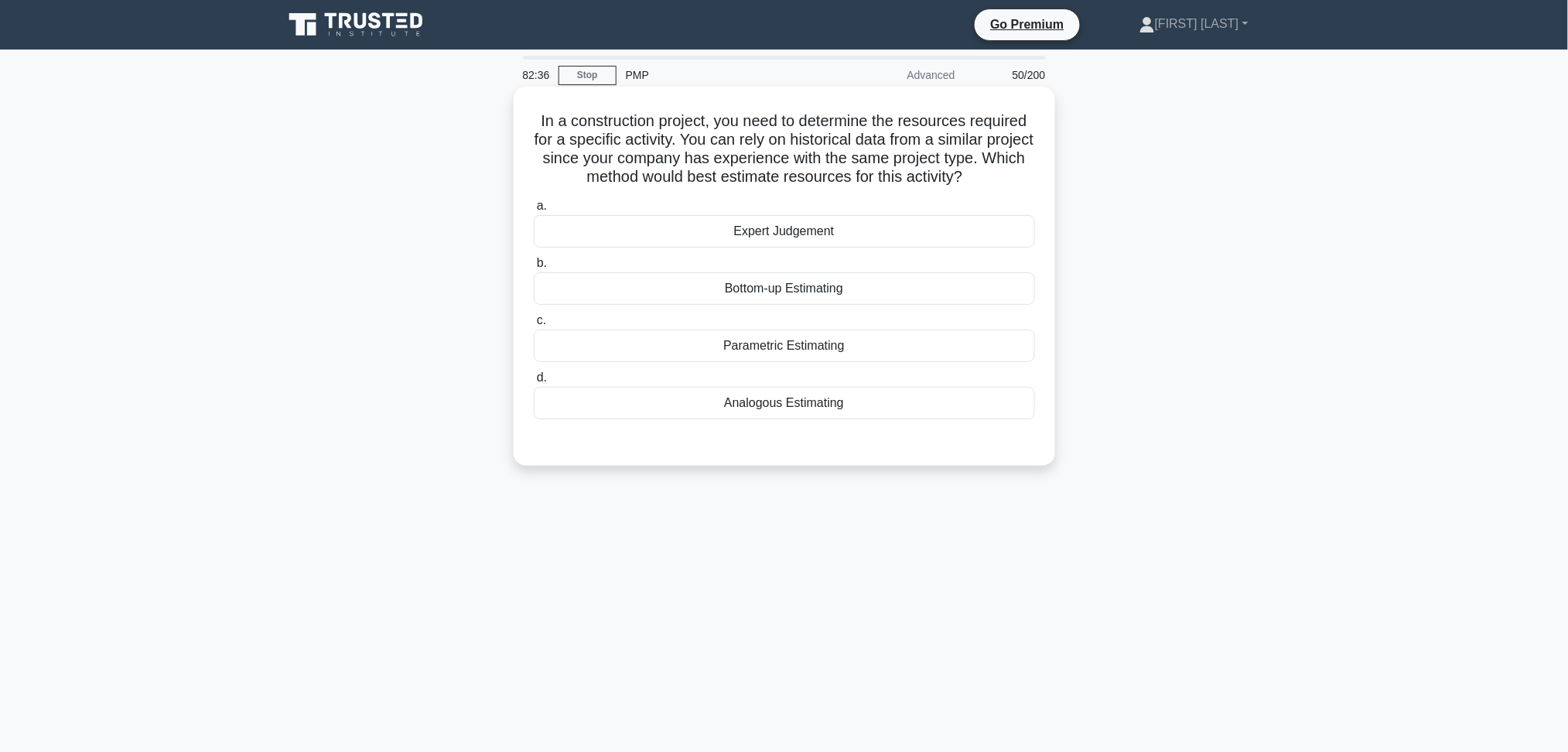 click on "Expert Judgement" at bounding box center (784, 231) 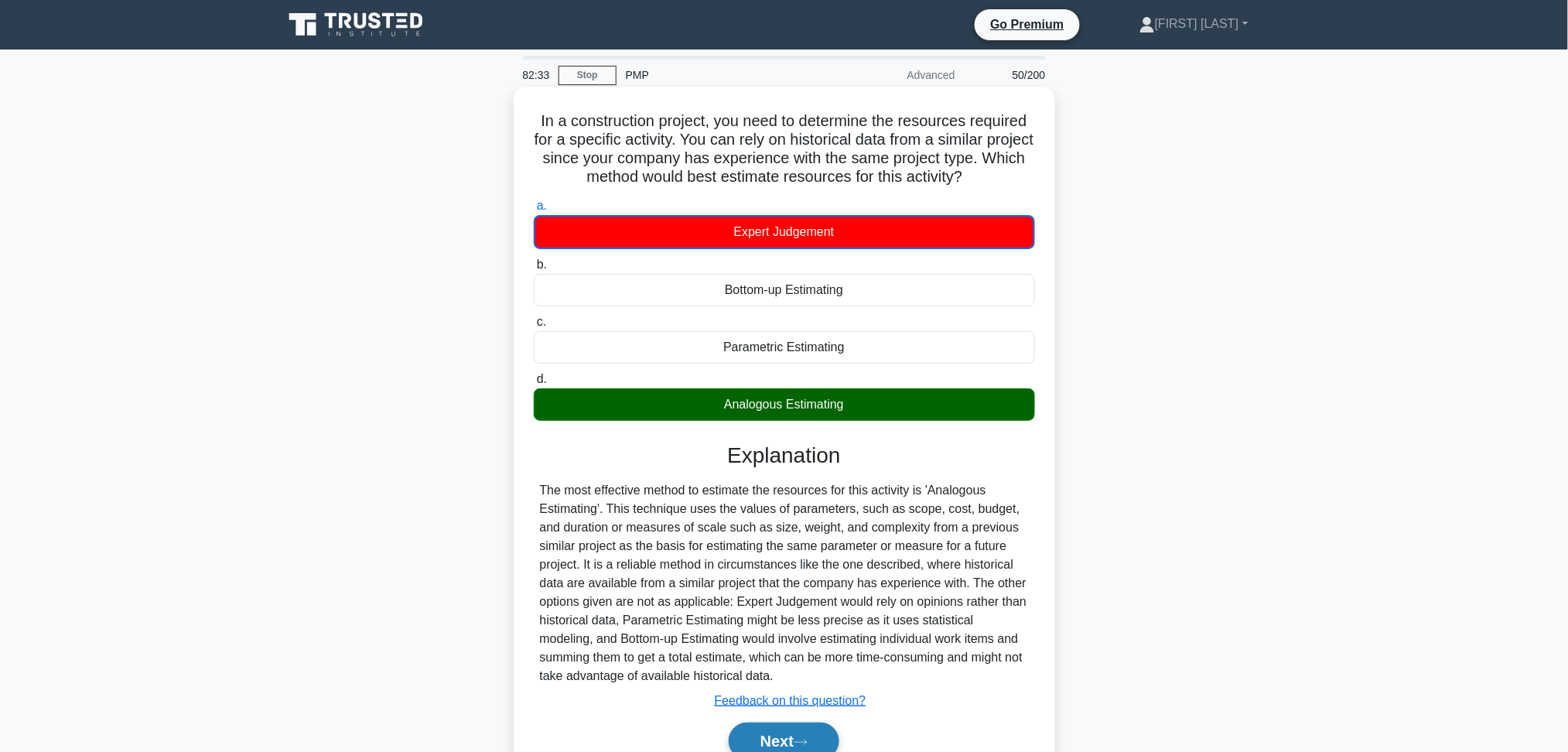 click on "Next" at bounding box center (784, 741) 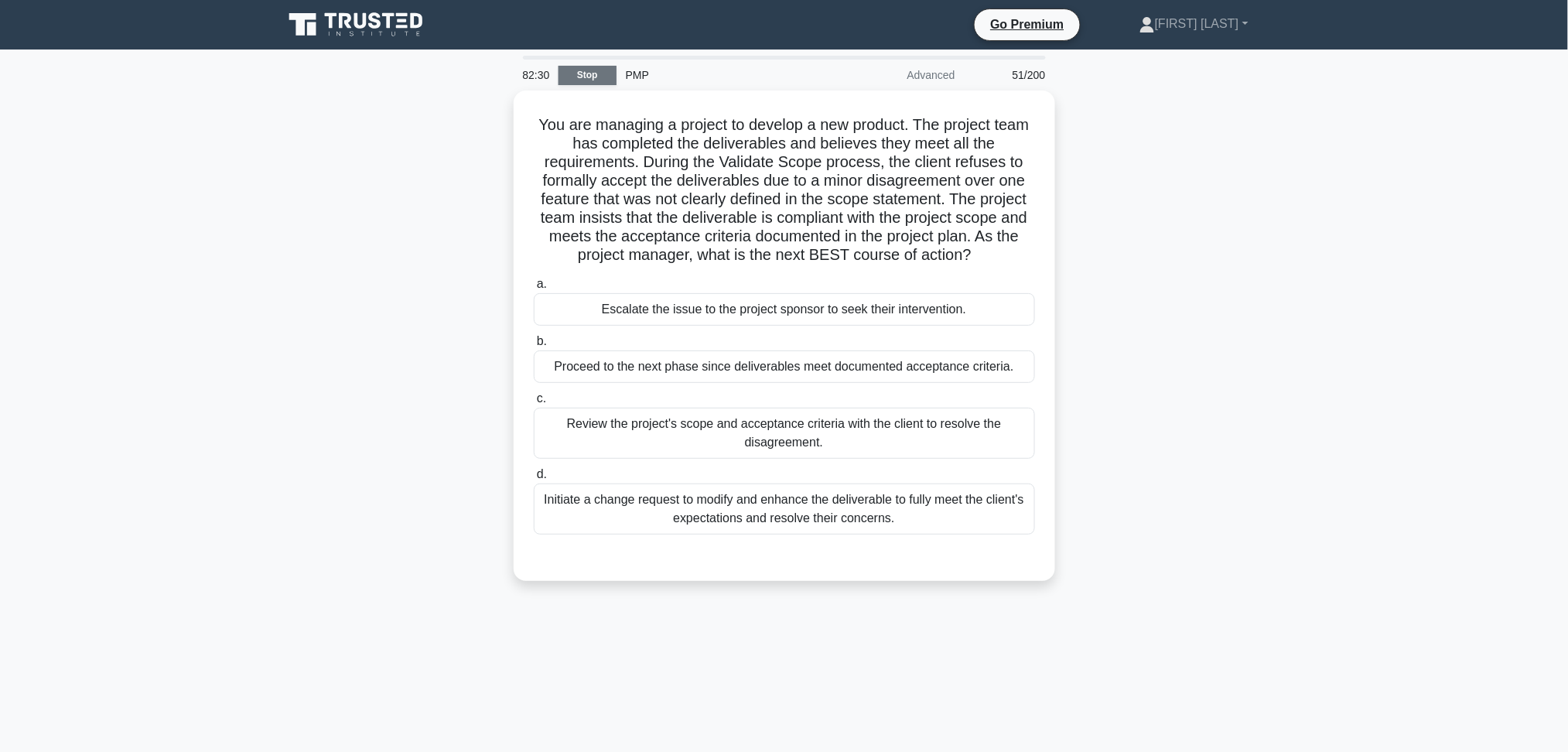 click on "Stop" at bounding box center (587, 75) 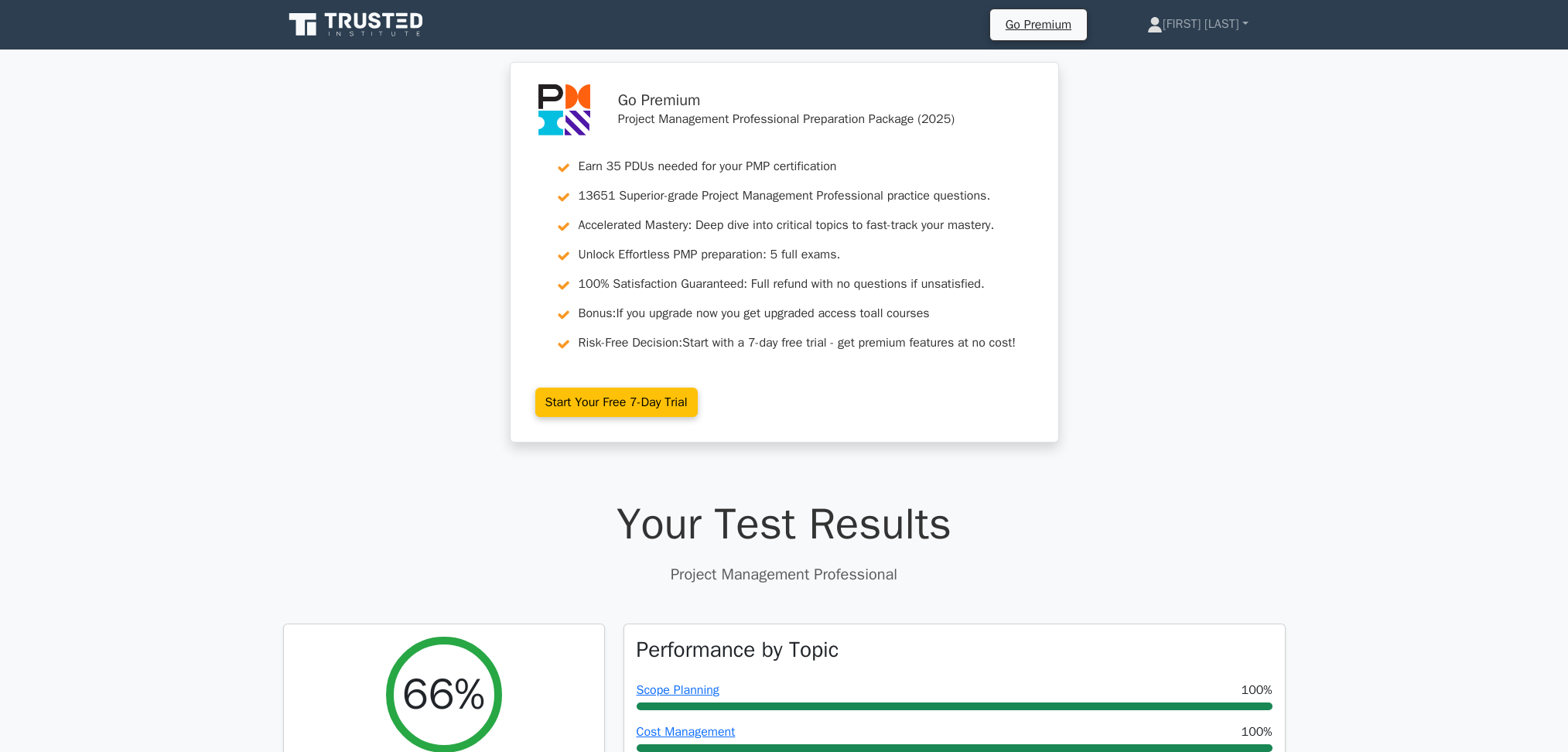 scroll, scrollTop: 0, scrollLeft: 0, axis: both 